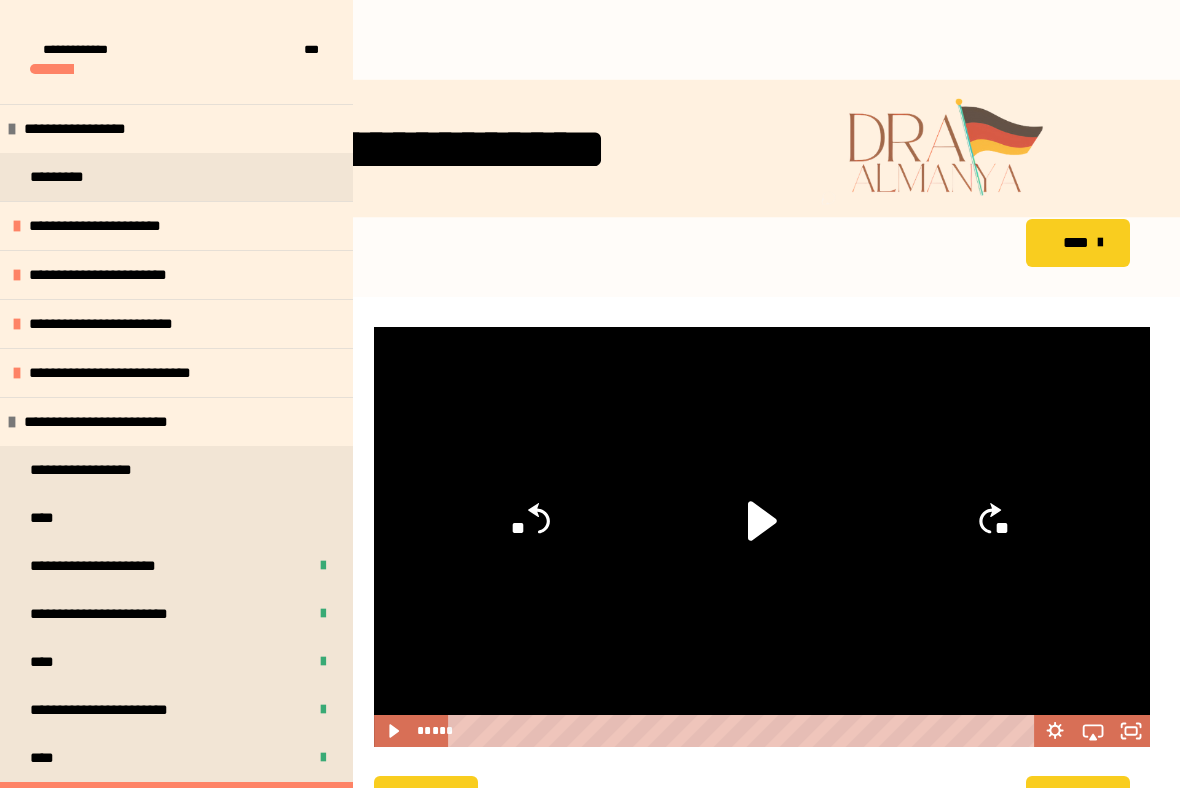 scroll, scrollTop: 287, scrollLeft: 0, axis: vertical 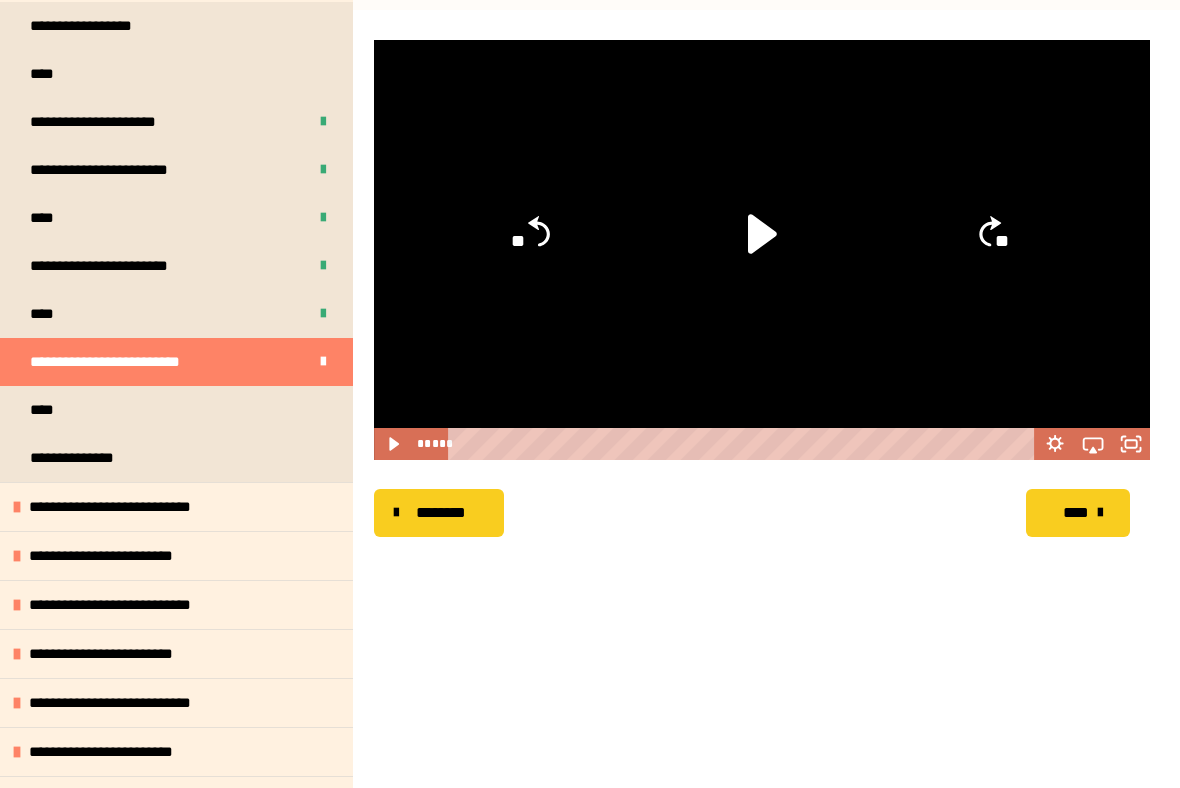 click on "****" at bounding box center [1075, 513] 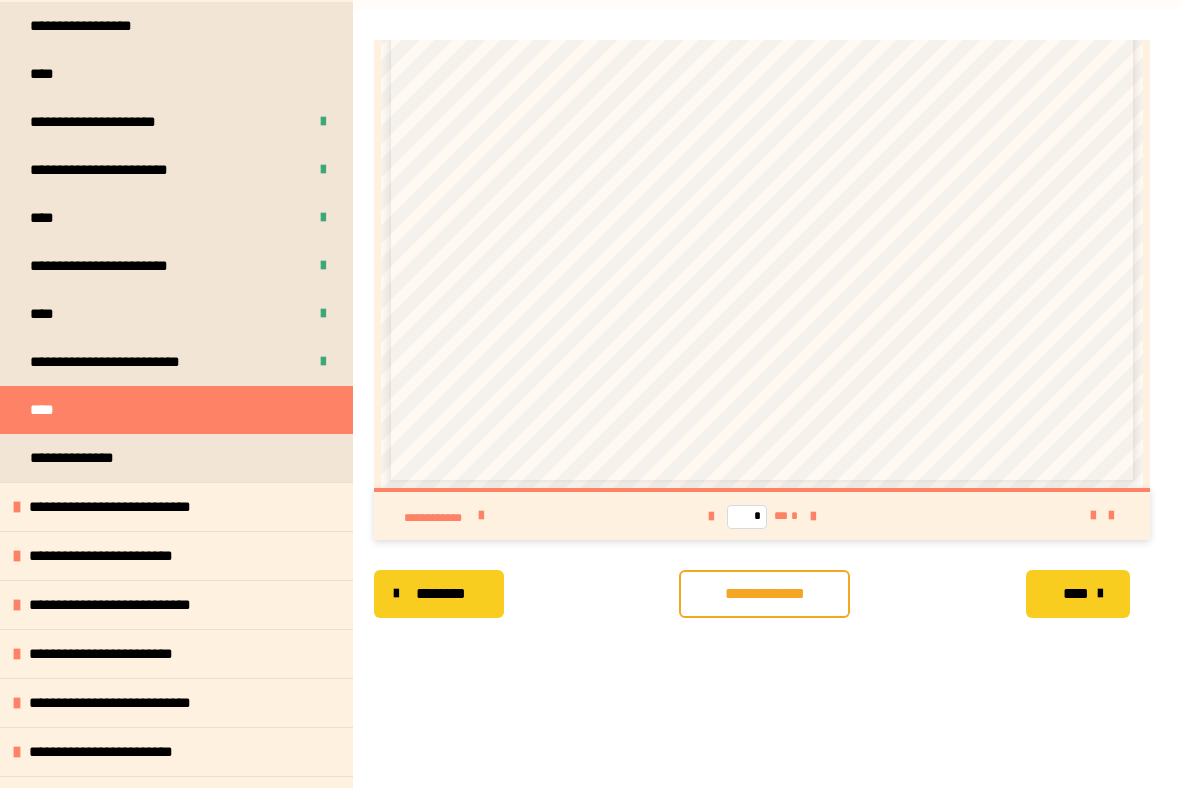 scroll, scrollTop: 629, scrollLeft: 0, axis: vertical 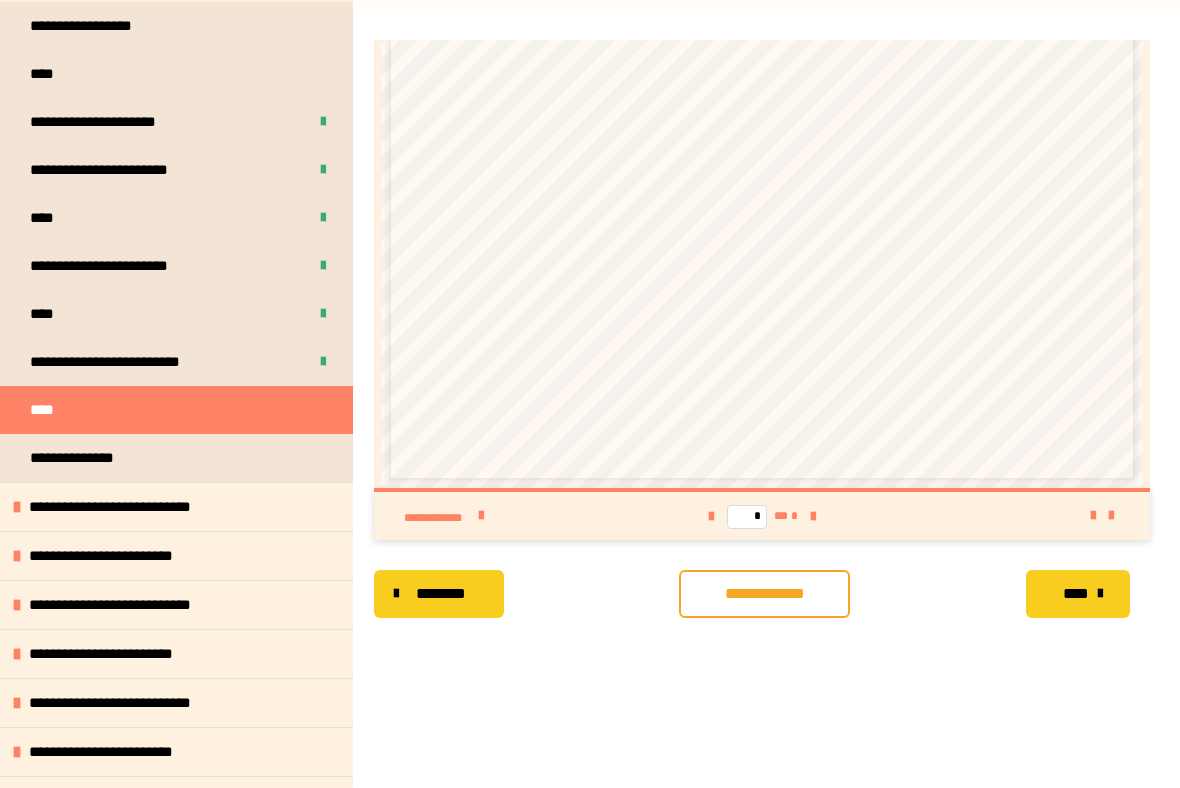 click on "**********" at bounding box center (764, 594) 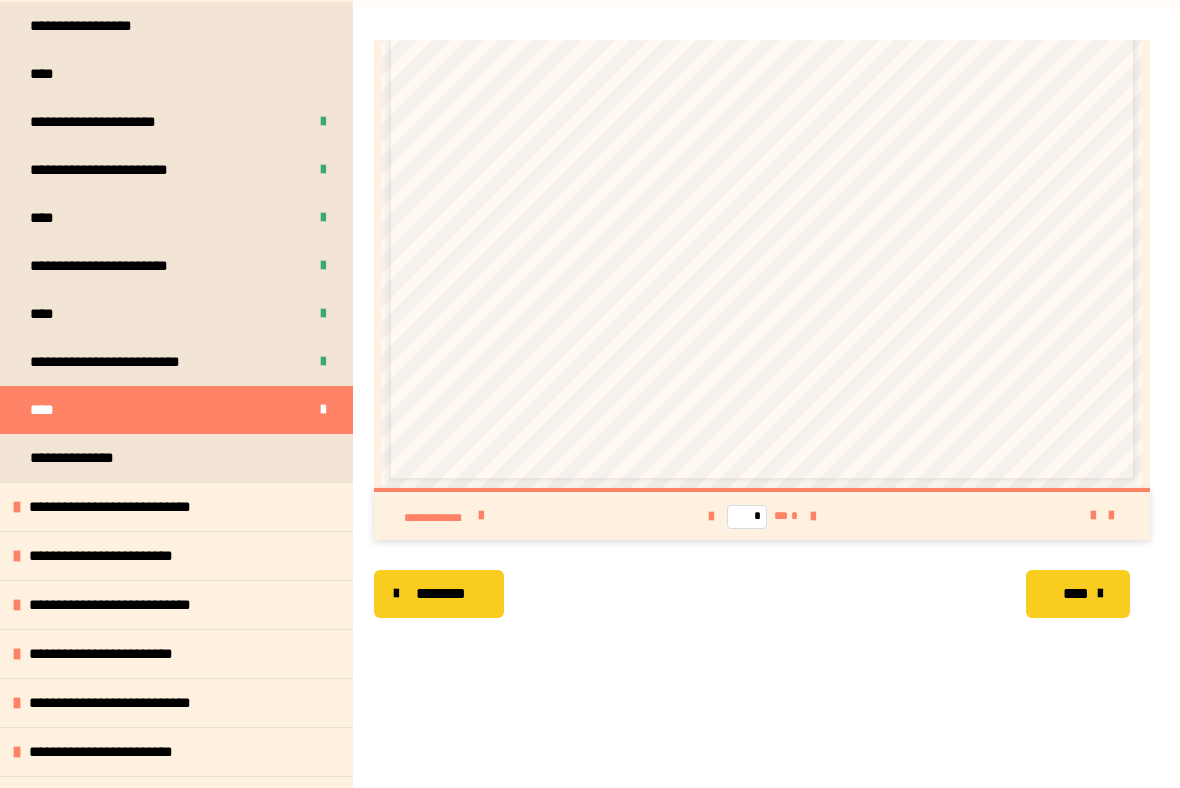 click at bounding box center (1100, 594) 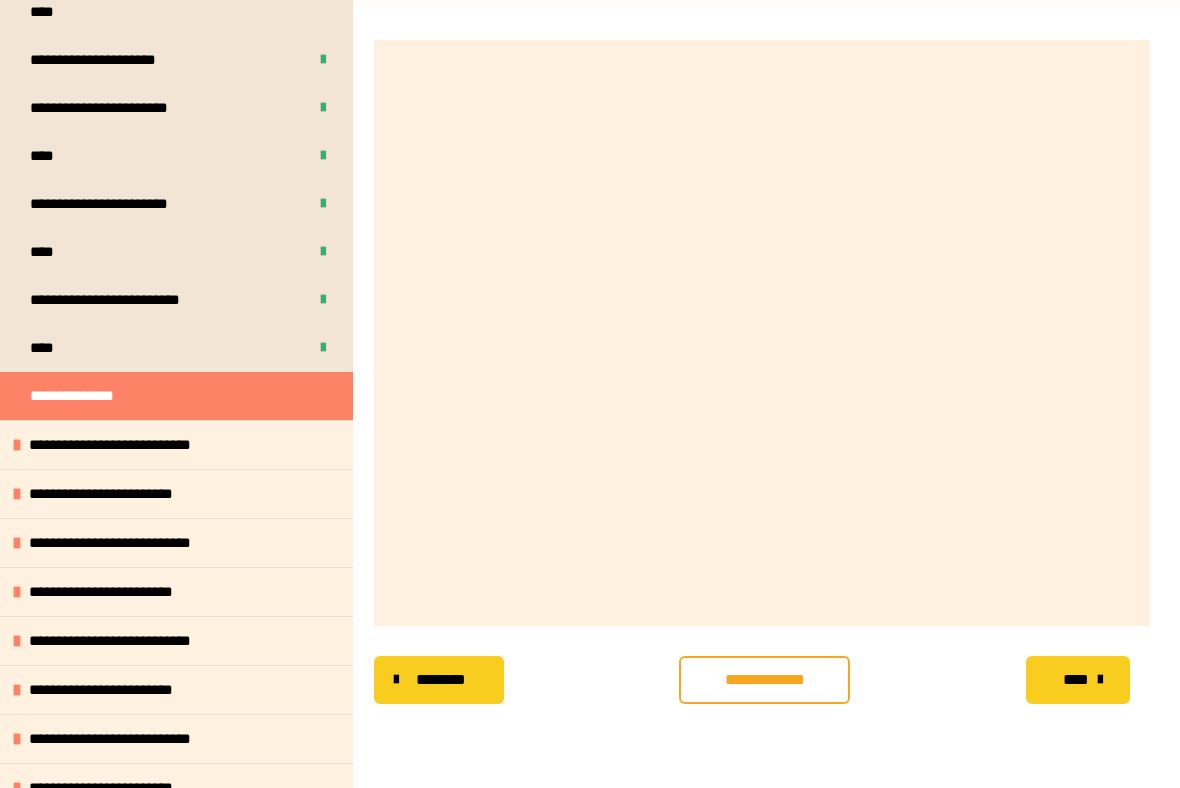 scroll, scrollTop: 511, scrollLeft: 0, axis: vertical 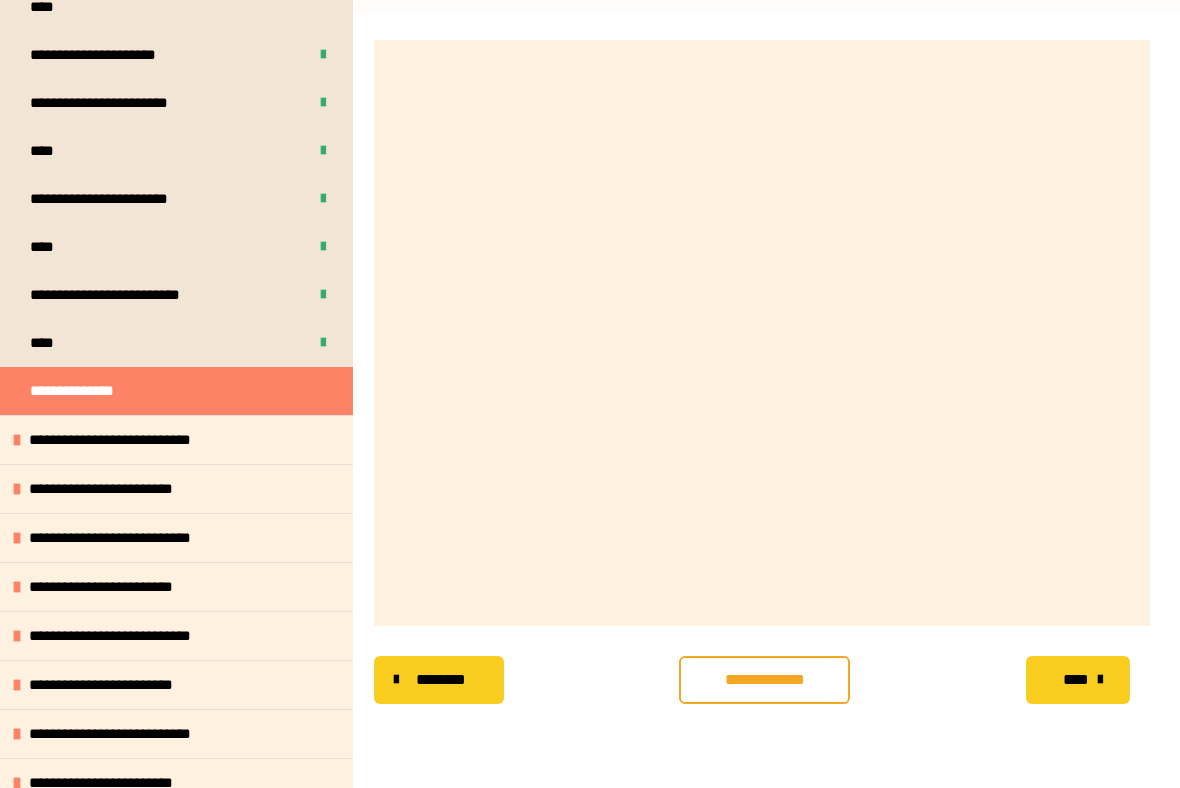 click on "**********" at bounding box center (130, 440) 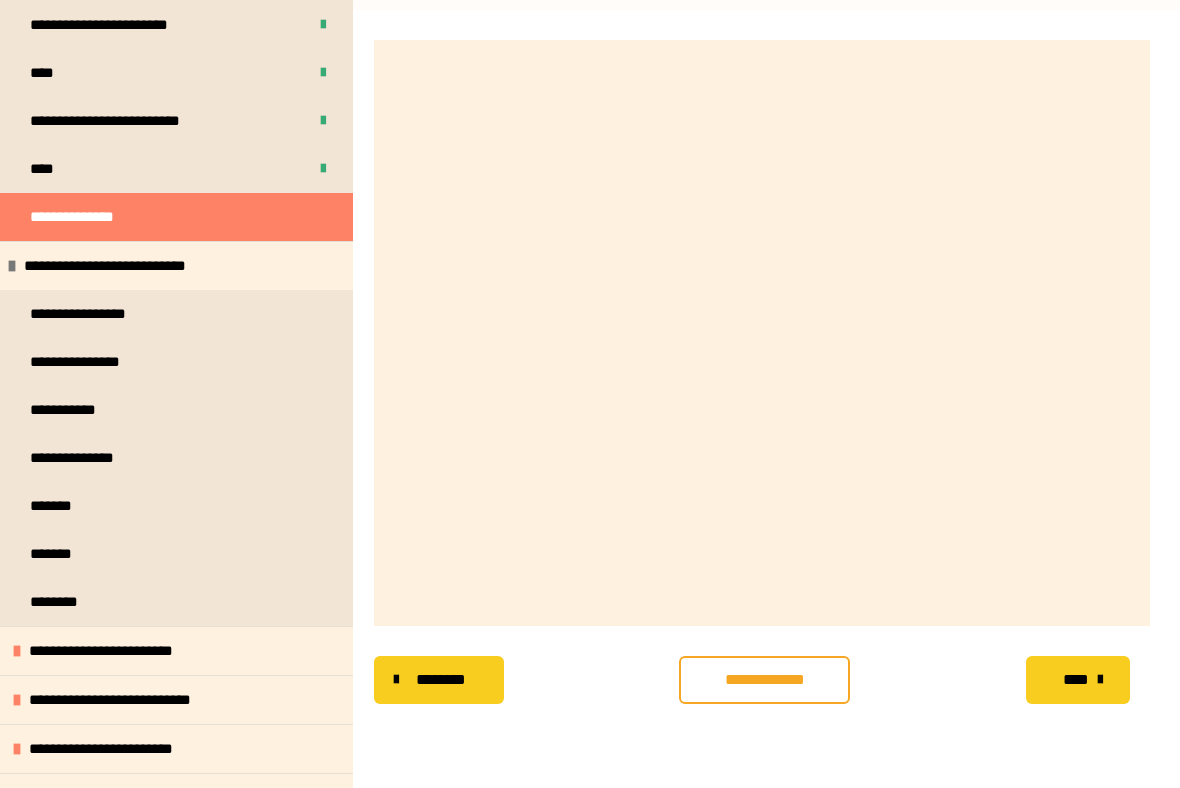 scroll, scrollTop: 654, scrollLeft: 0, axis: vertical 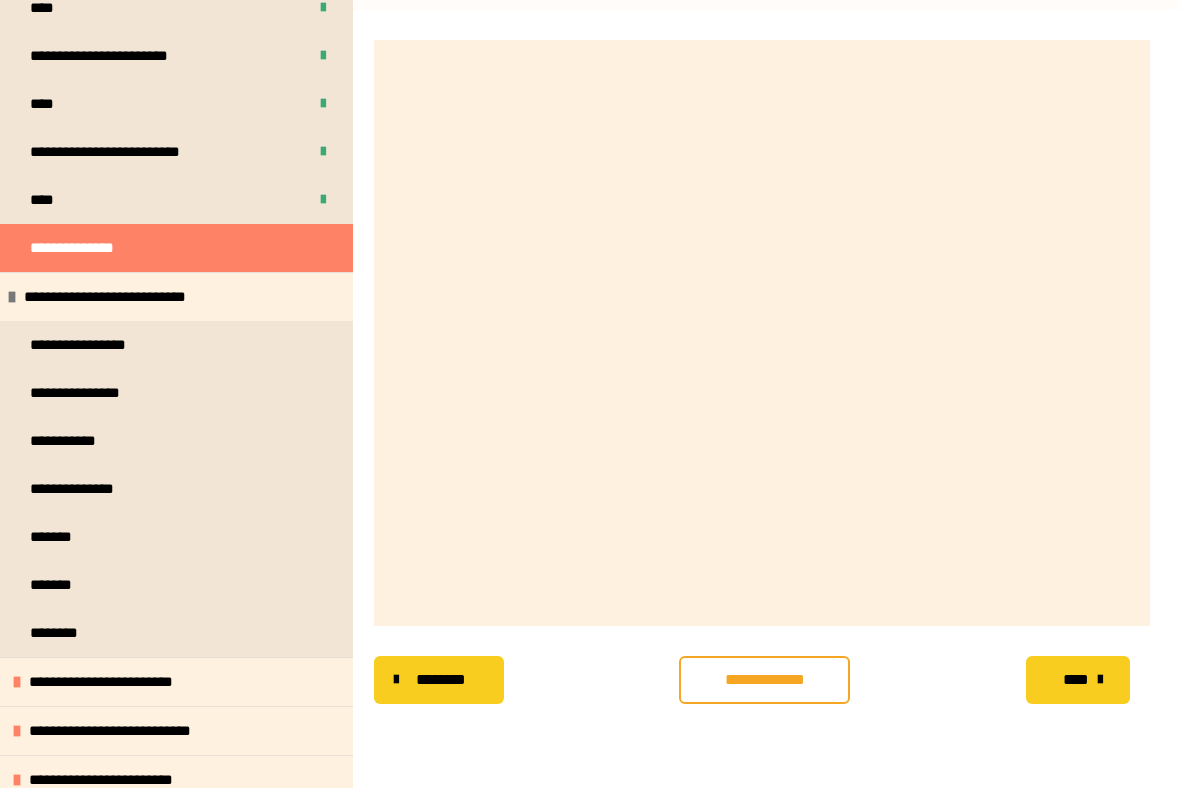 click on "**********" at bounding box center [125, 297] 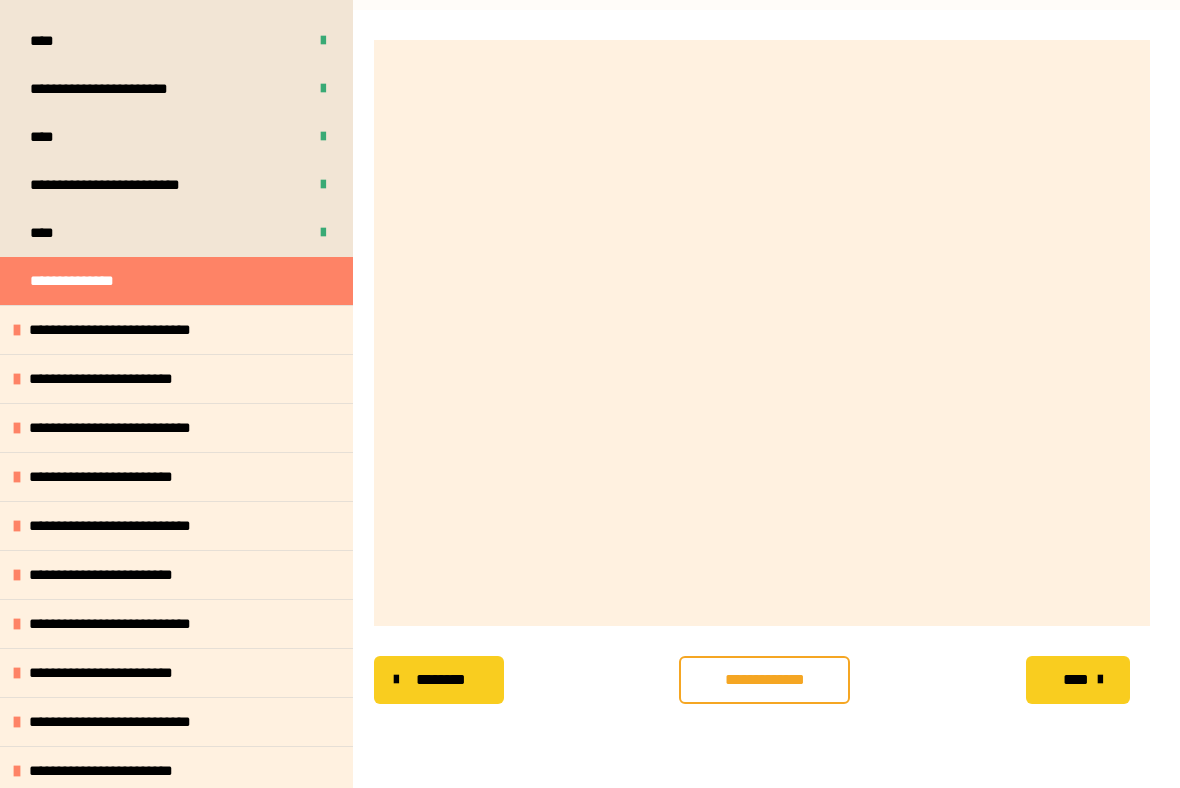 scroll, scrollTop: 624, scrollLeft: 0, axis: vertical 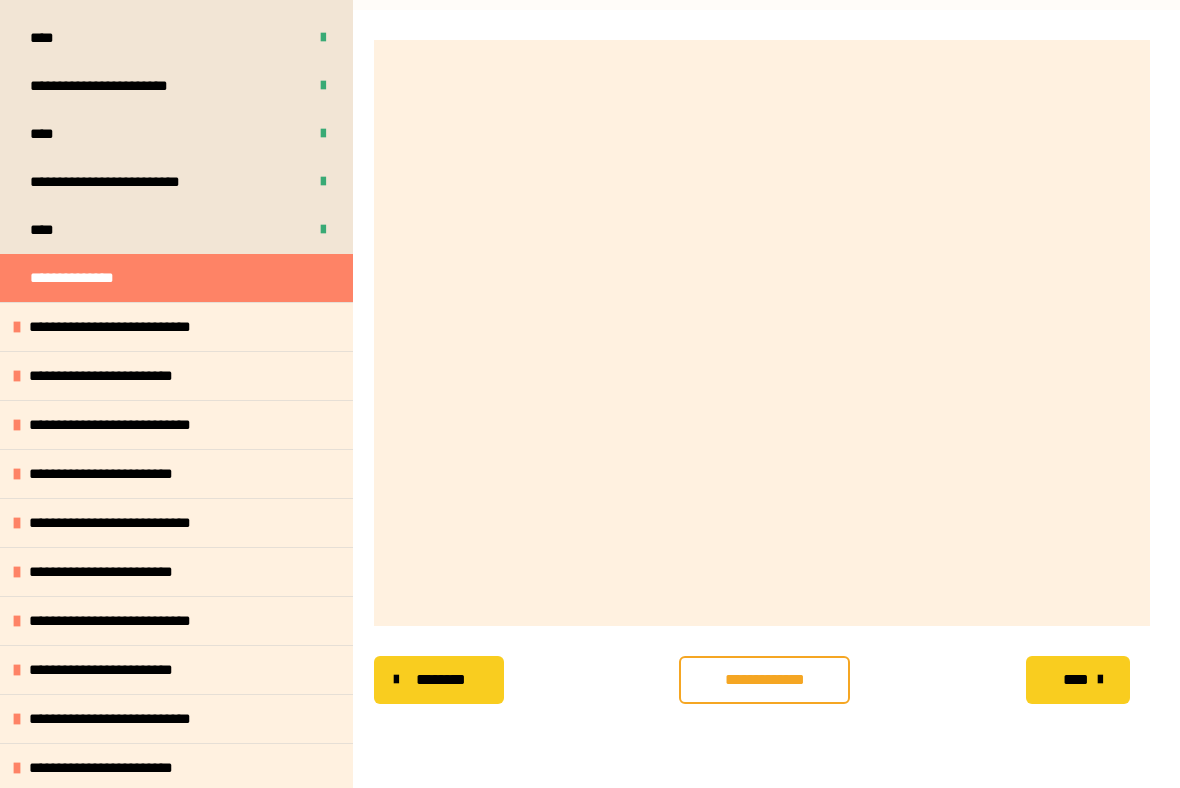 click on "**********" at bounding box center [176, 375] 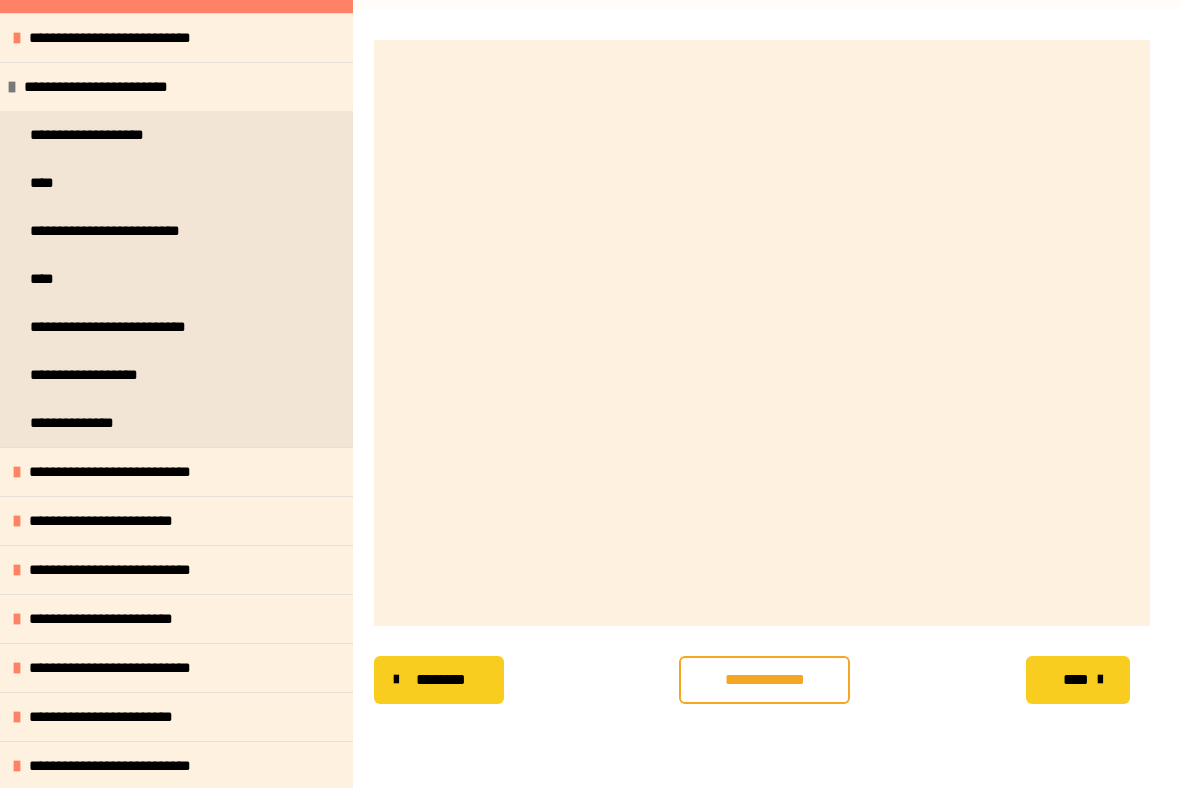 scroll, scrollTop: 944, scrollLeft: 0, axis: vertical 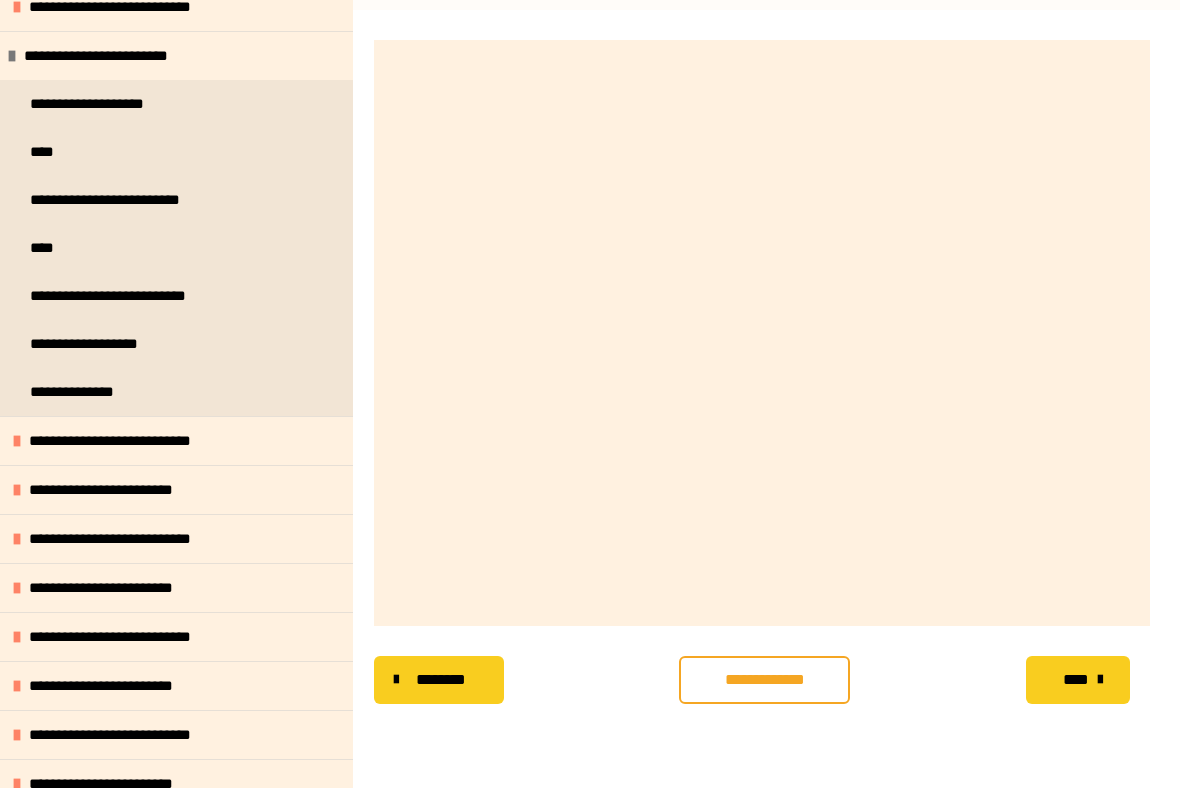 click on "**********" at bounding box center (115, 490) 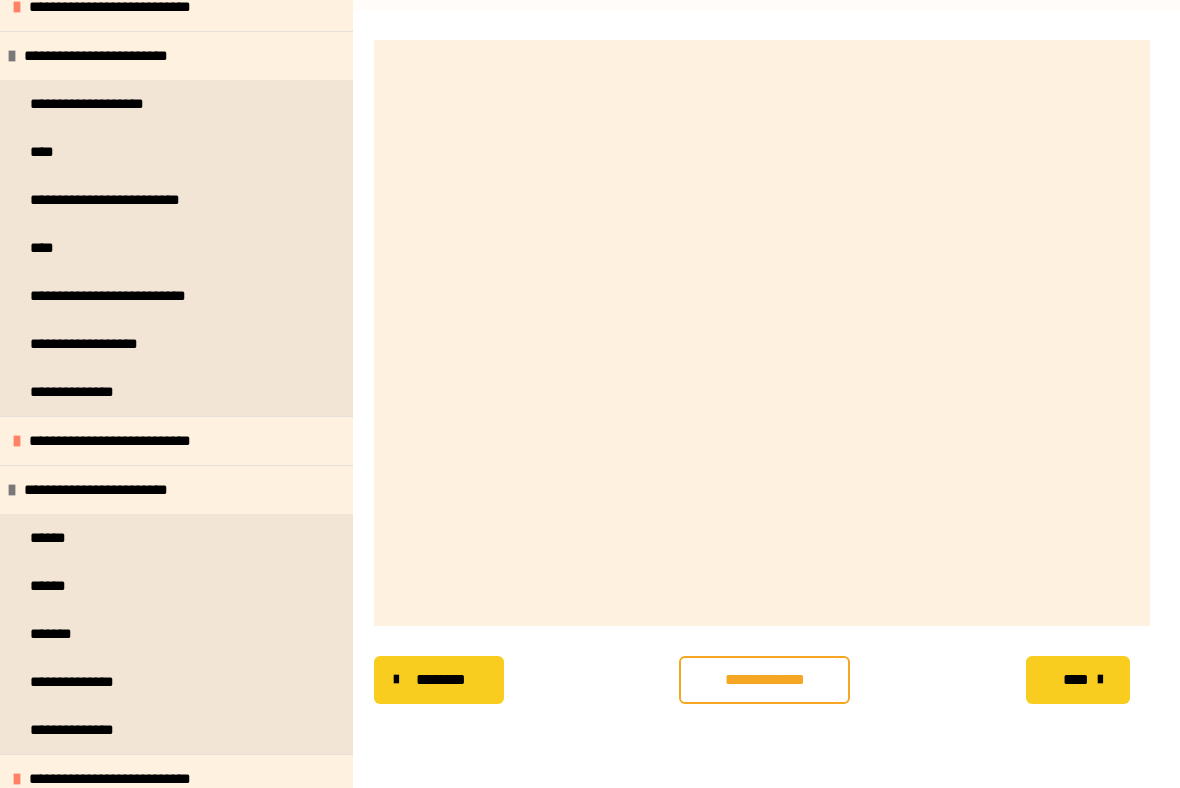 click on "**********" at bounding box center (110, 490) 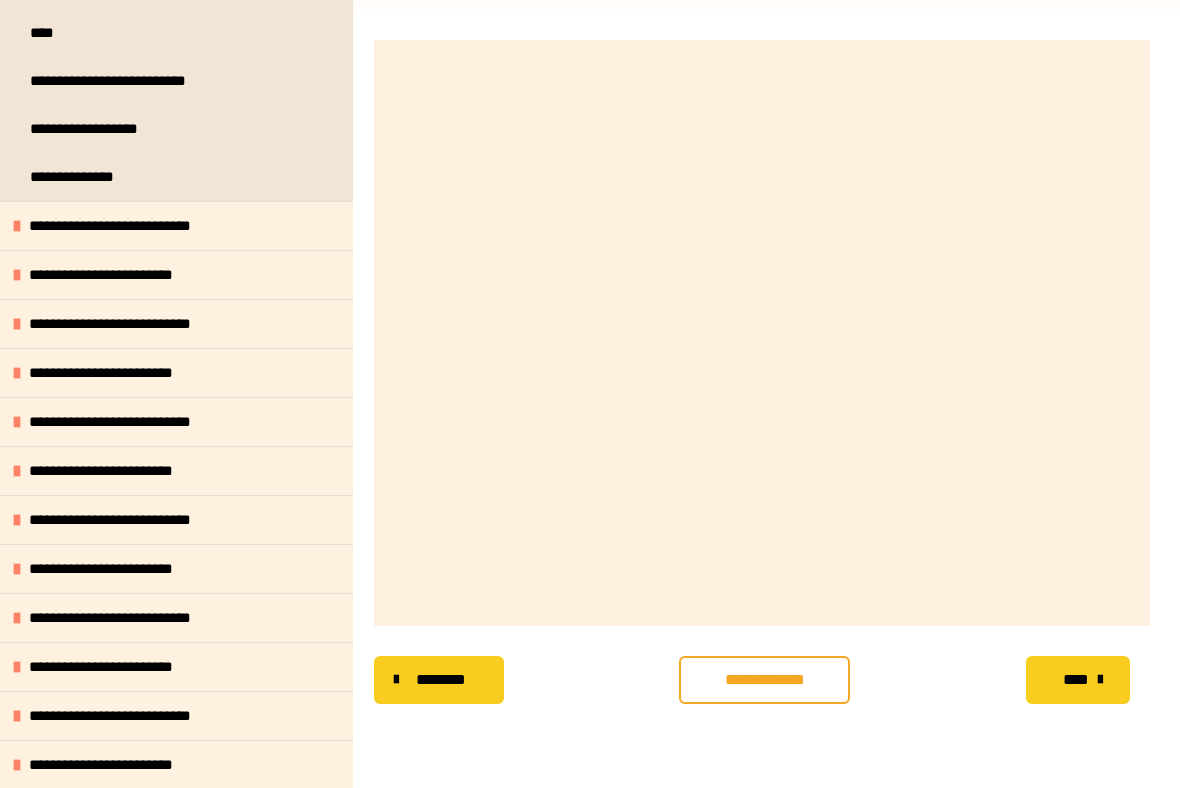 scroll, scrollTop: 1174, scrollLeft: 0, axis: vertical 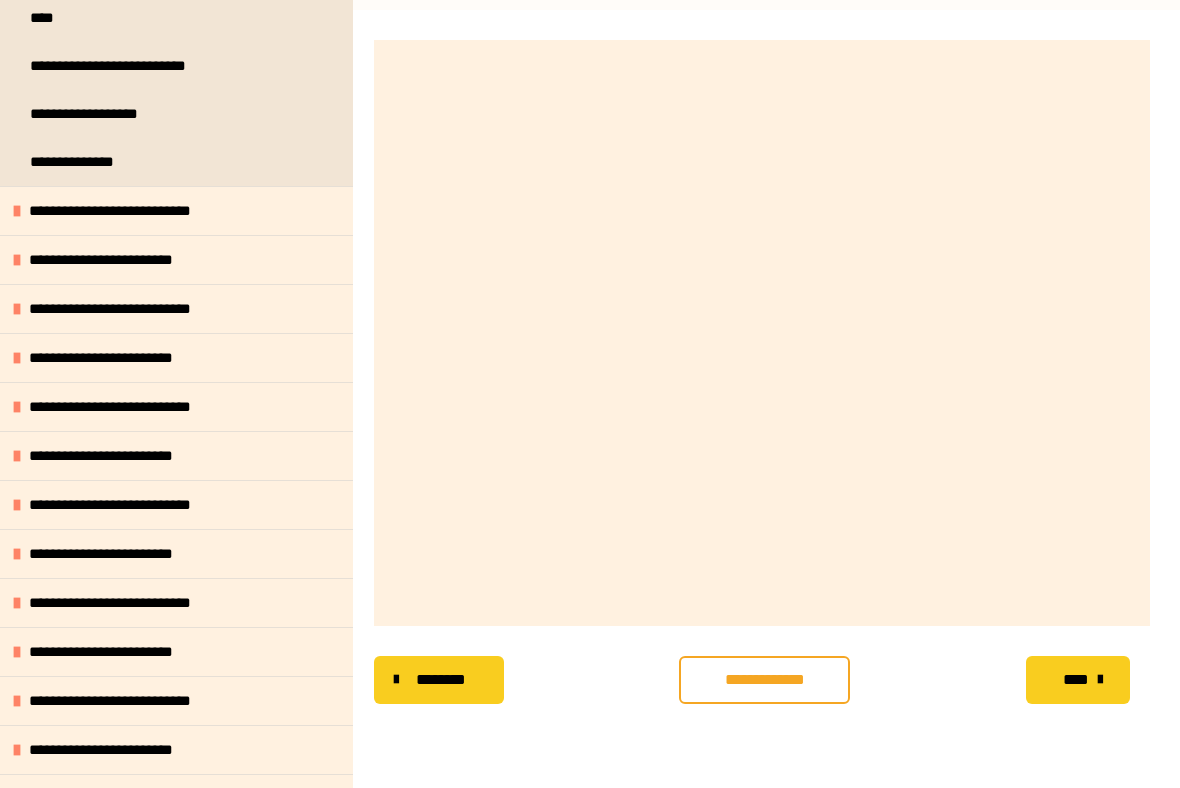 click on "**********" at bounding box center [130, 505] 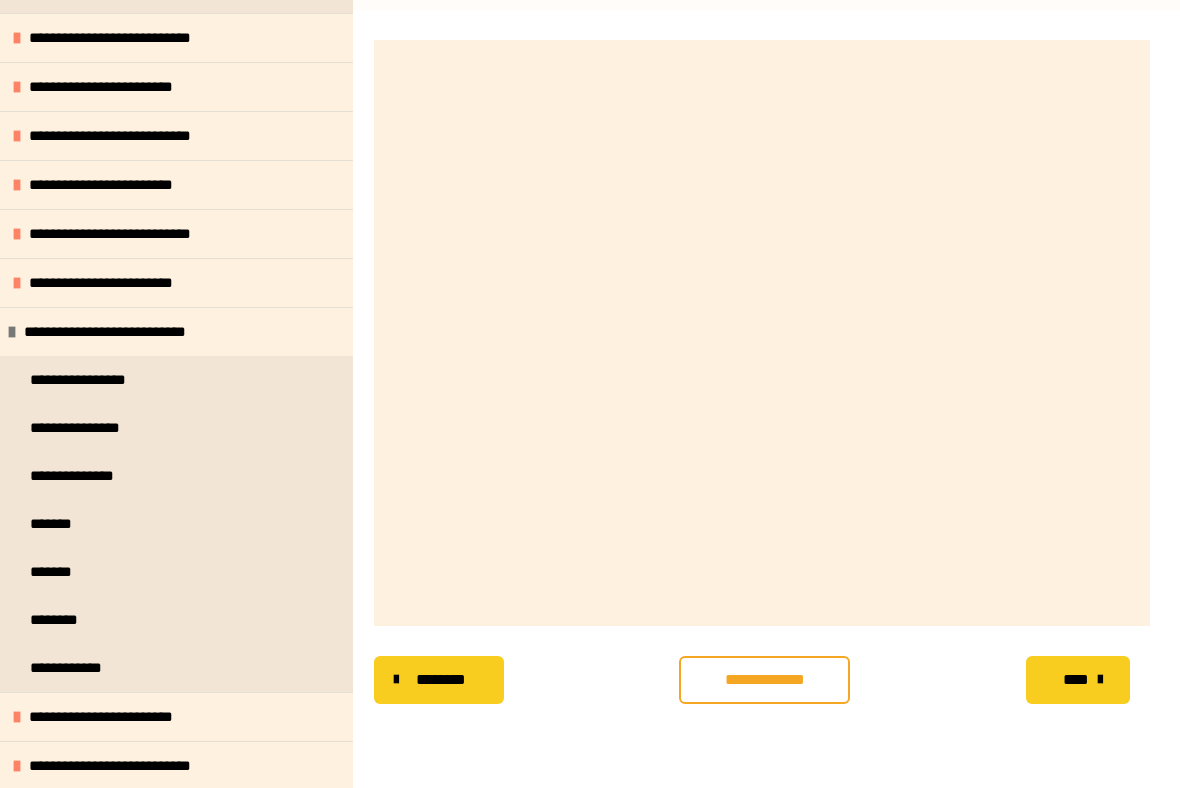 scroll, scrollTop: 1353, scrollLeft: 0, axis: vertical 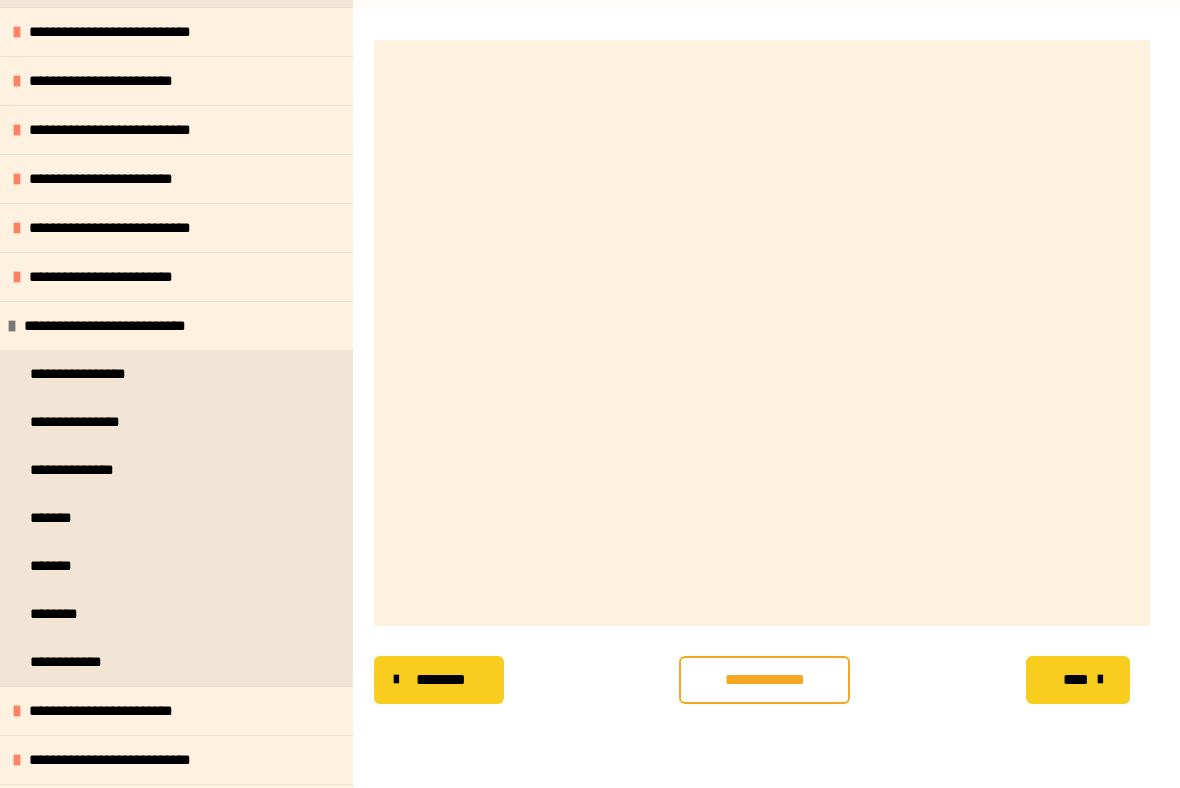click on "**********" at bounding box center (176, 325) 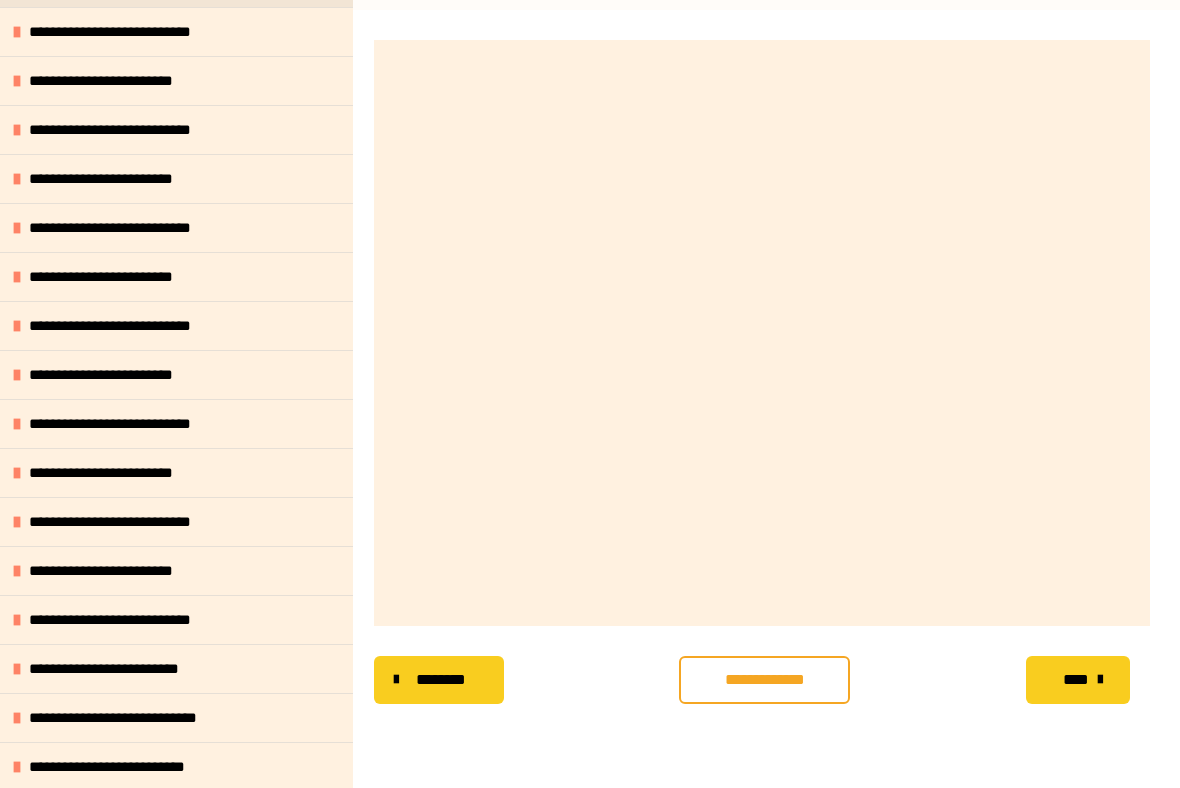 click on "**********" at bounding box center (176, 276) 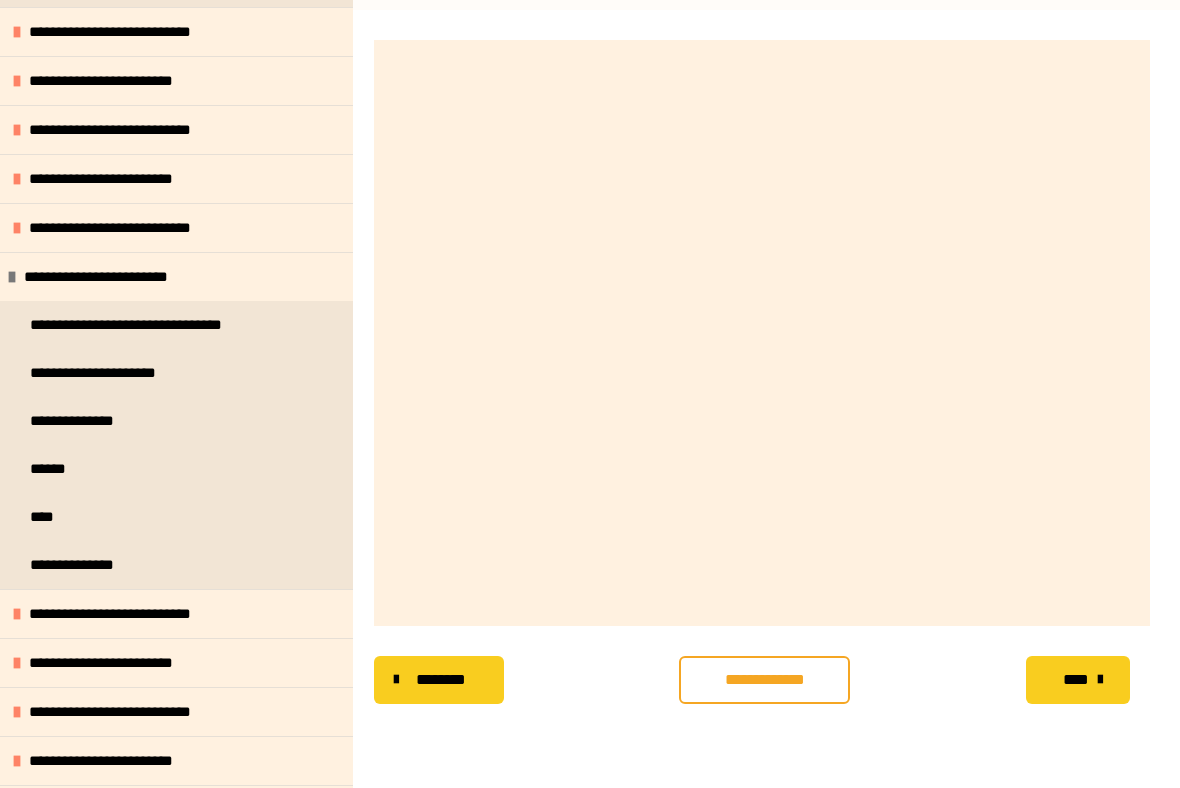 click on "**********" at bounding box center (176, 276) 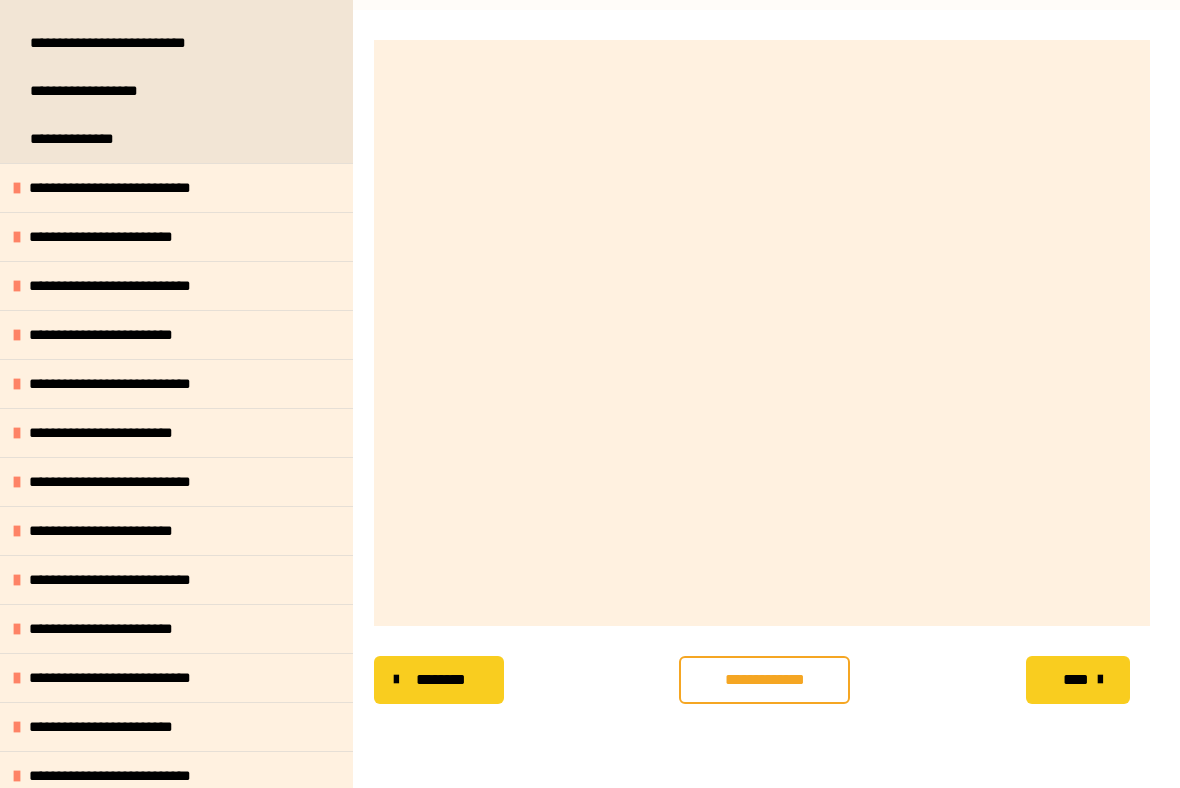 scroll, scrollTop: 1198, scrollLeft: 0, axis: vertical 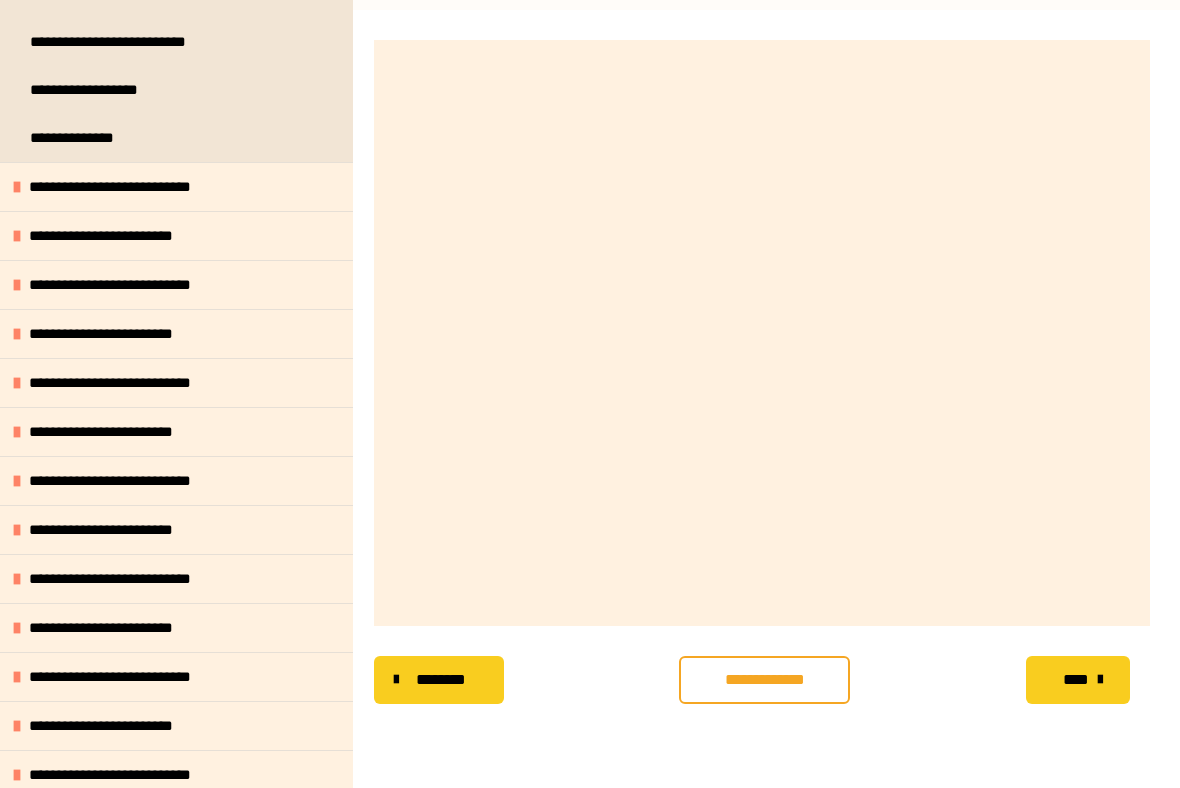 click at bounding box center [762, 333] 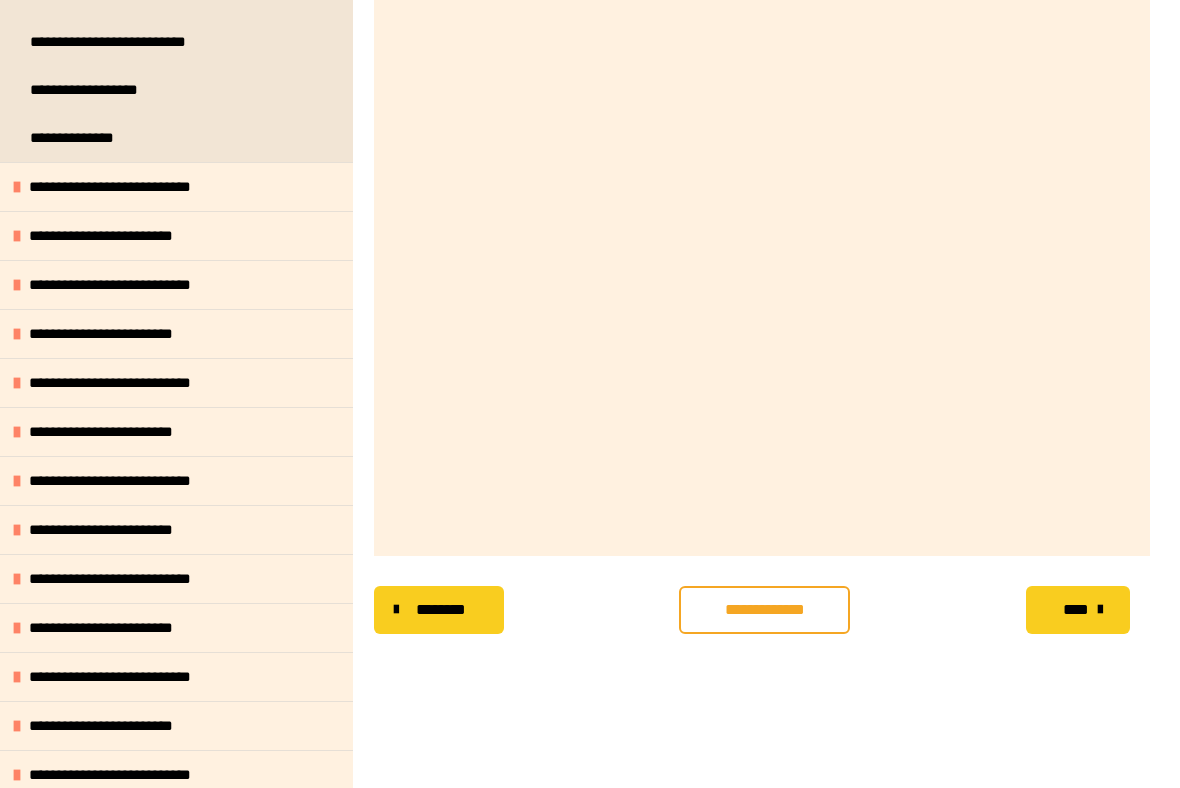 scroll, scrollTop: 339, scrollLeft: 0, axis: vertical 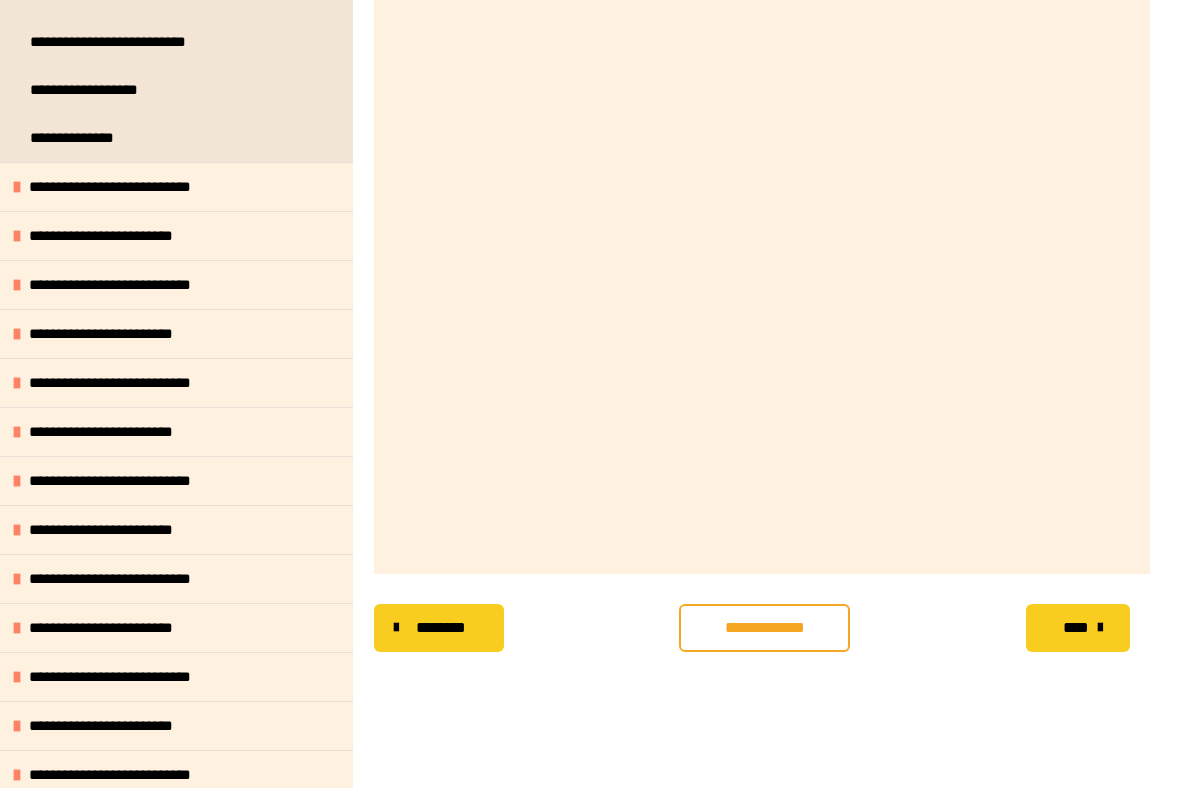 click on "**********" at bounding box center [764, 628] 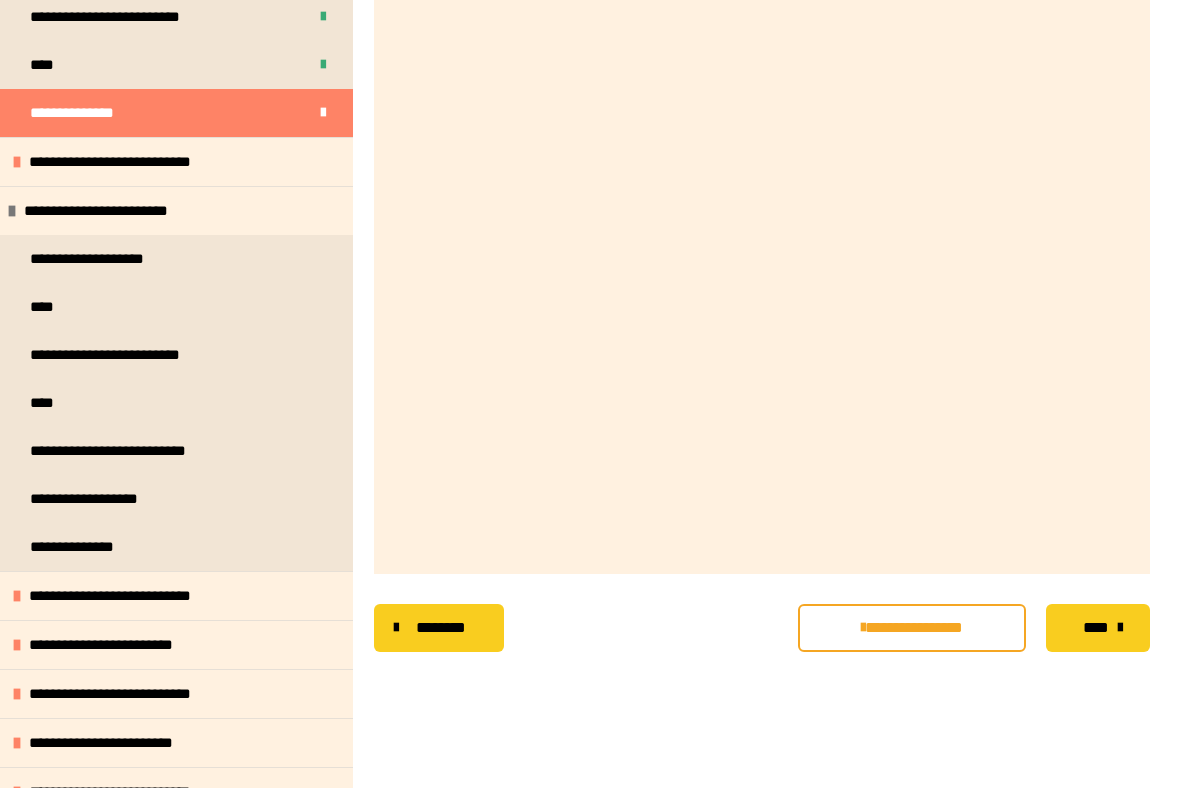 scroll, scrollTop: 665, scrollLeft: 0, axis: vertical 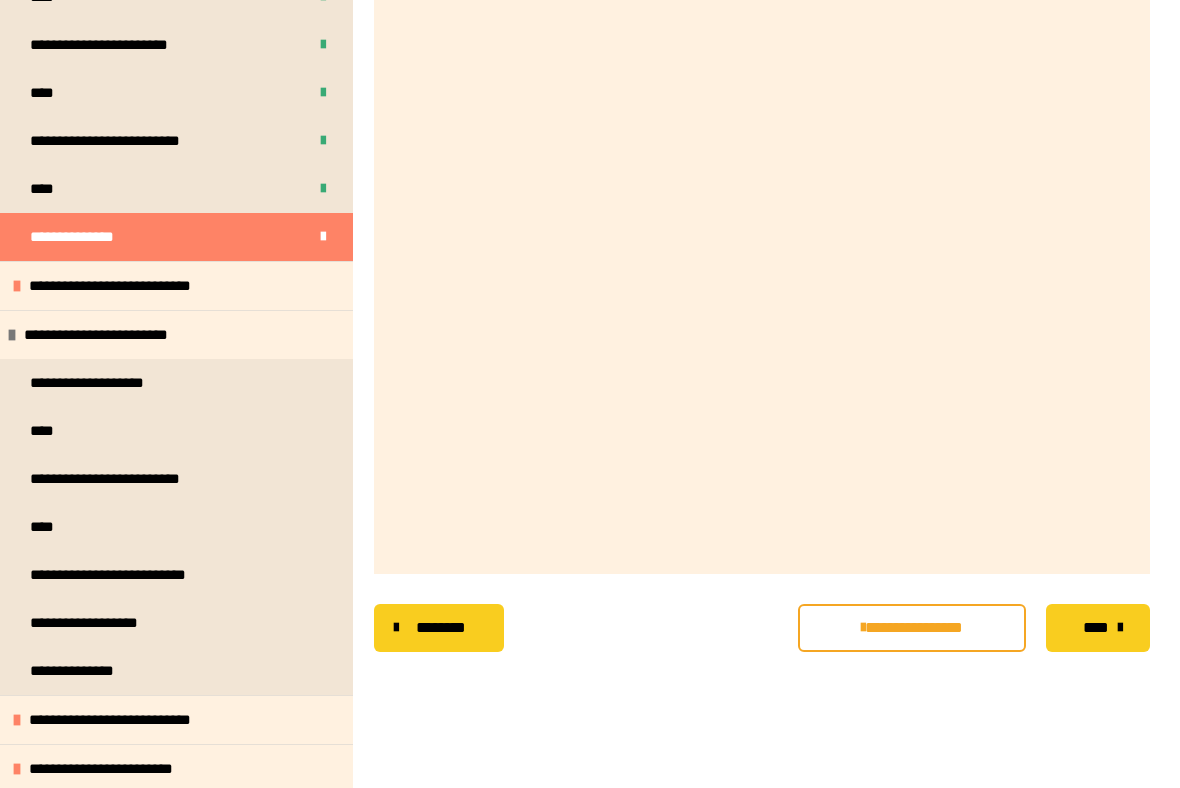 click on "**********" at bounding box center [176, 334] 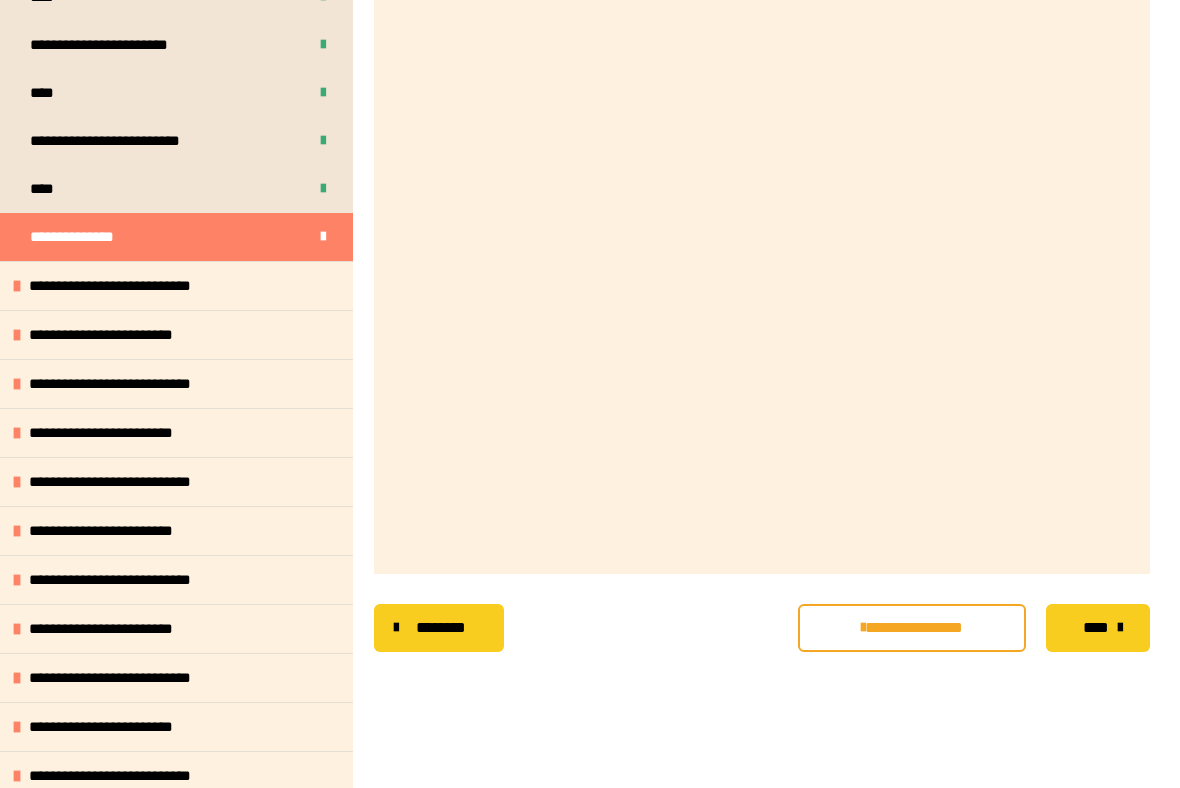click on "****" at bounding box center [1095, 628] 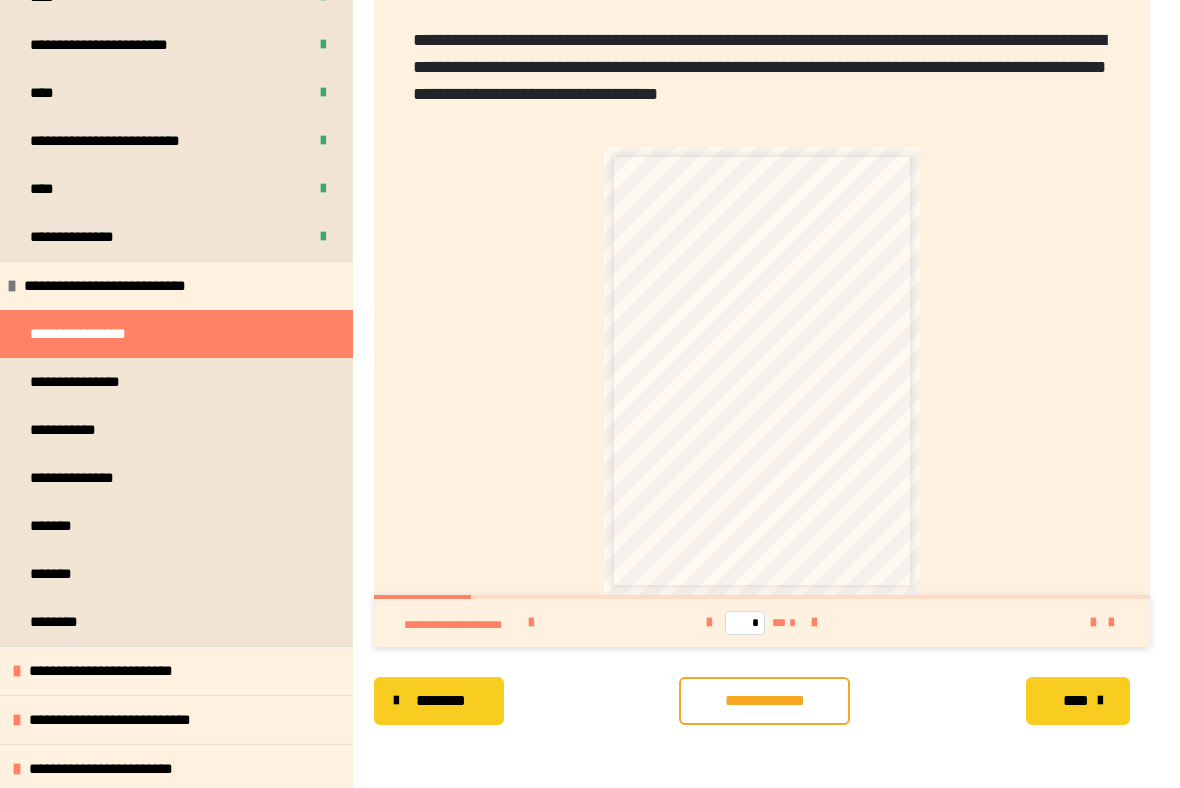 click on "**********" at bounding box center [125, 286] 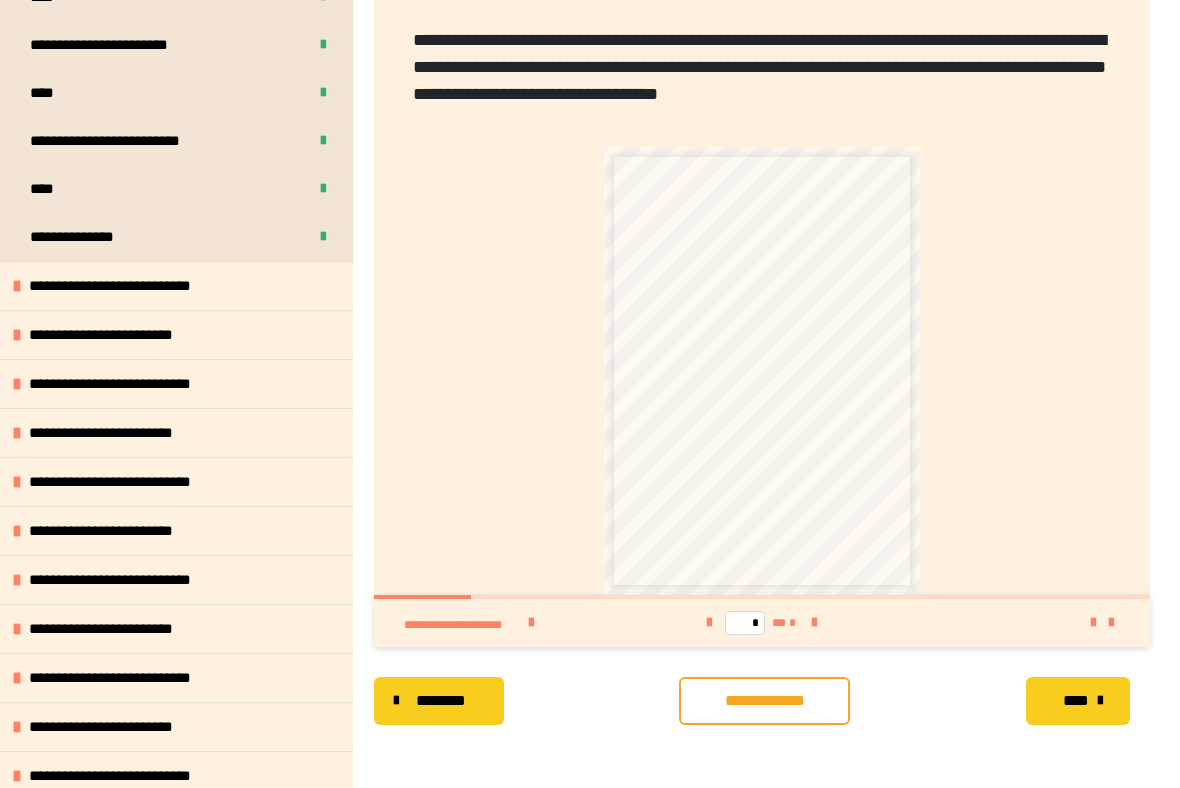 click on "**********" at bounding box center [114, 335] 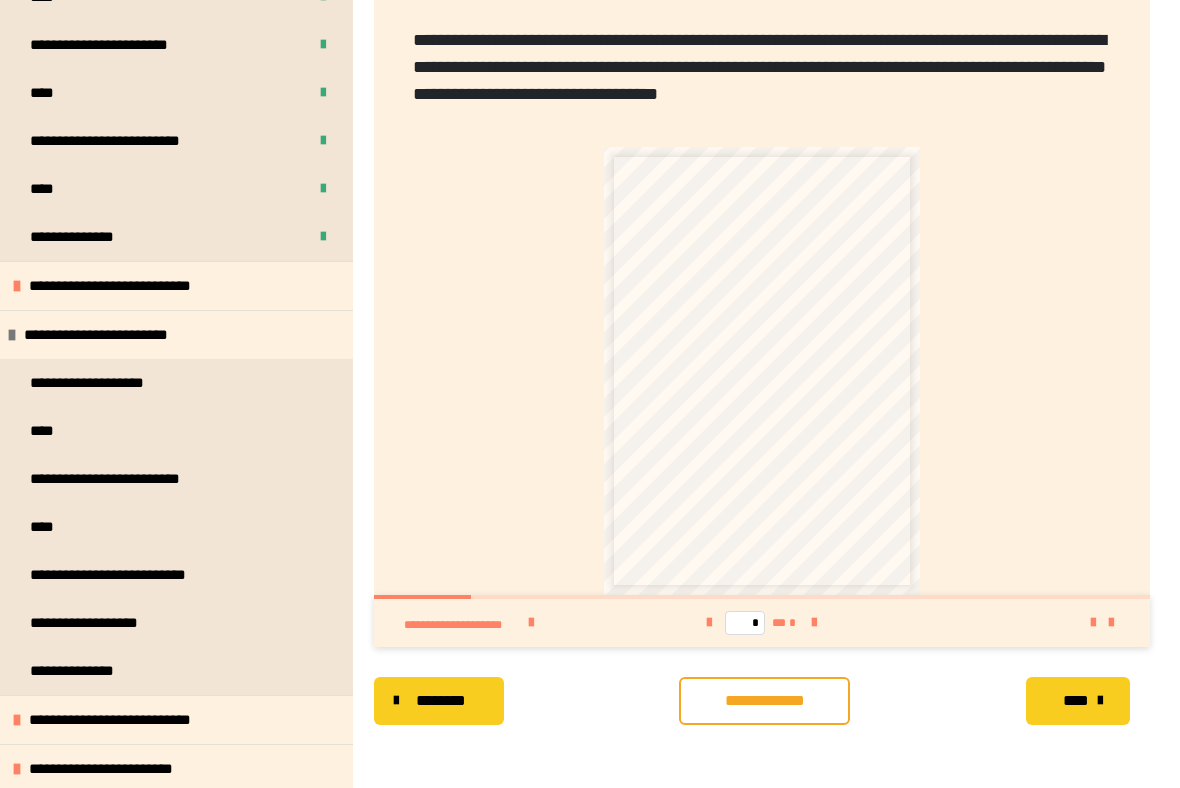 click on "**********" at bounding box center (102, 383) 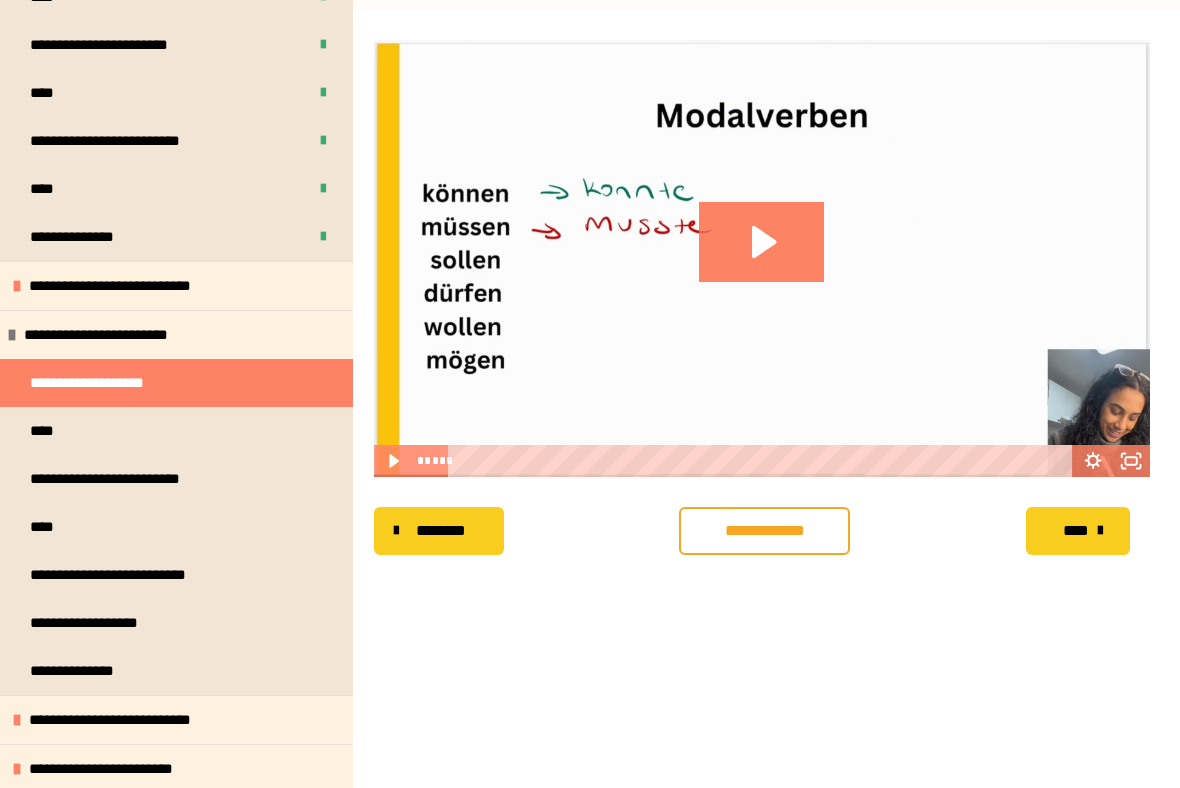 click 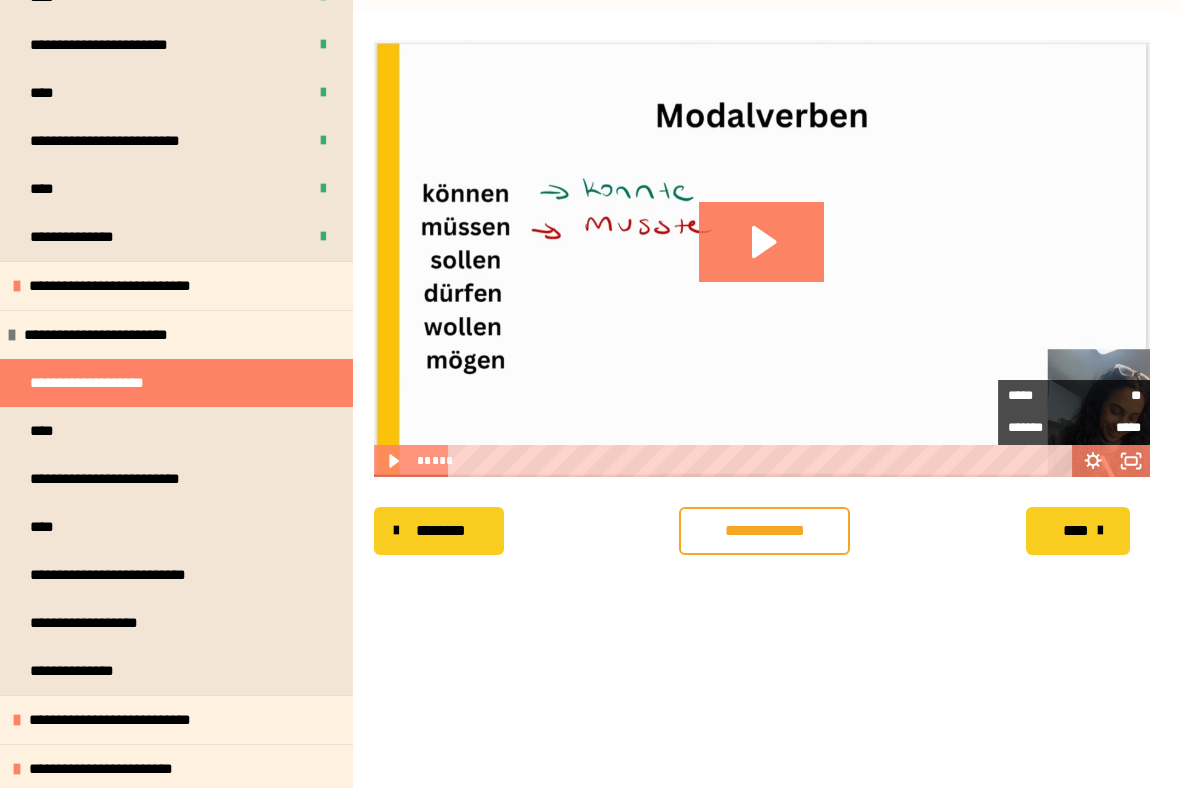 click on "*****" at bounding box center (1107, 428) 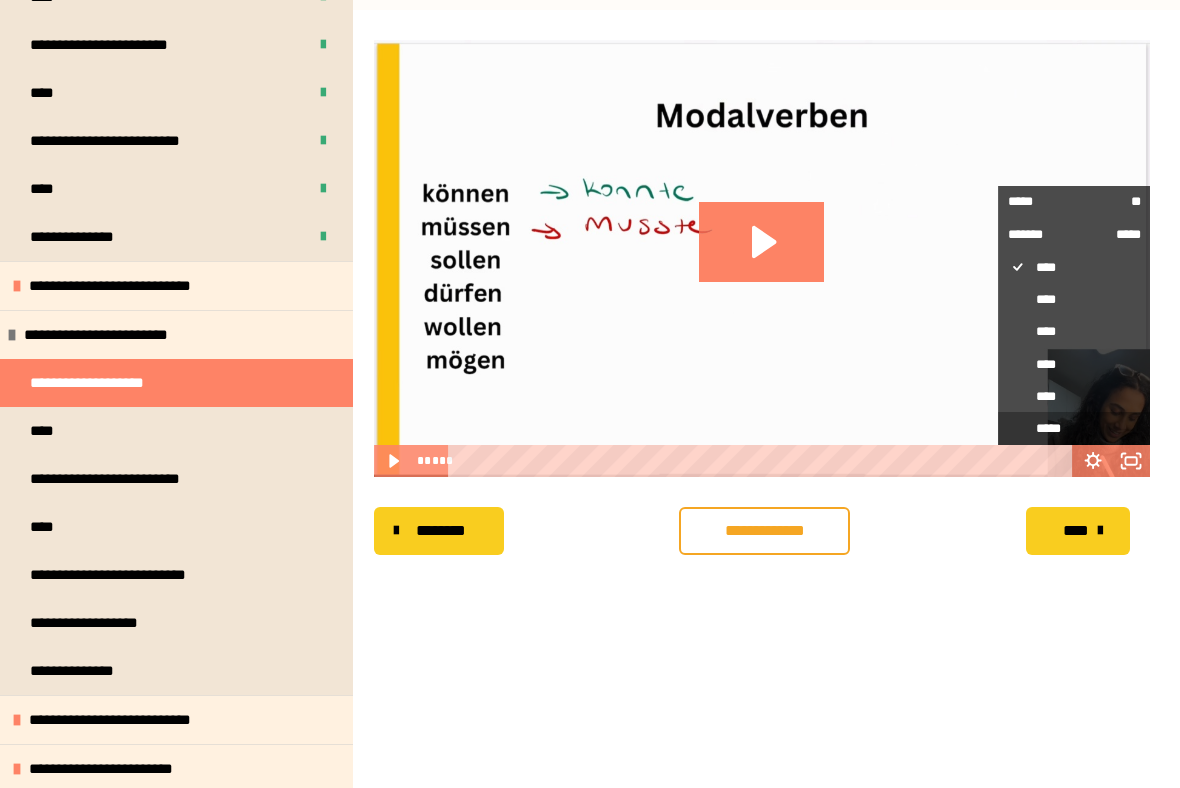 click on "*****" at bounding box center [1074, 428] 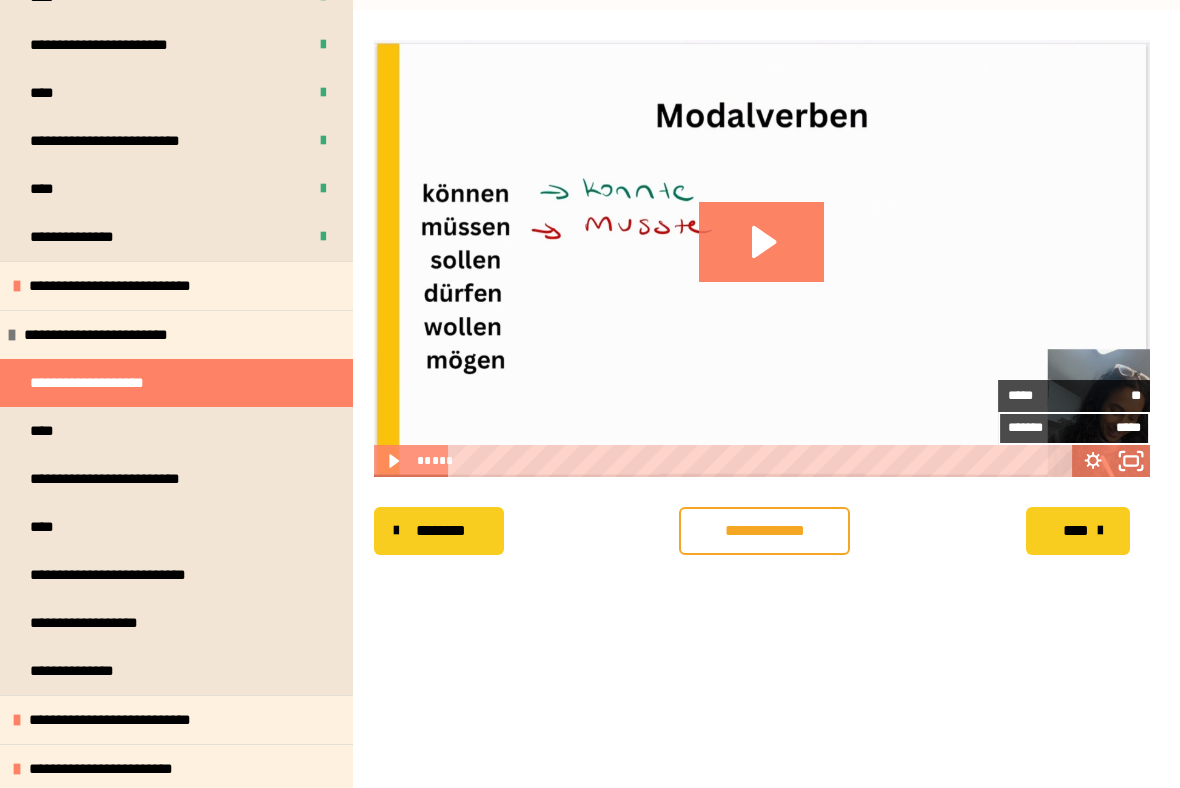 click 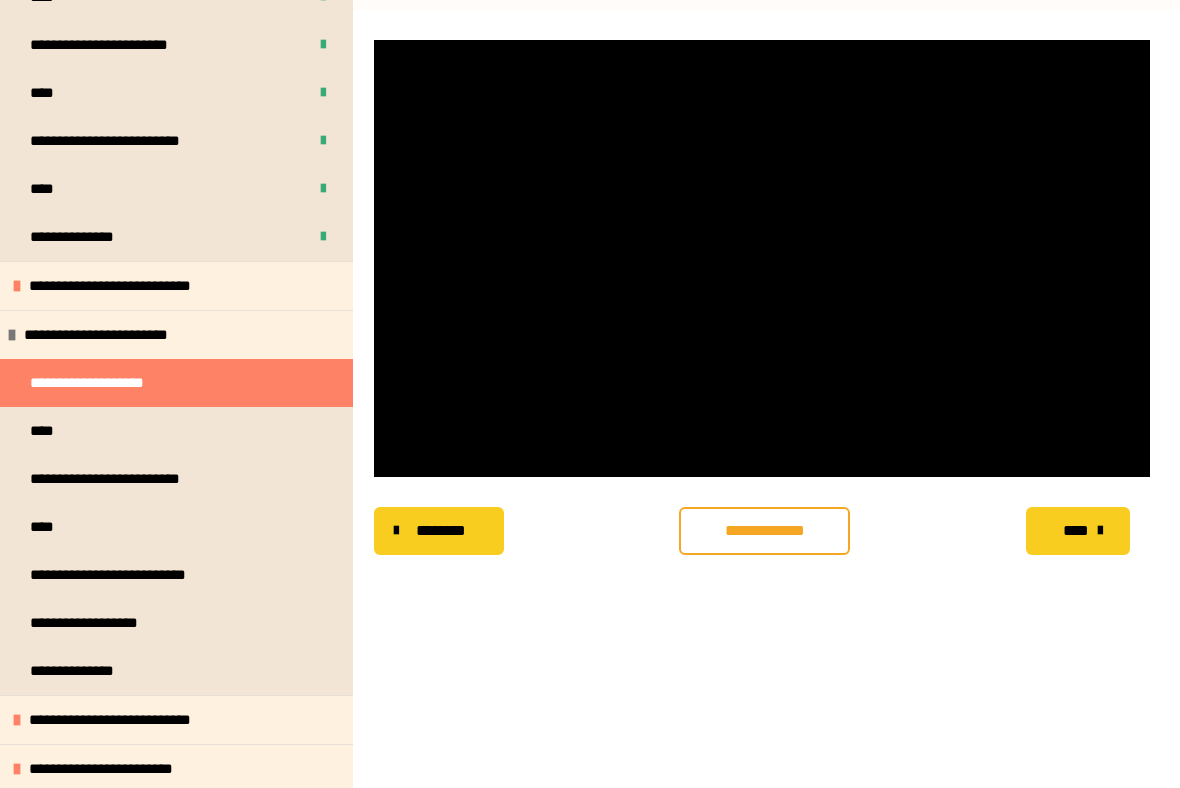 click at bounding box center (762, 258) 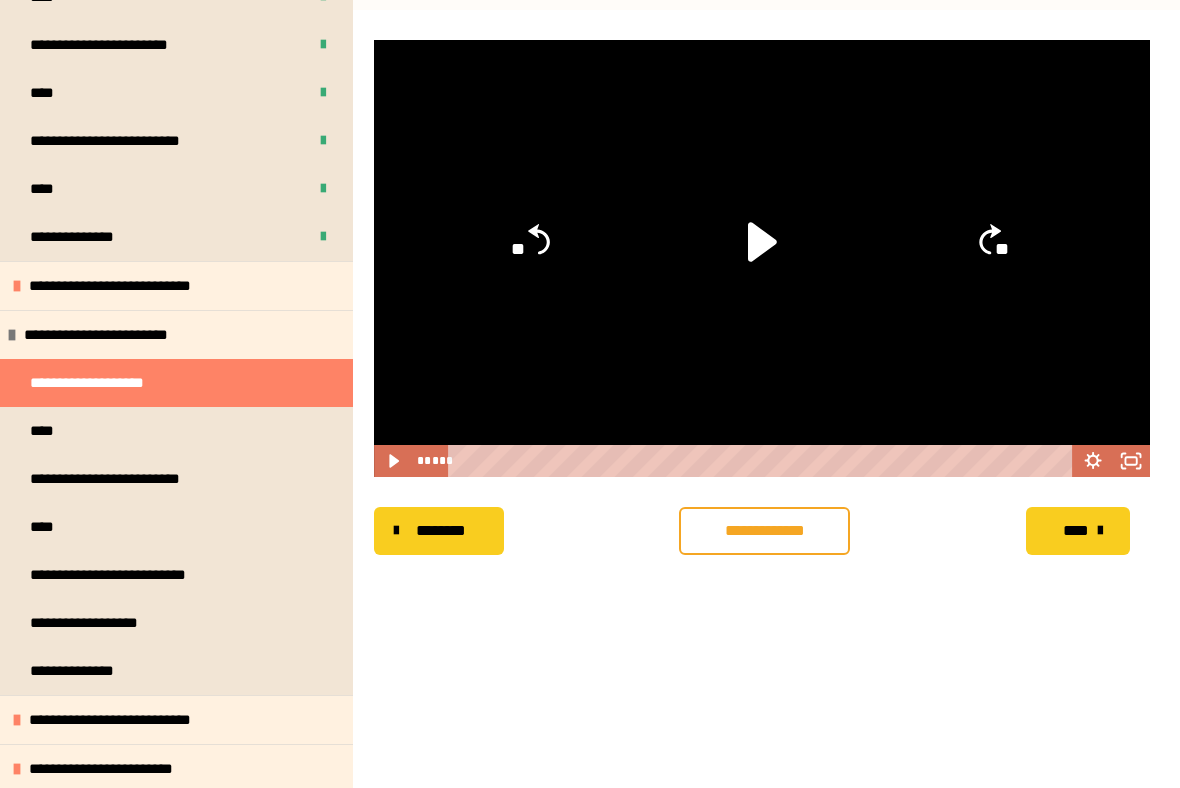 click 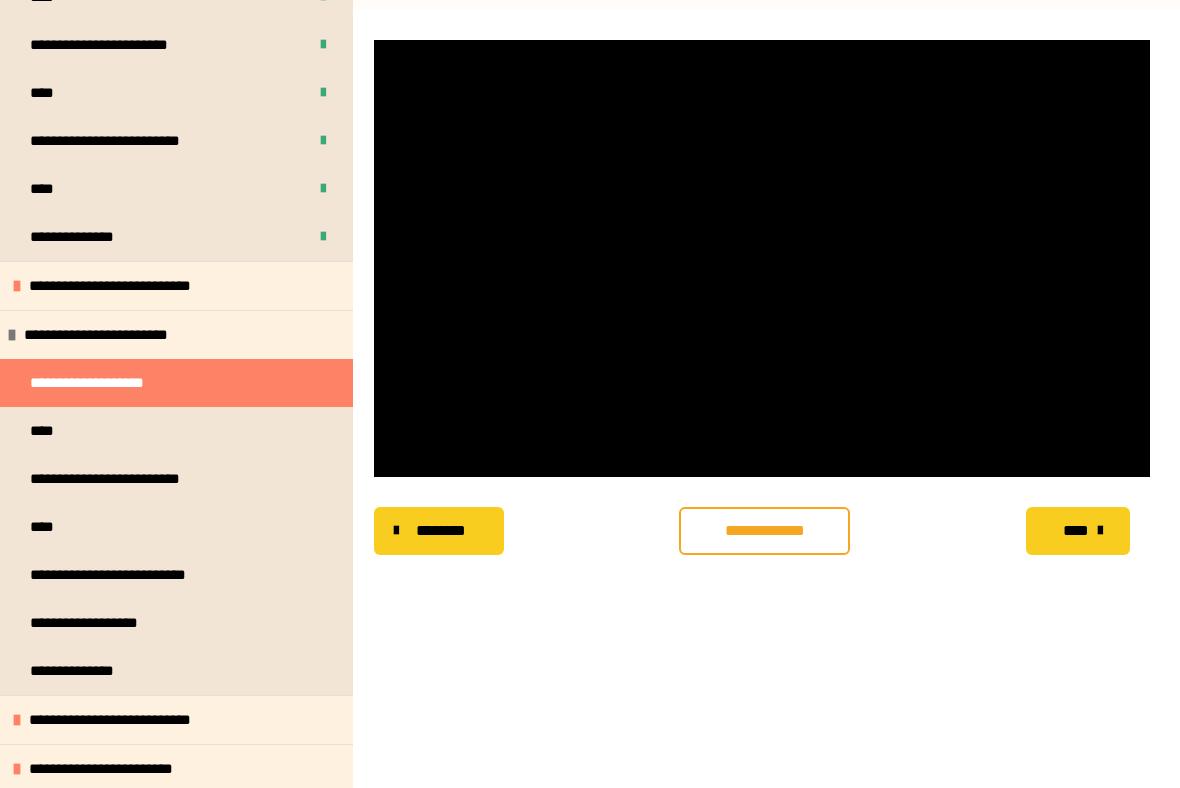 click at bounding box center [762, 258] 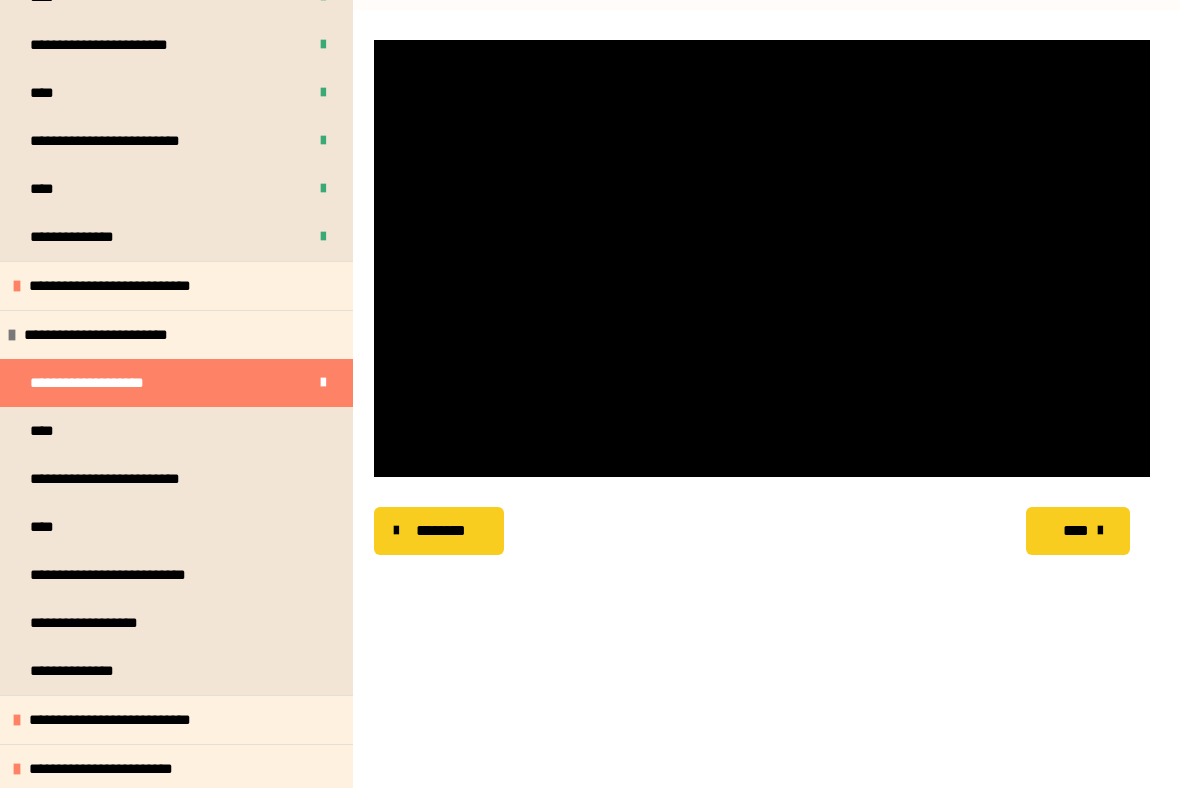 click on "****" at bounding box center [1075, 531] 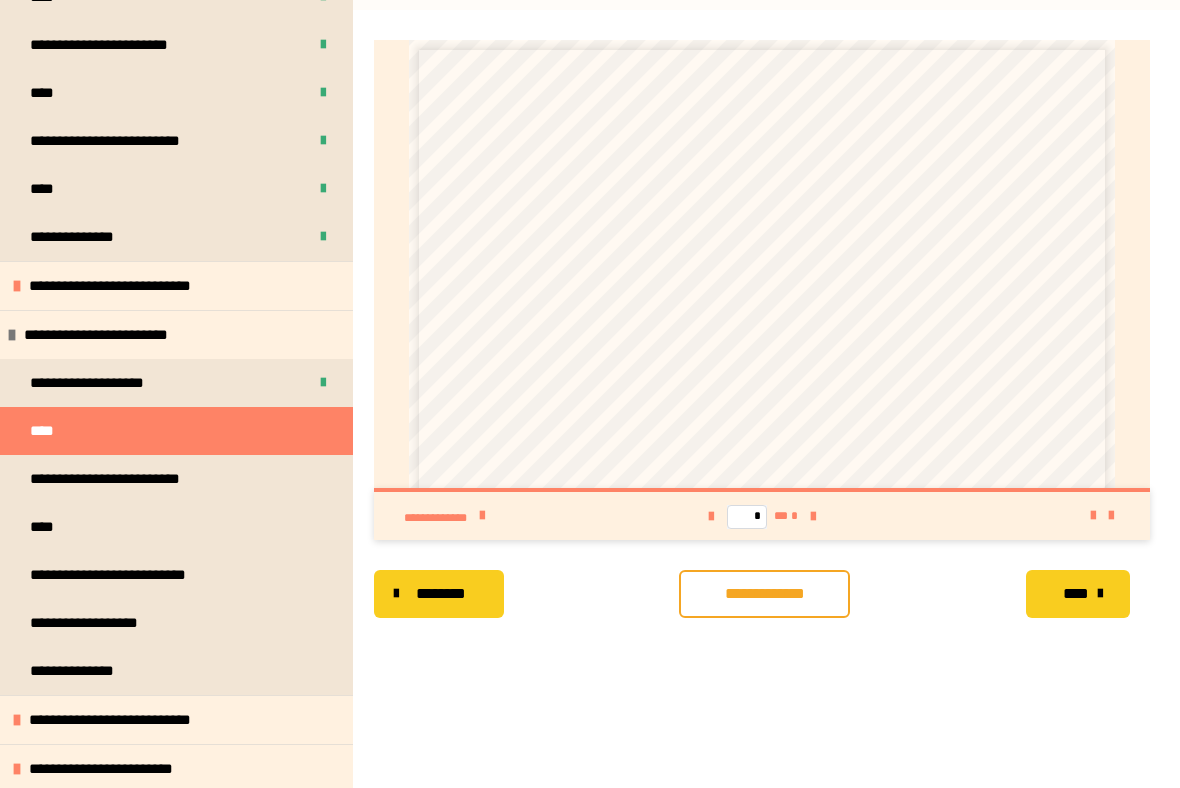 click on "****" at bounding box center (733, 89) 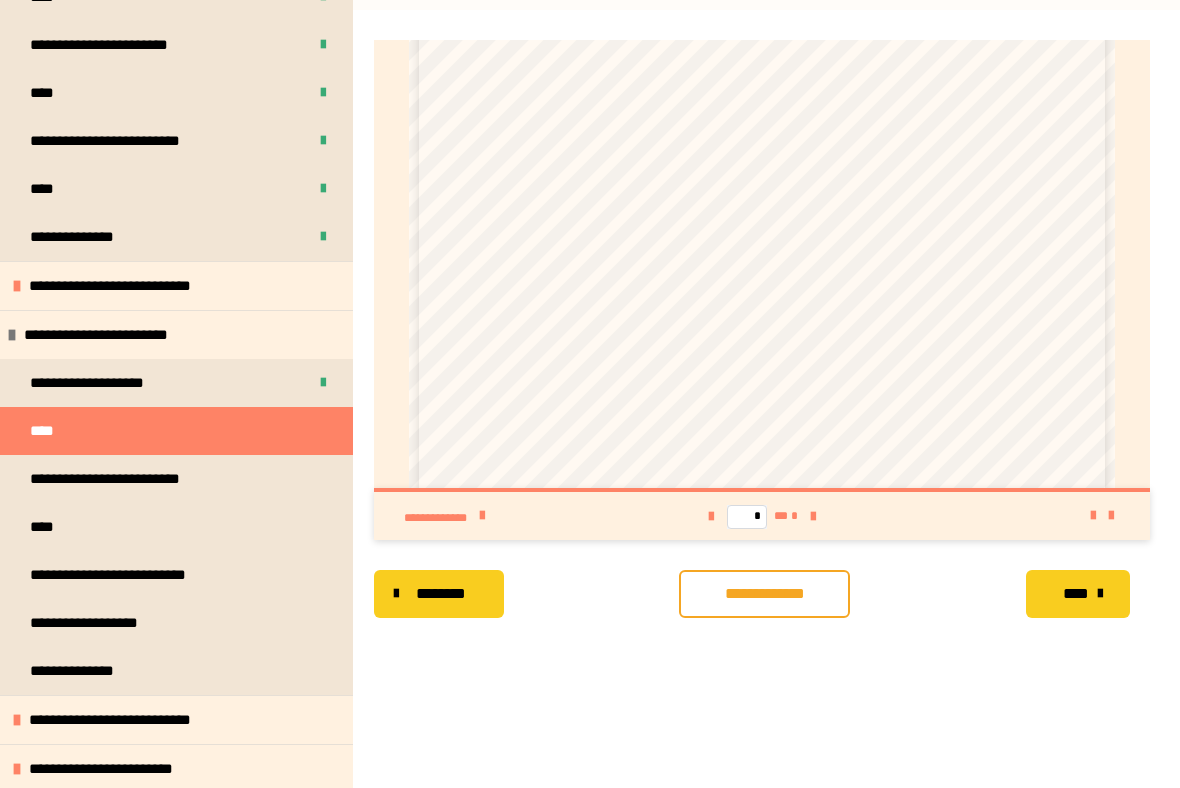 scroll, scrollTop: 472, scrollLeft: 0, axis: vertical 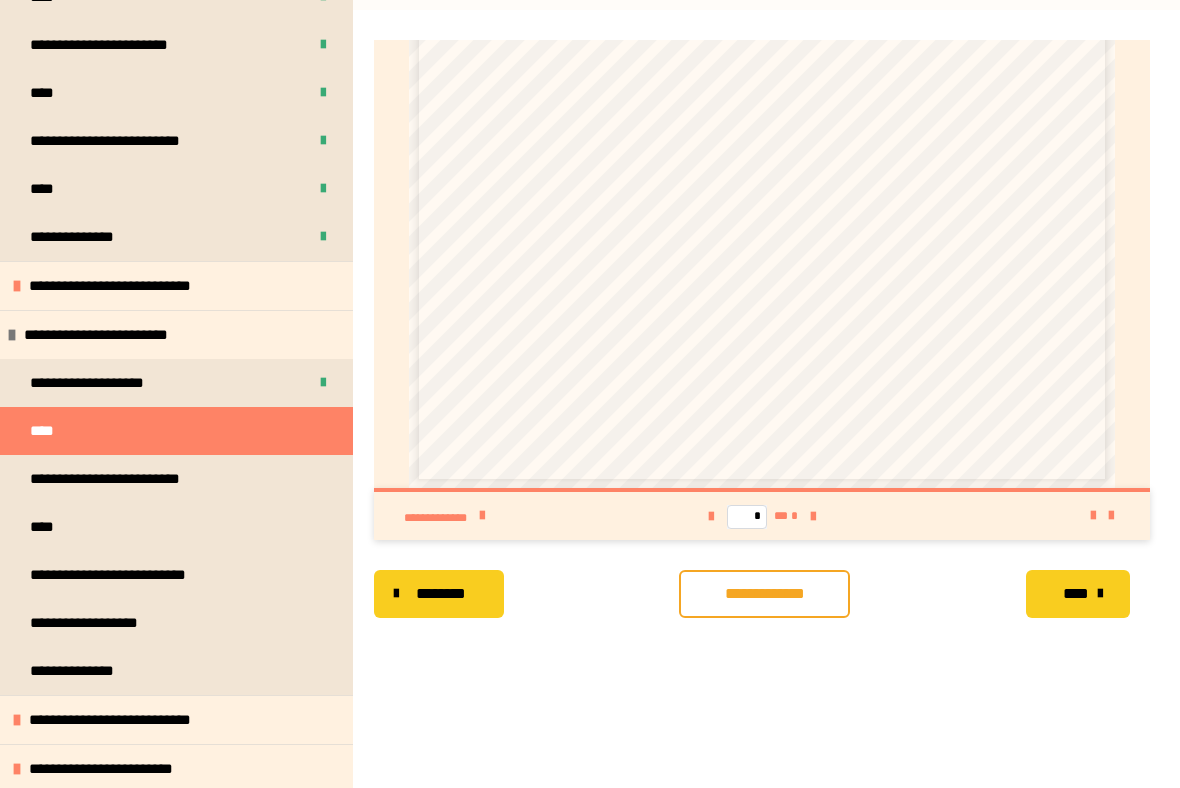 click on "**********" at bounding box center (762, 261) 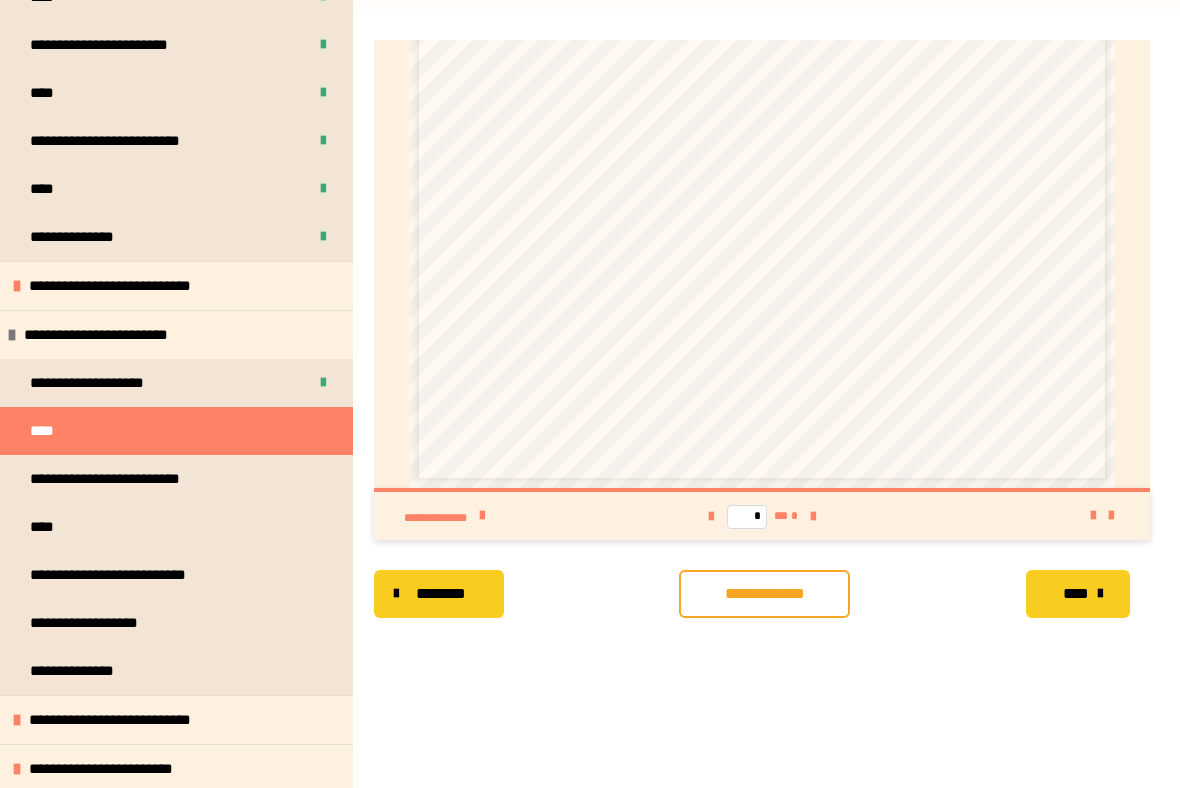 click on "**********" at bounding box center [764, 594] 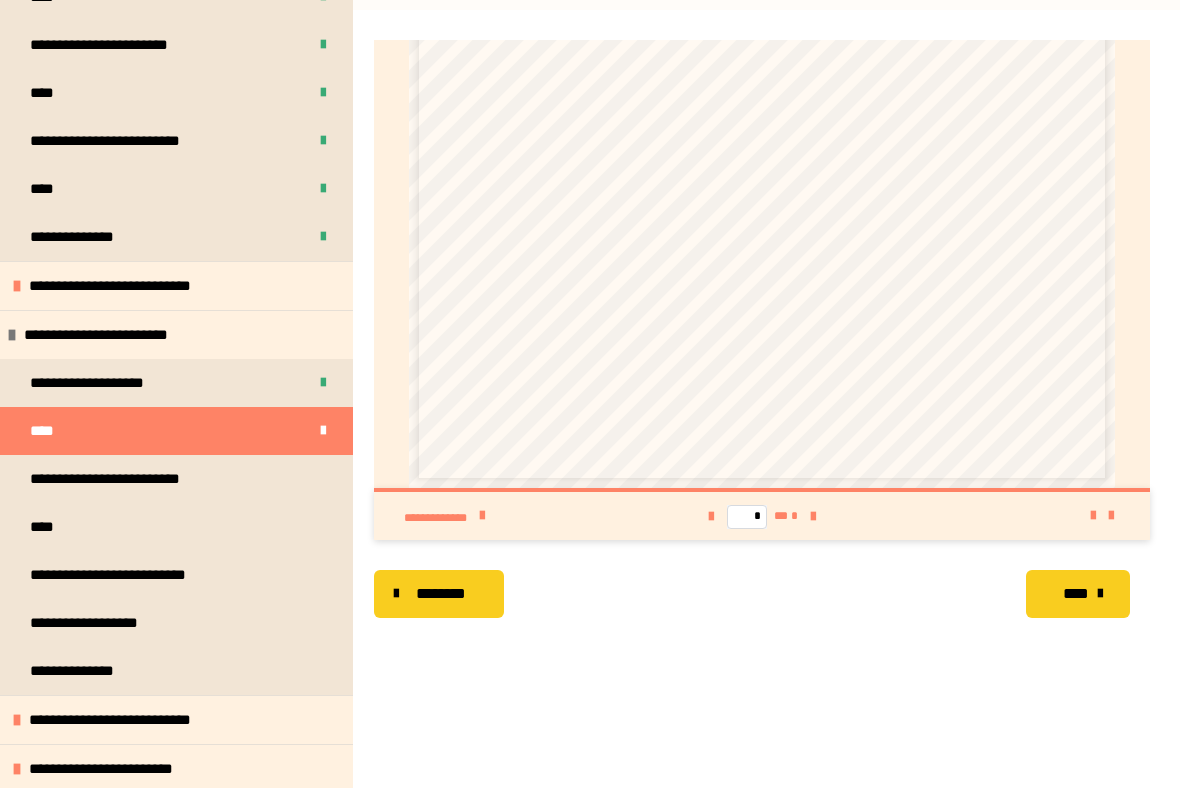 click at bounding box center [1100, 594] 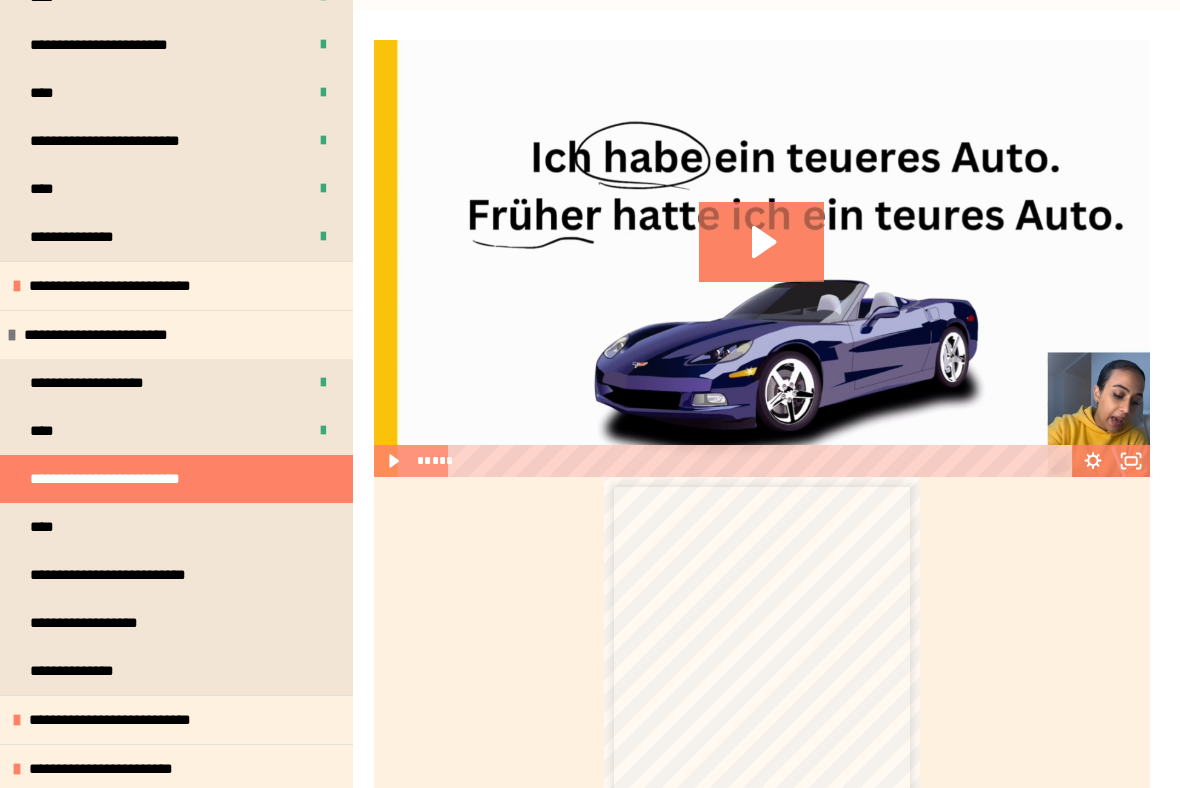 click 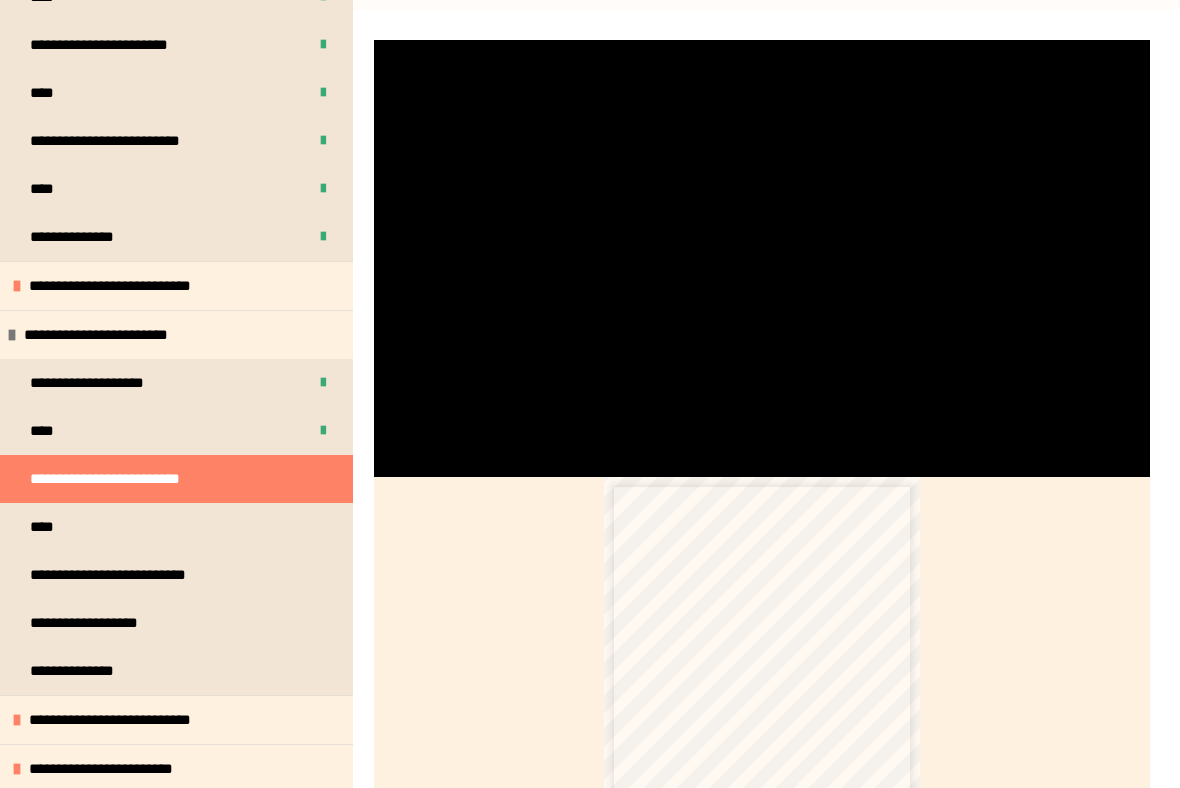 click at bounding box center (762, 258) 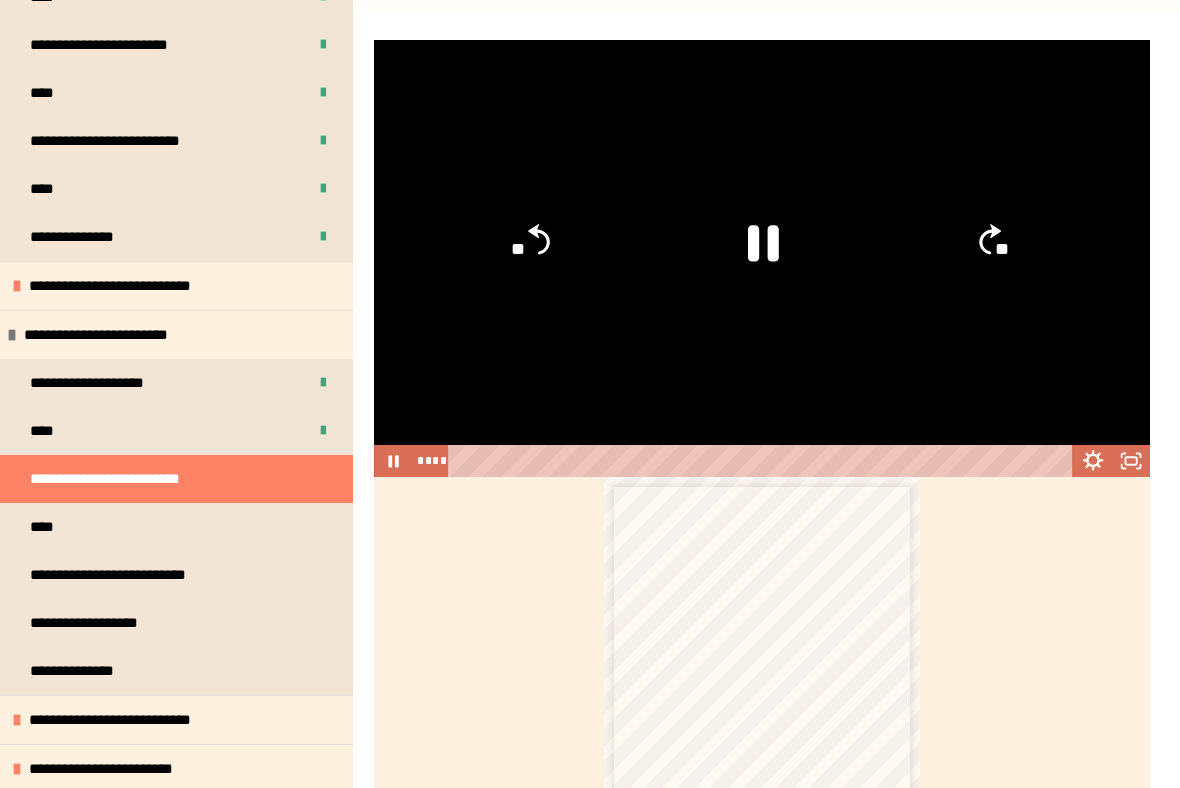 click 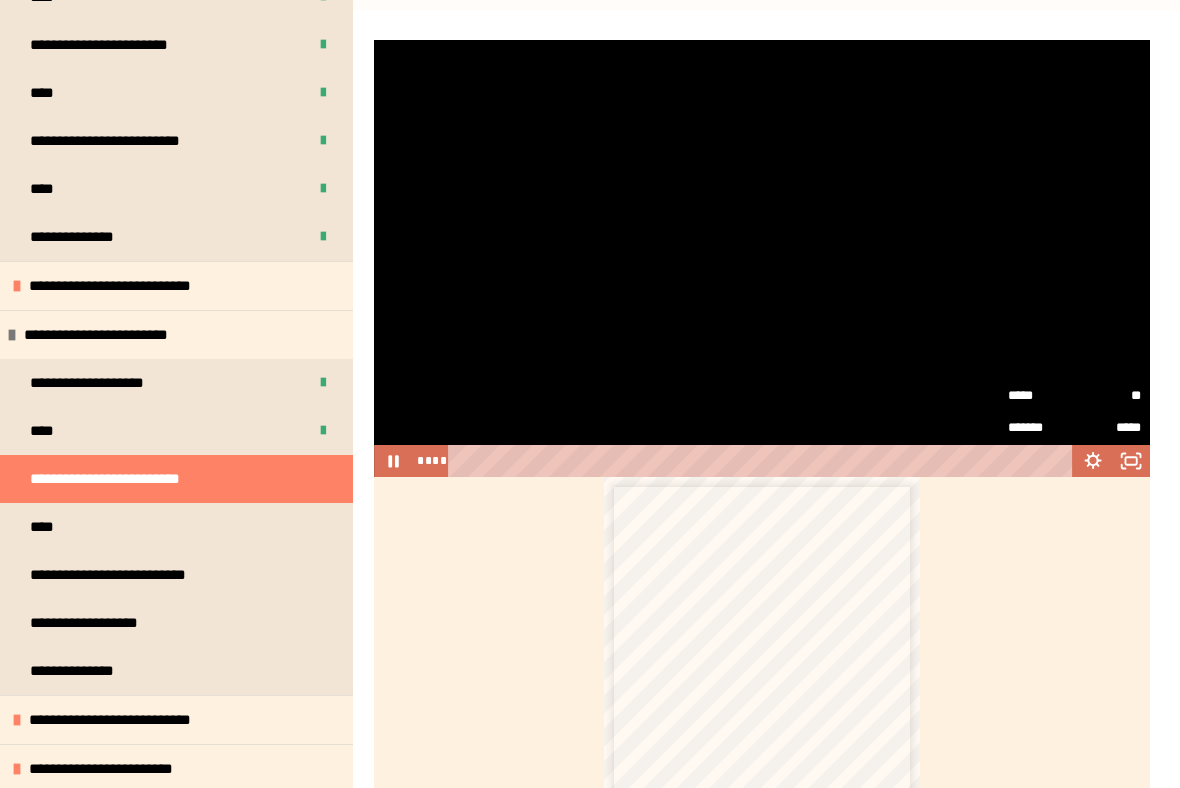 click on "*****" at bounding box center [1107, 428] 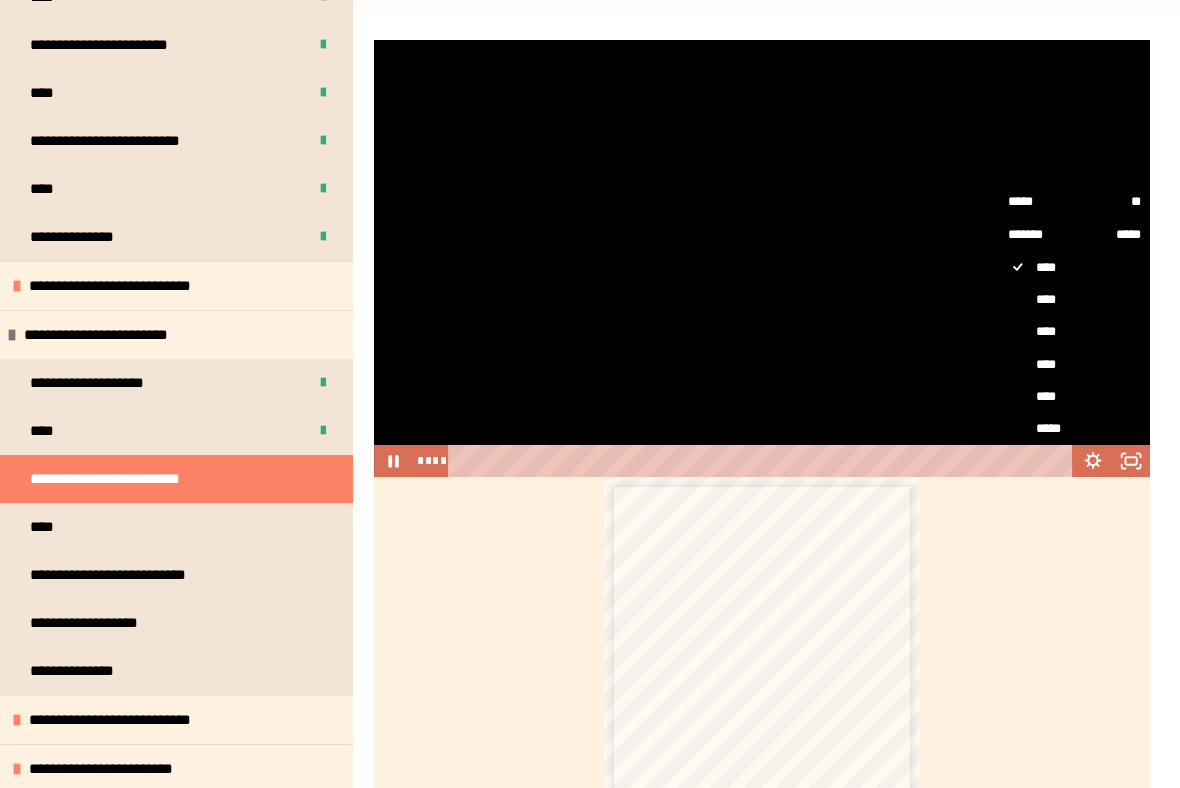 click on "*****" at bounding box center (1074, 428) 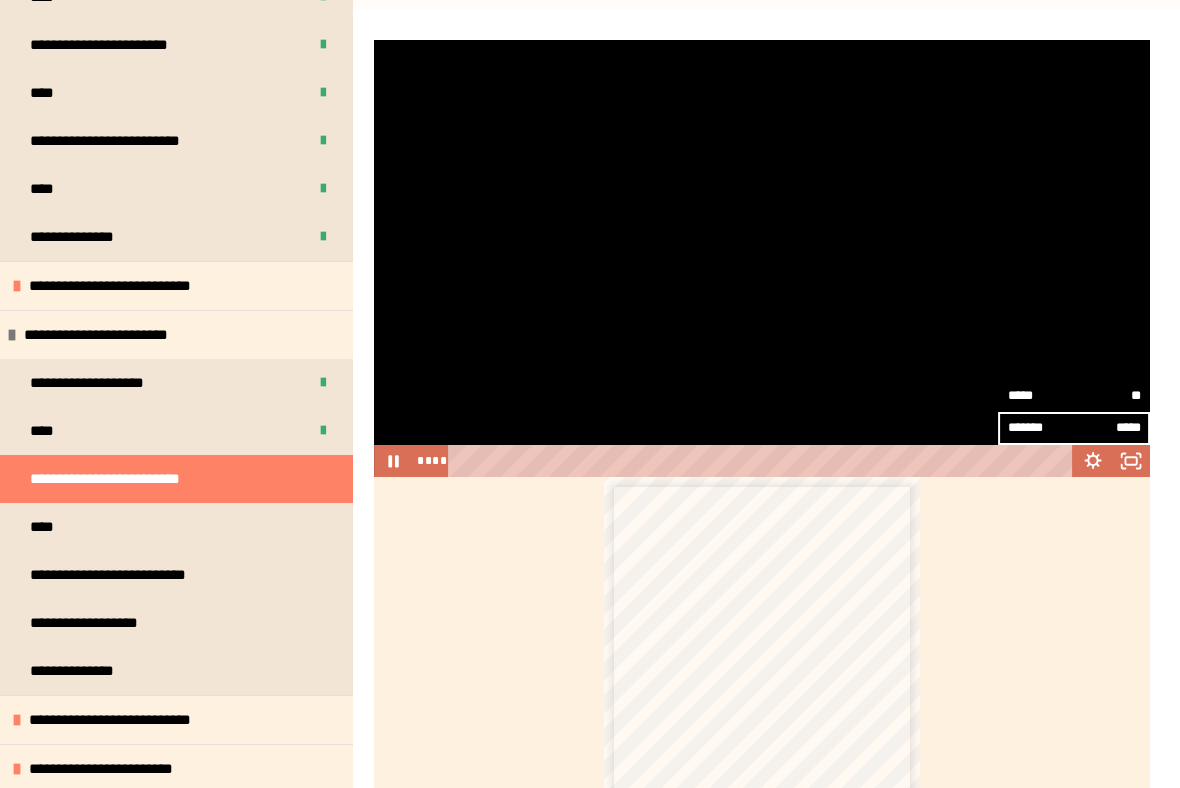 click 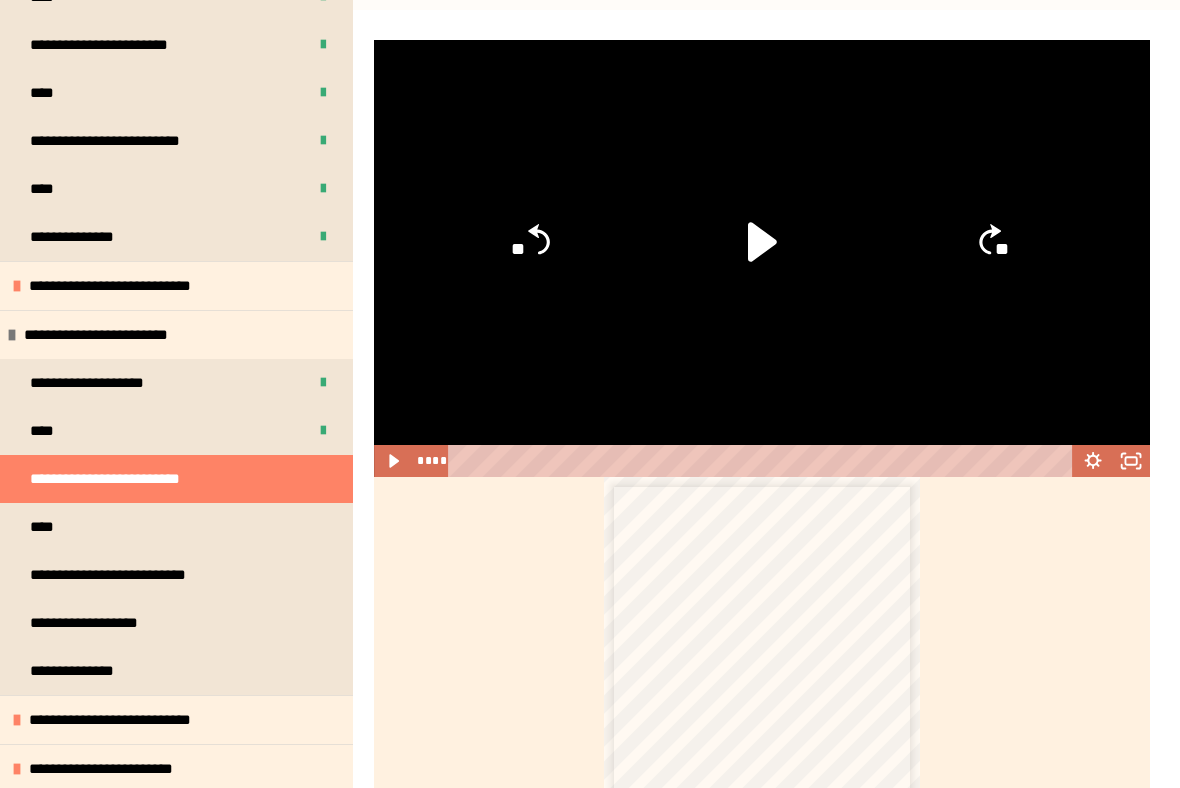 click 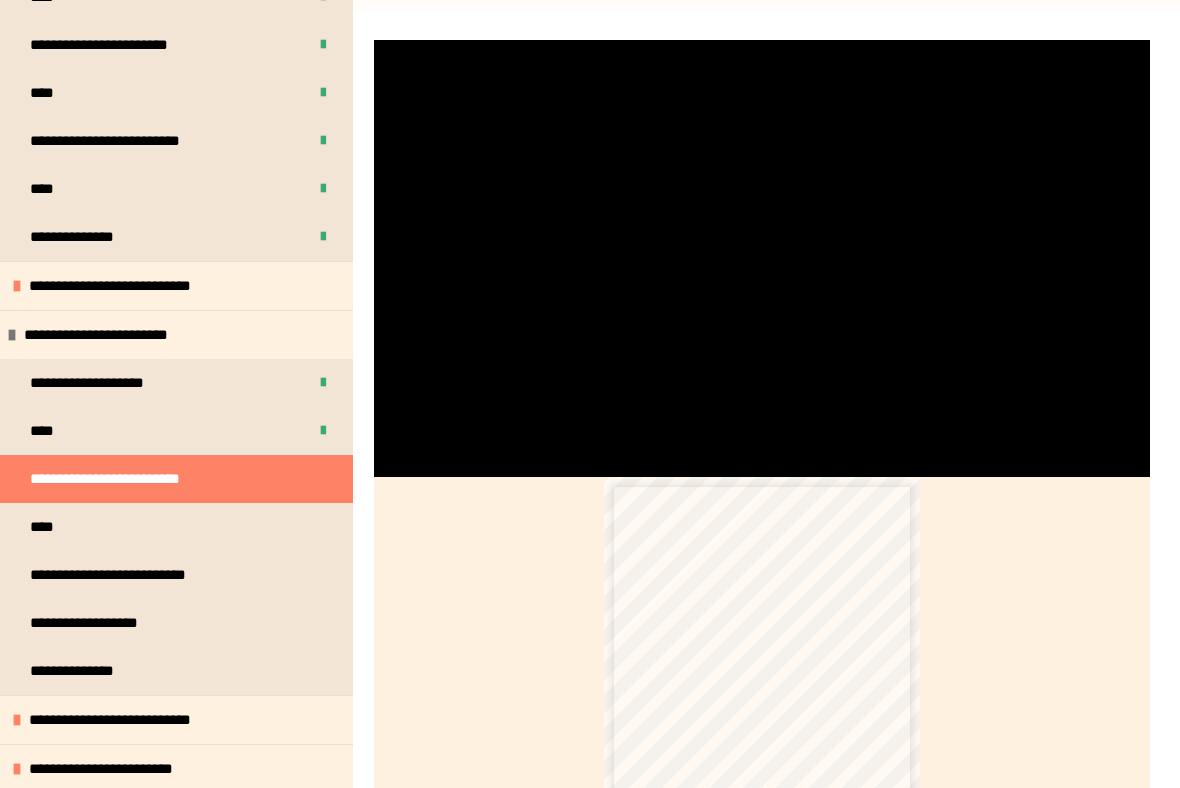 click at bounding box center (762, 258) 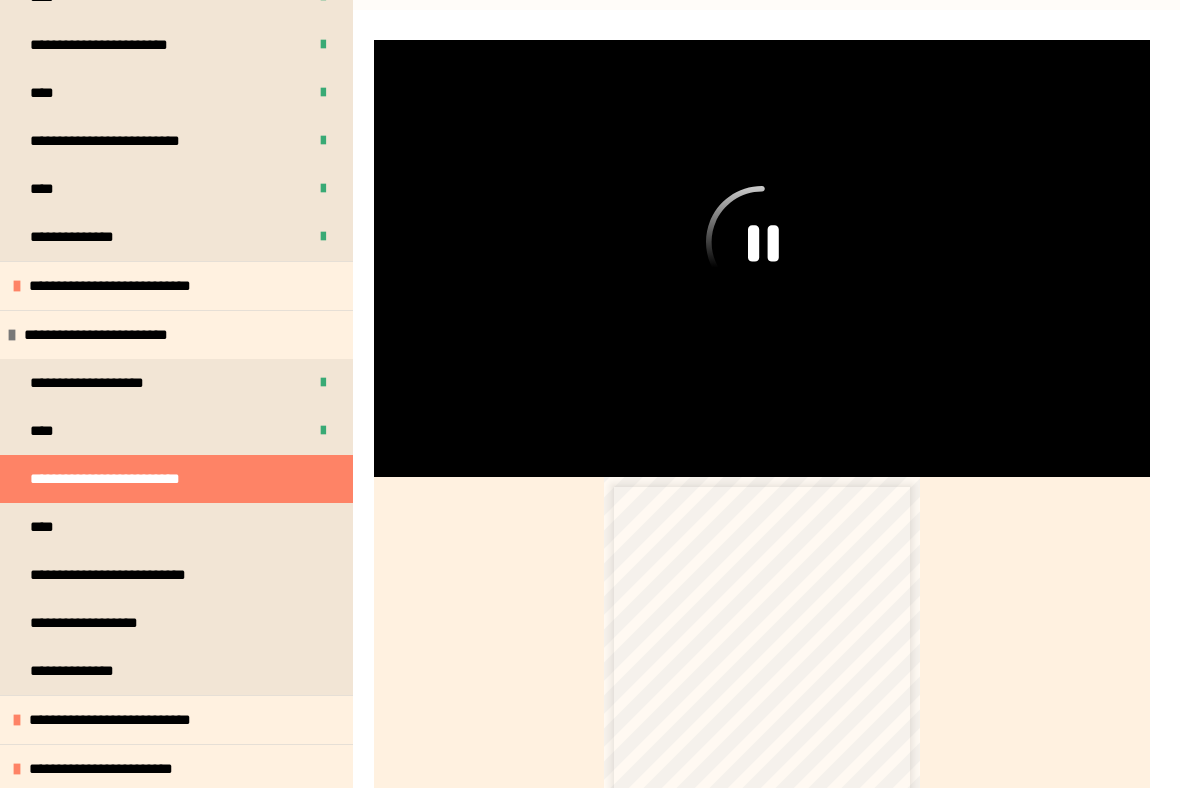 click on "**********" at bounding box center [118, 479] 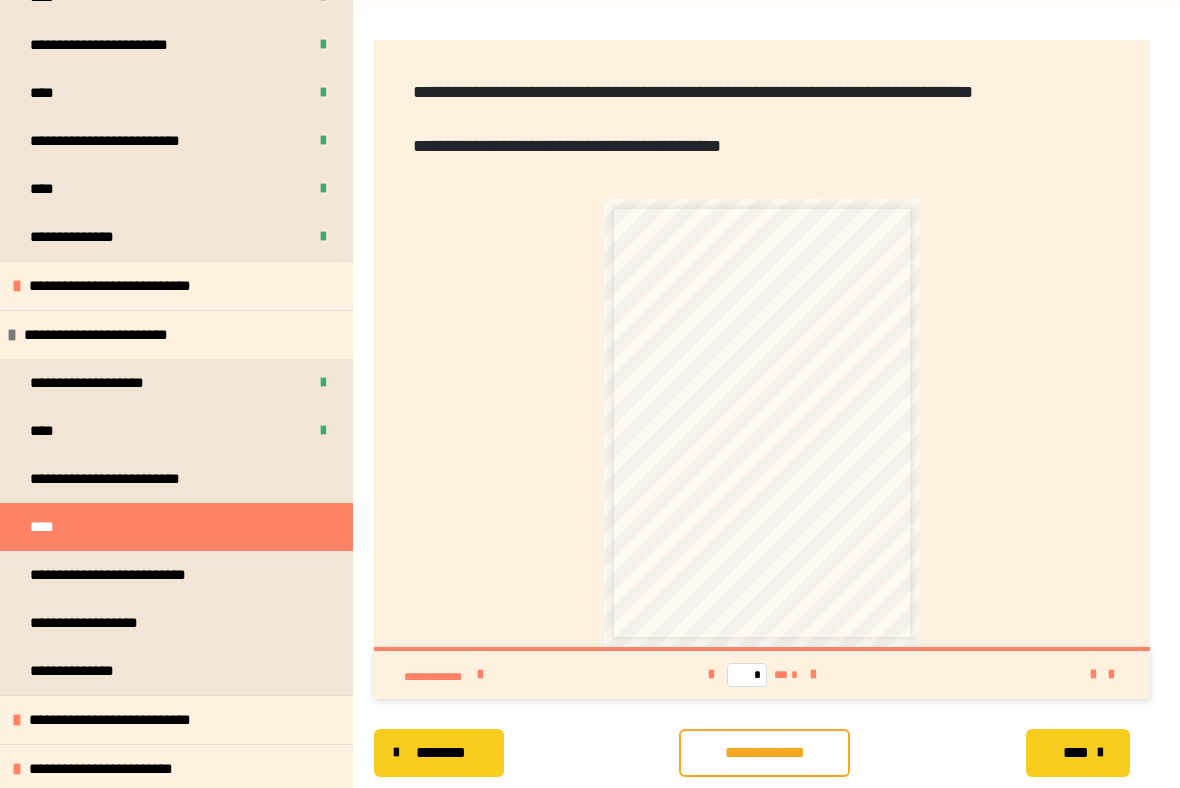 click on "**********" at bounding box center (118, 479) 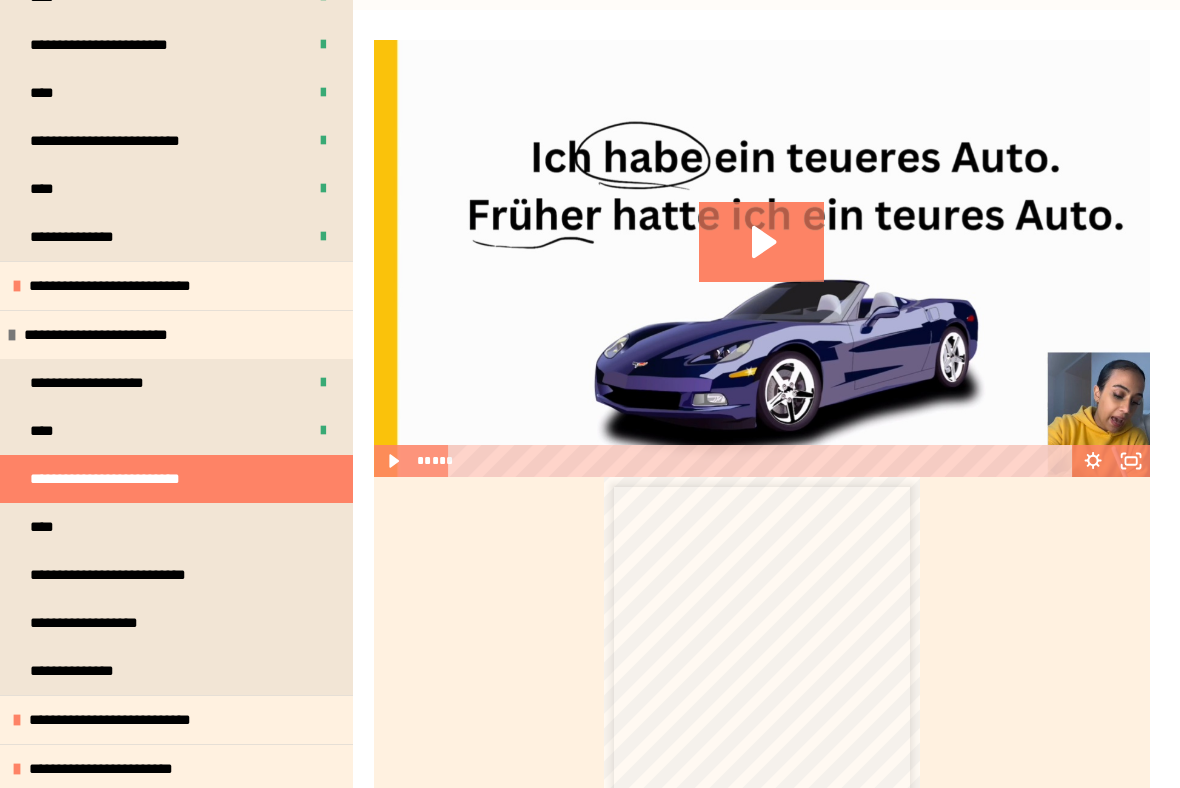 click 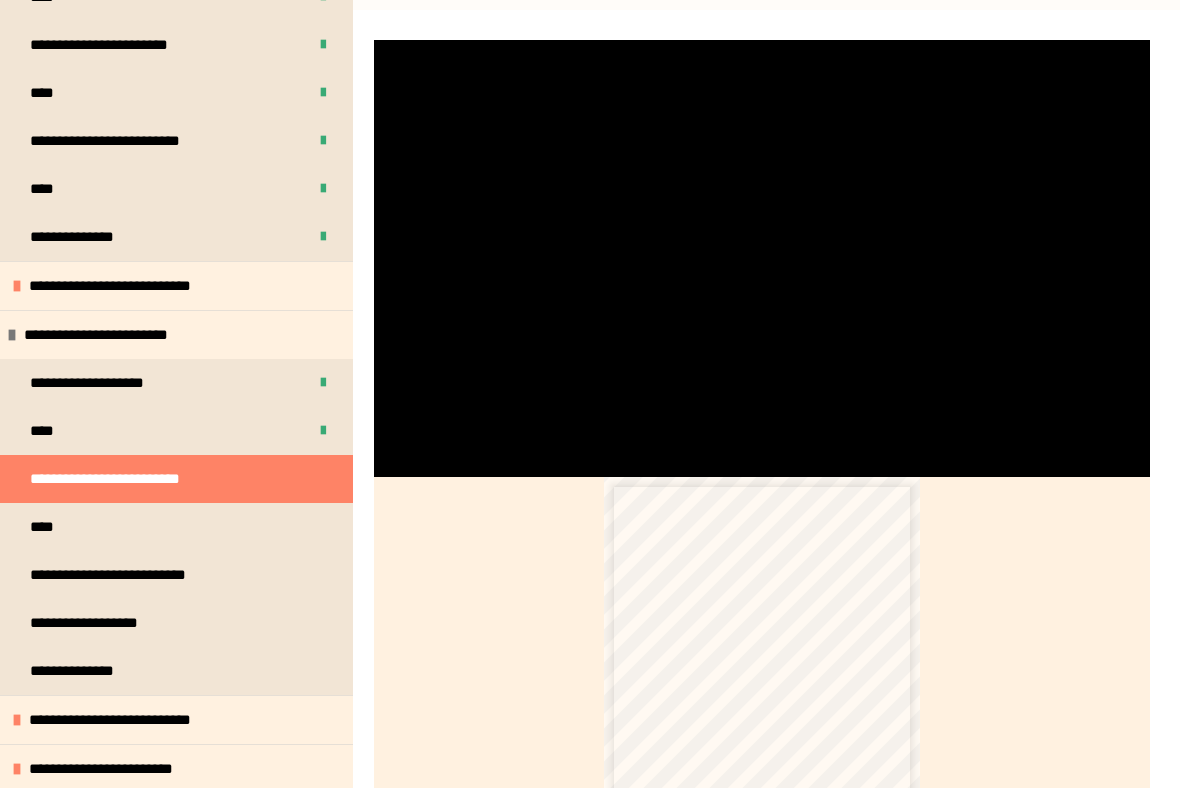 click at bounding box center [762, 258] 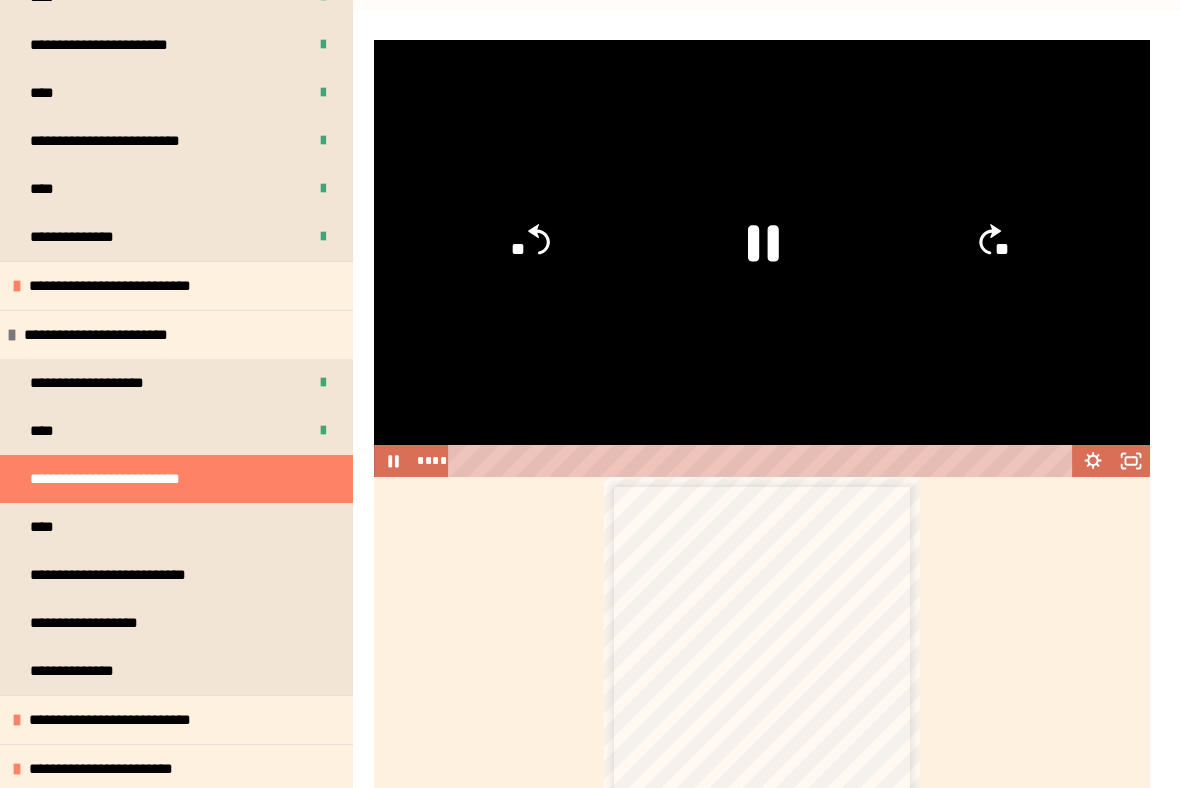 click 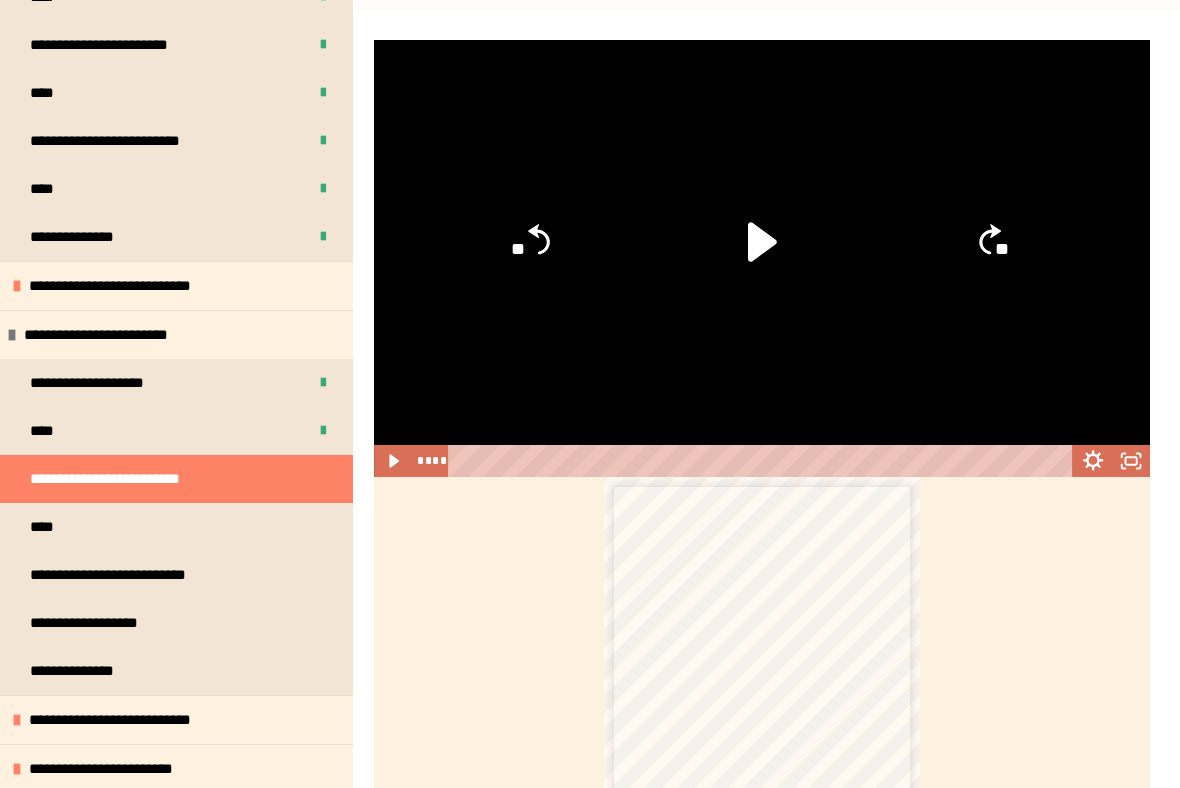 click 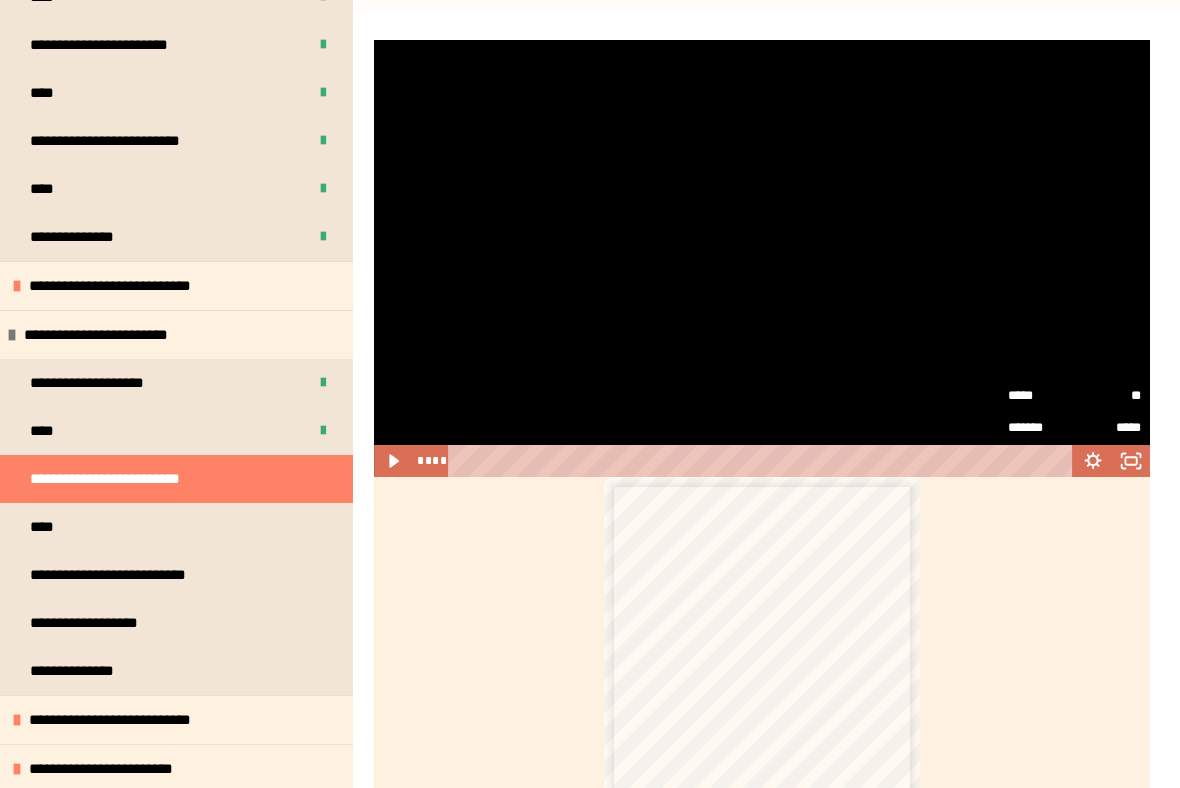 click on "*****" at bounding box center (1107, 428) 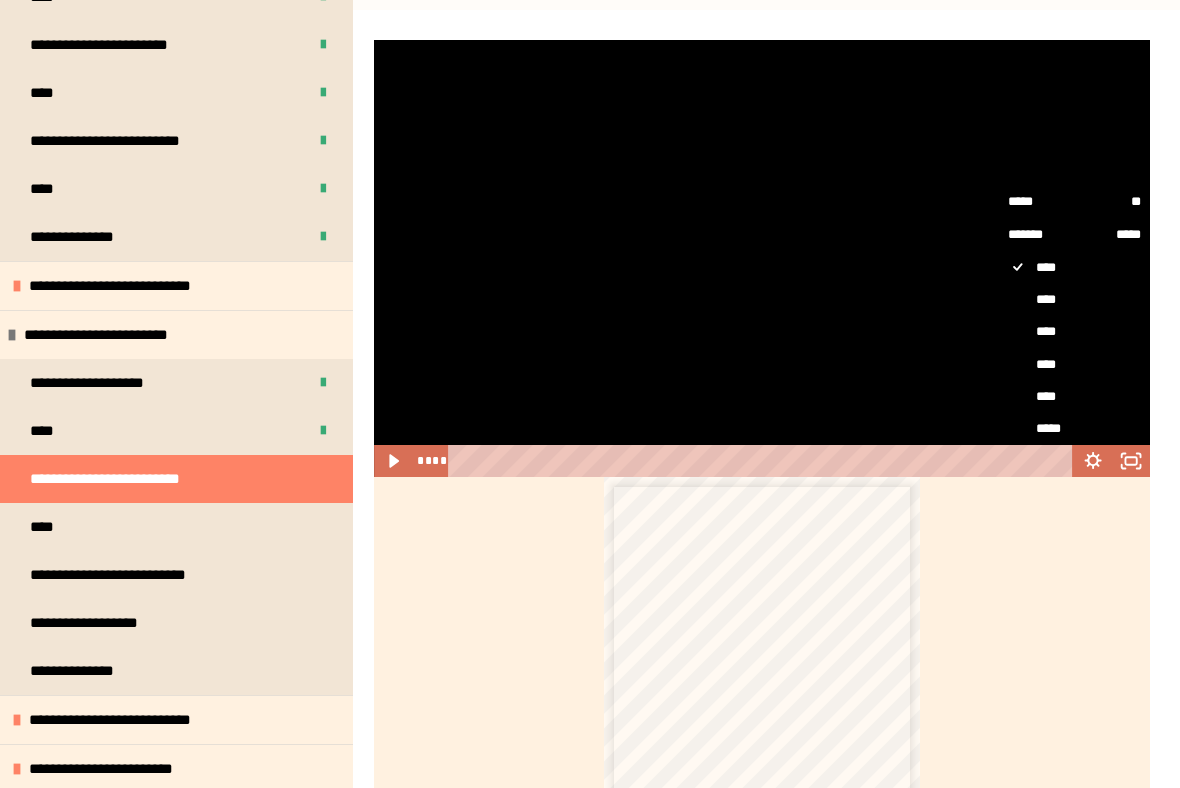 click on "*****" at bounding box center [1074, 428] 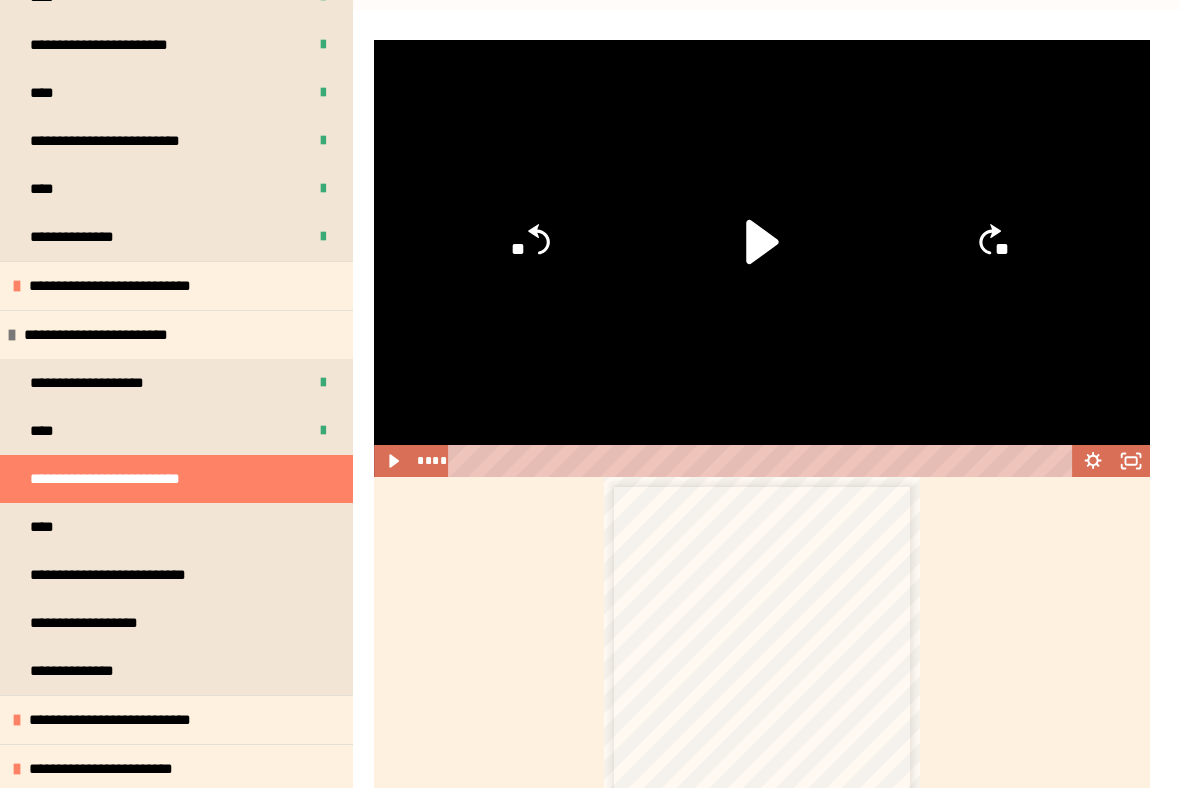 click 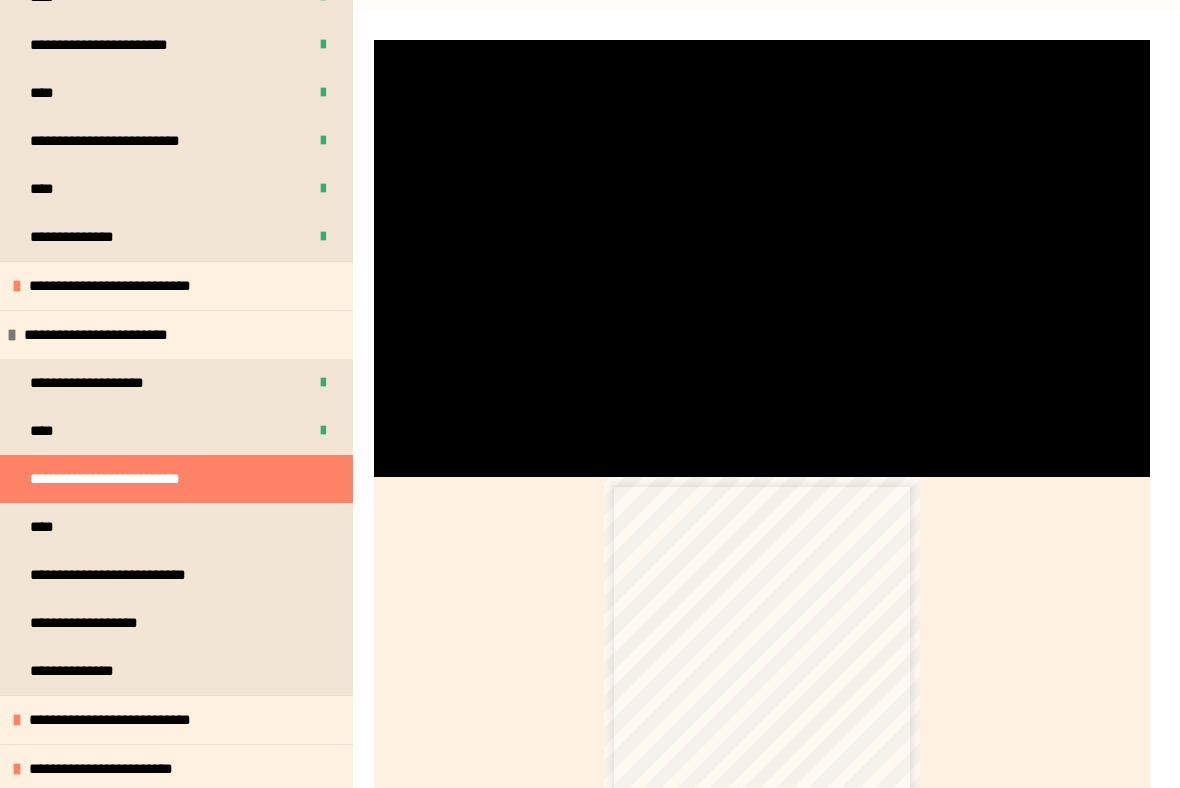 click at bounding box center (762, 258) 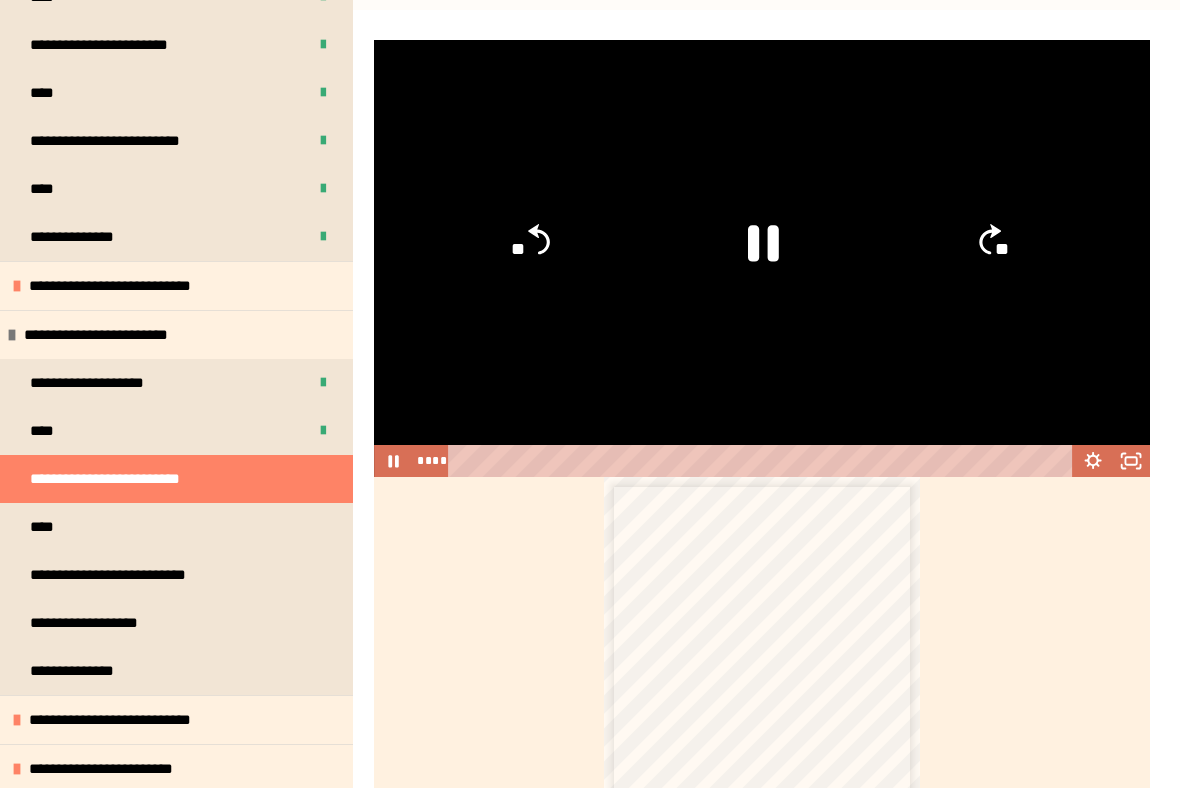 click 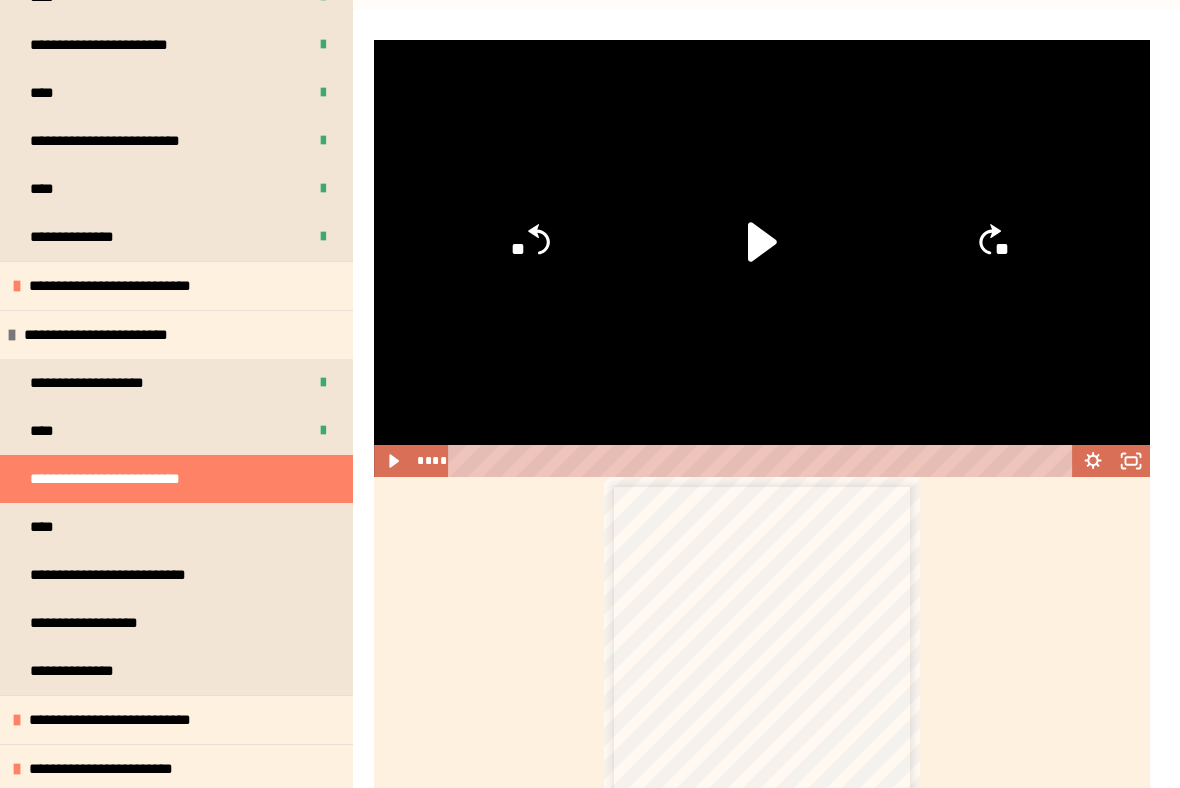scroll, scrollTop: 254, scrollLeft: 0, axis: vertical 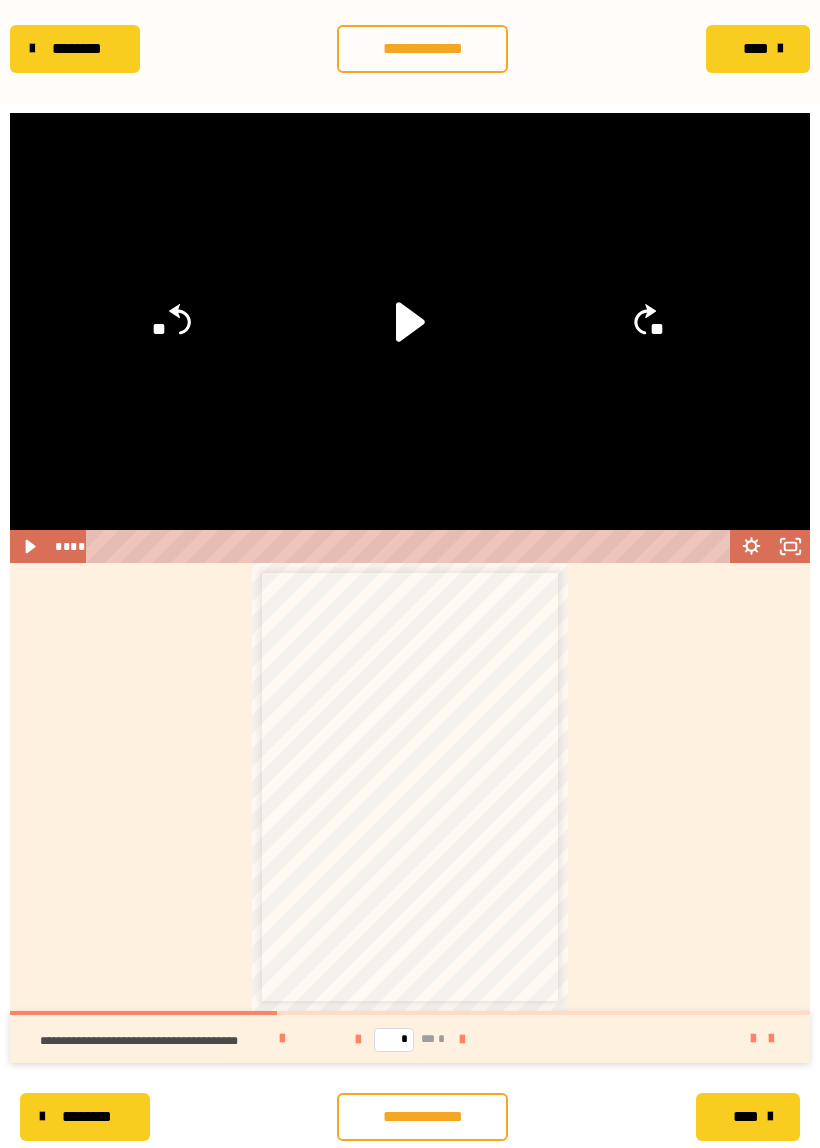 click on "**********" at bounding box center [422, 1117] 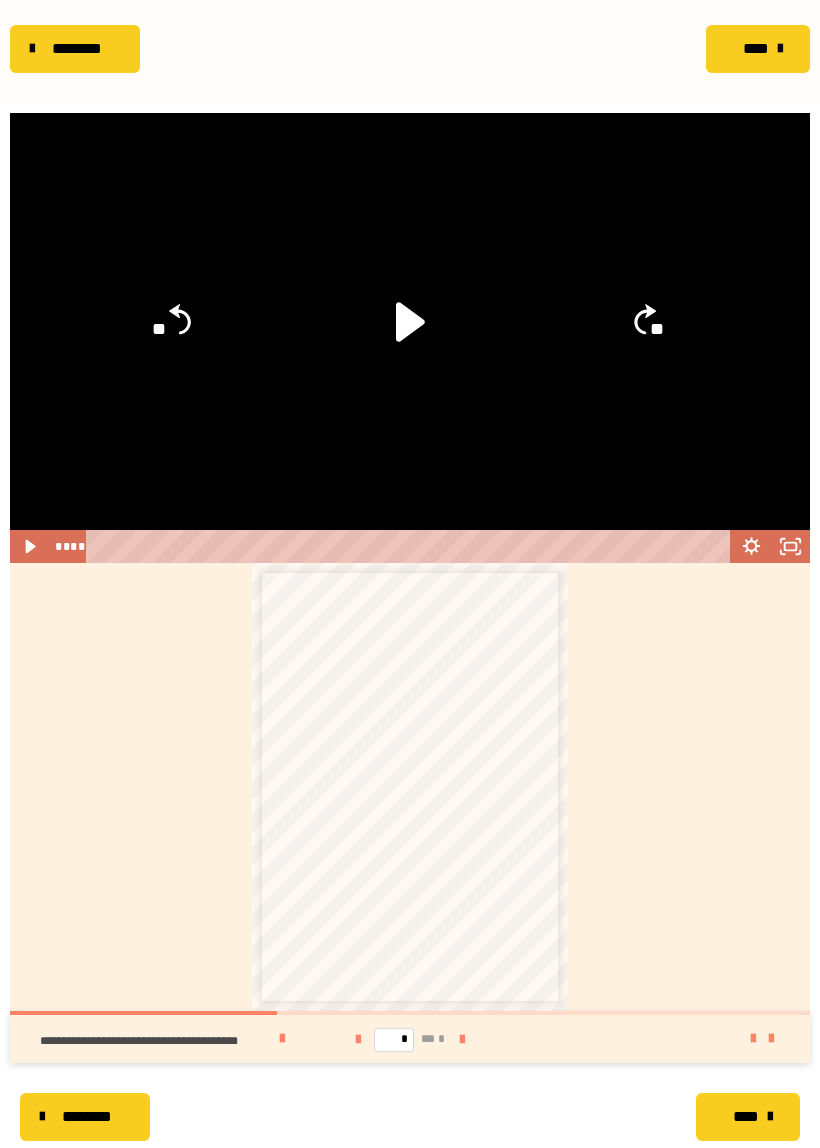 click on "****" at bounding box center (745, 1117) 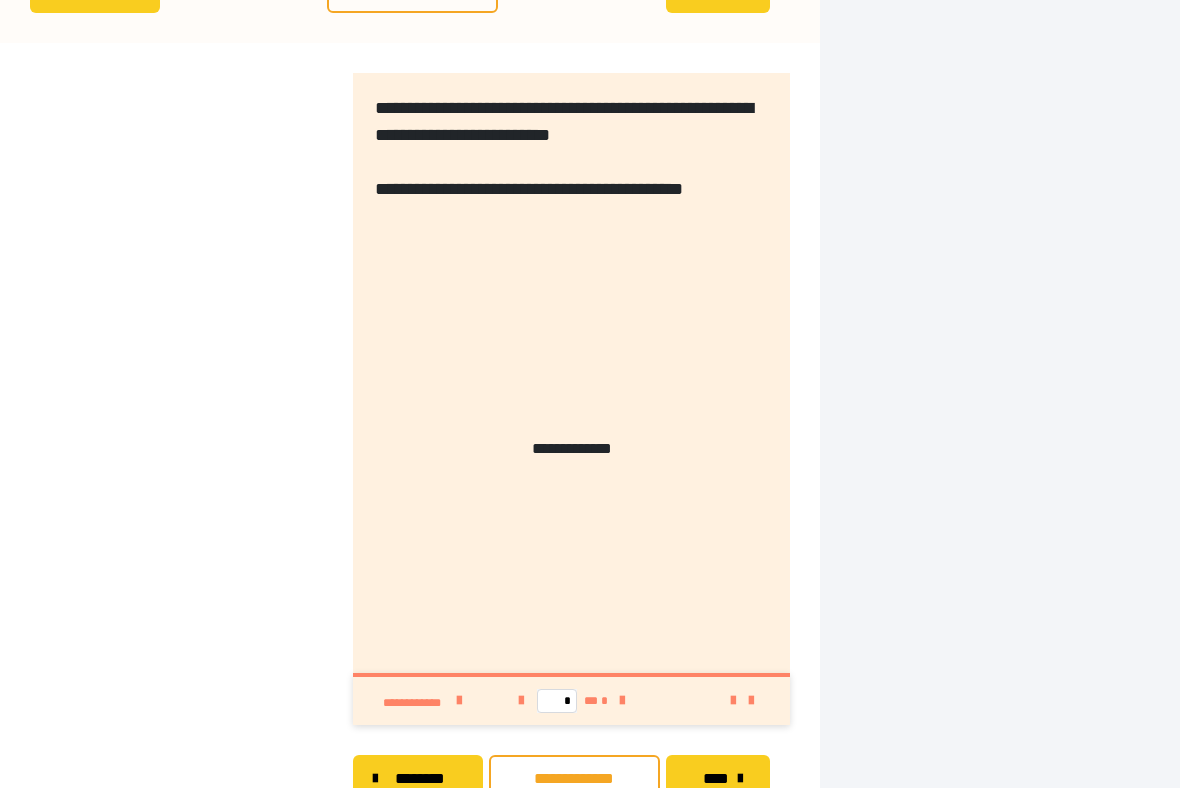 scroll, scrollTop: 0, scrollLeft: 0, axis: both 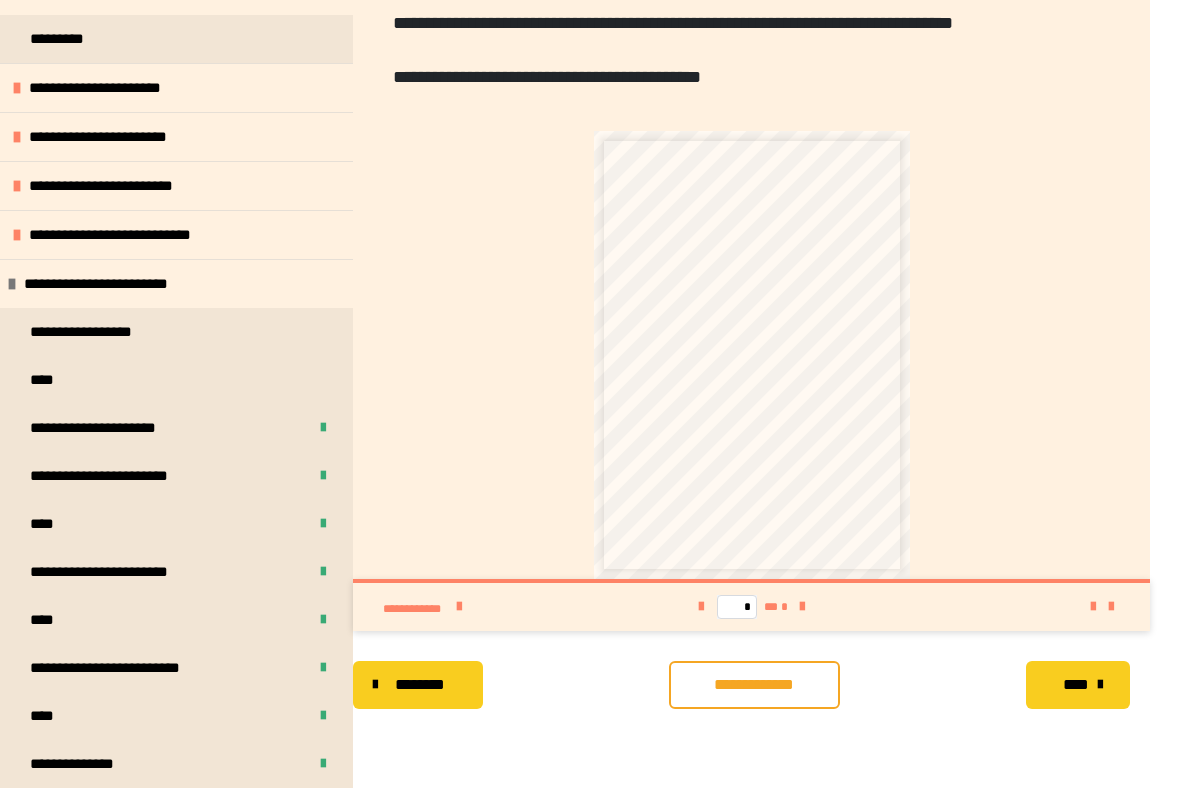 click on "**********" at bounding box center (109, 284) 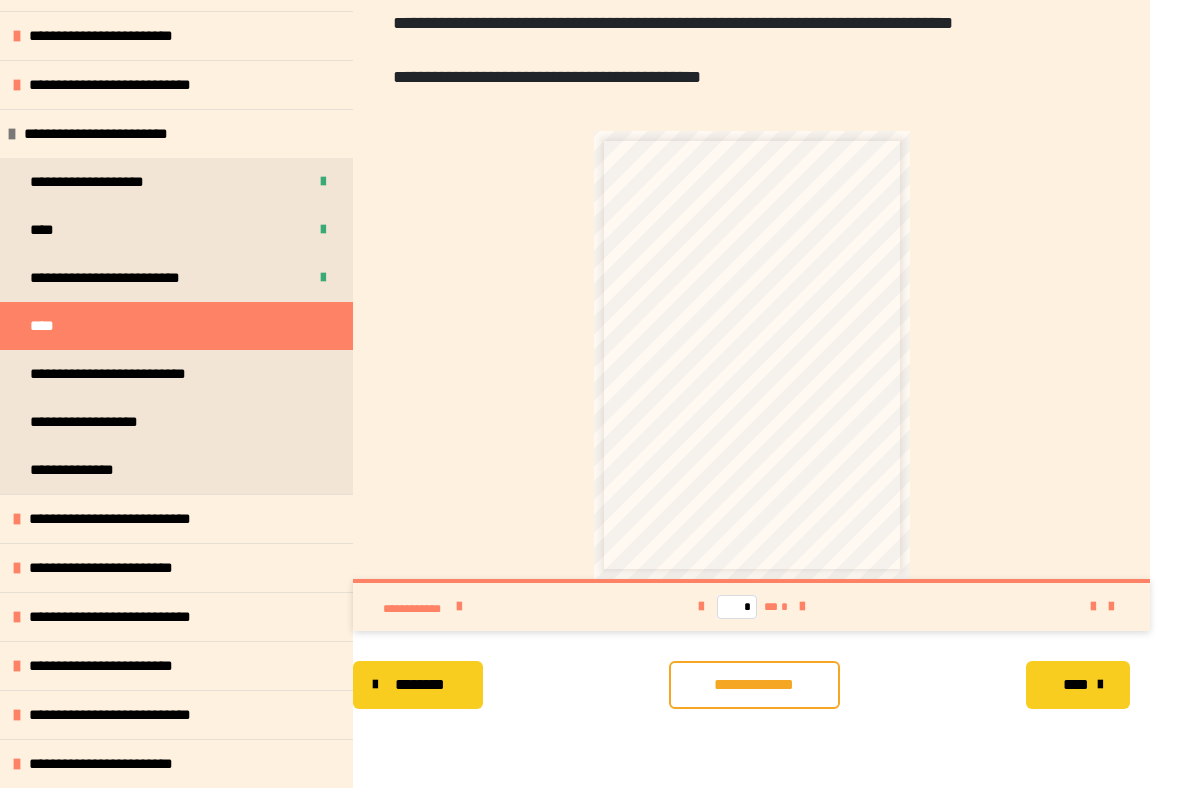 scroll, scrollTop: 391, scrollLeft: 0, axis: vertical 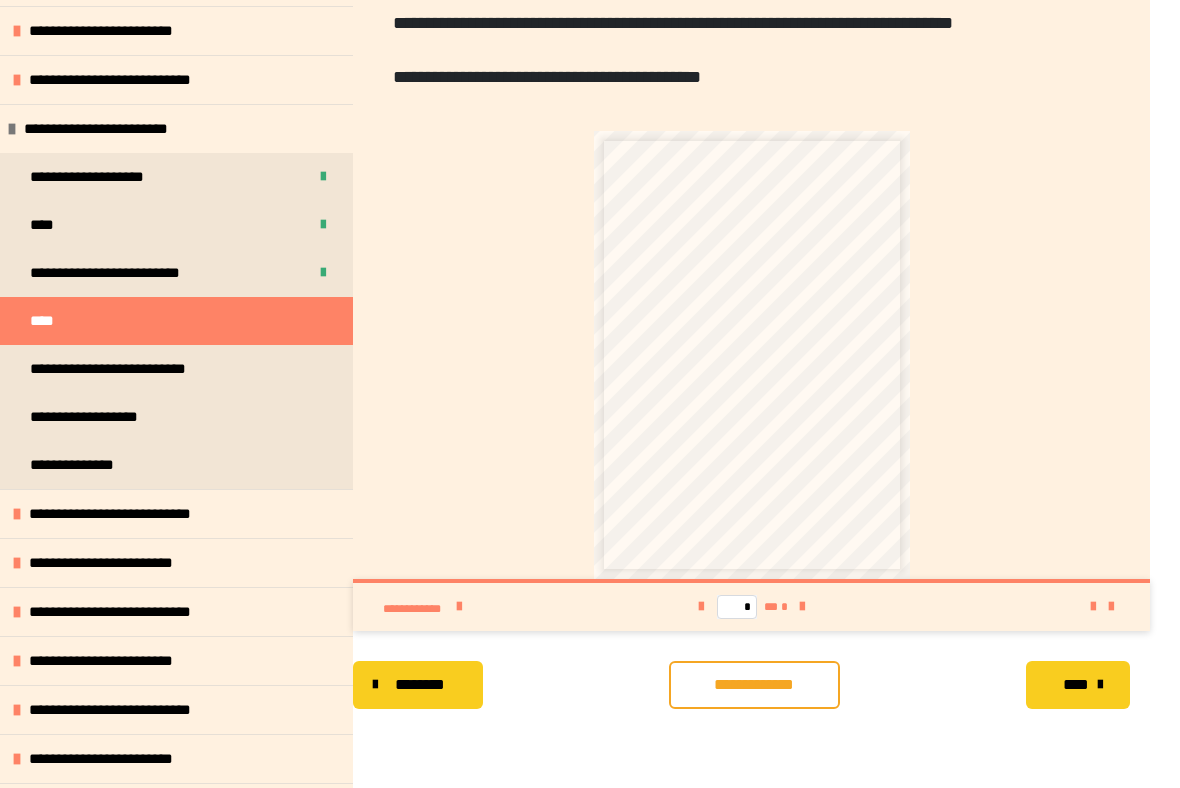 click on "**********" at bounding box center (754, 685) 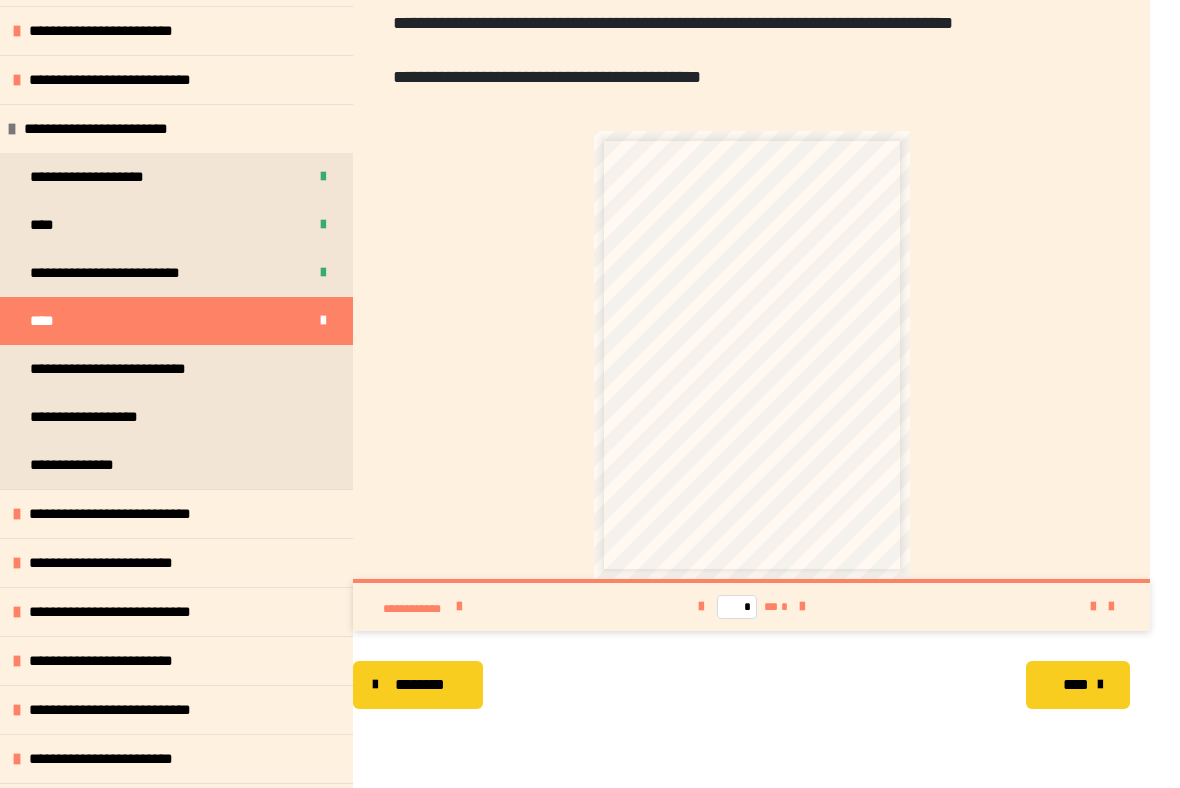 click at bounding box center (1100, 685) 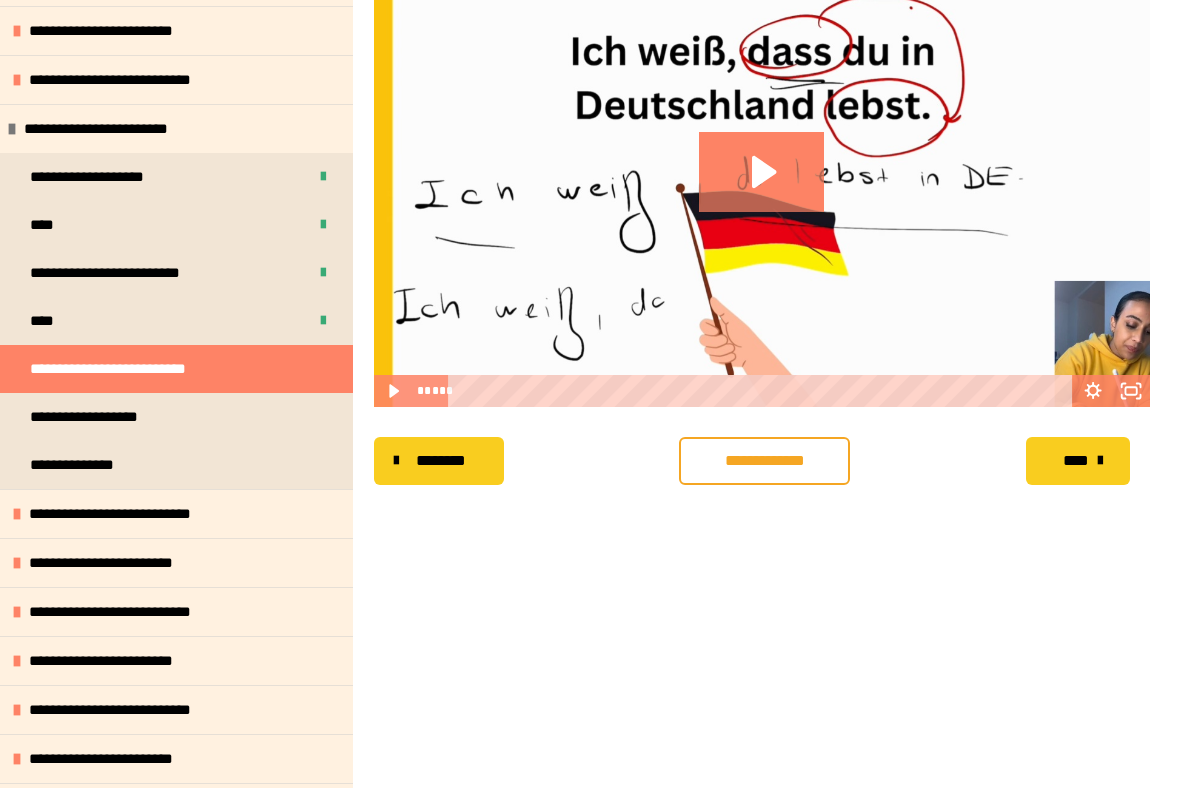 click on "**********" at bounding box center (99, 417) 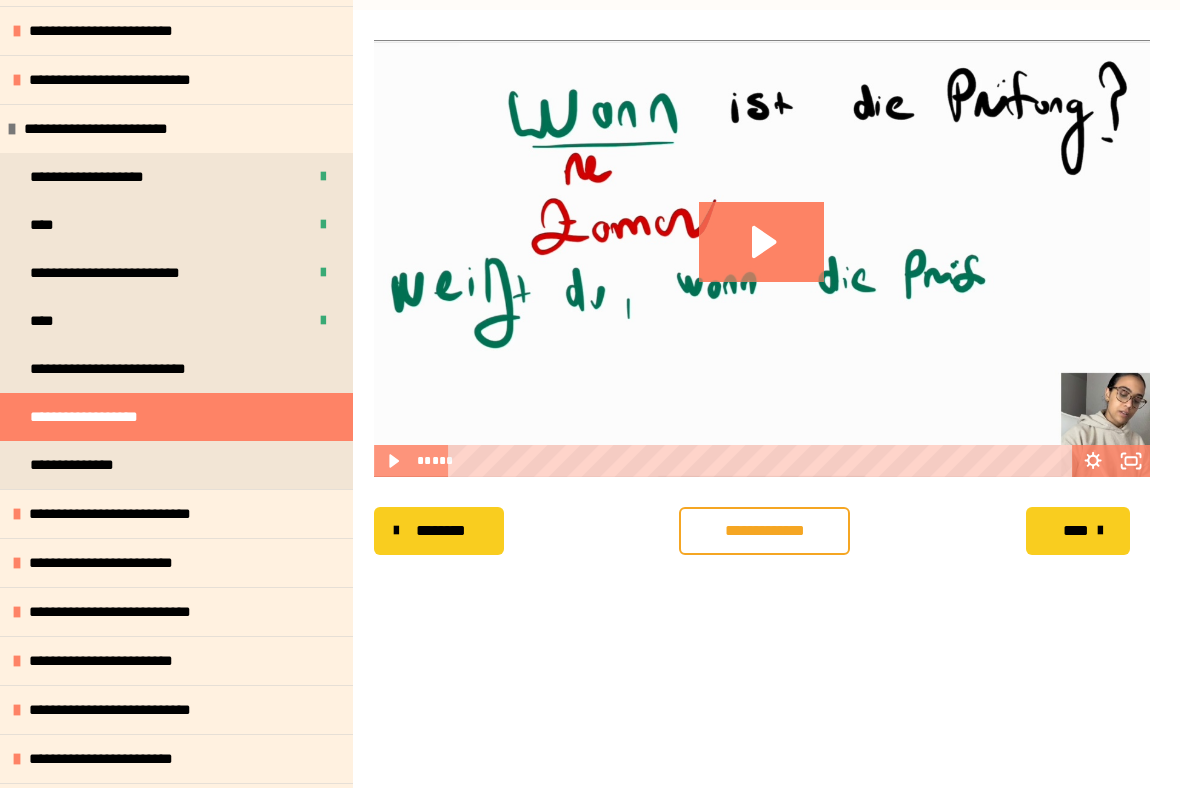 click on "**********" at bounding box center (135, 369) 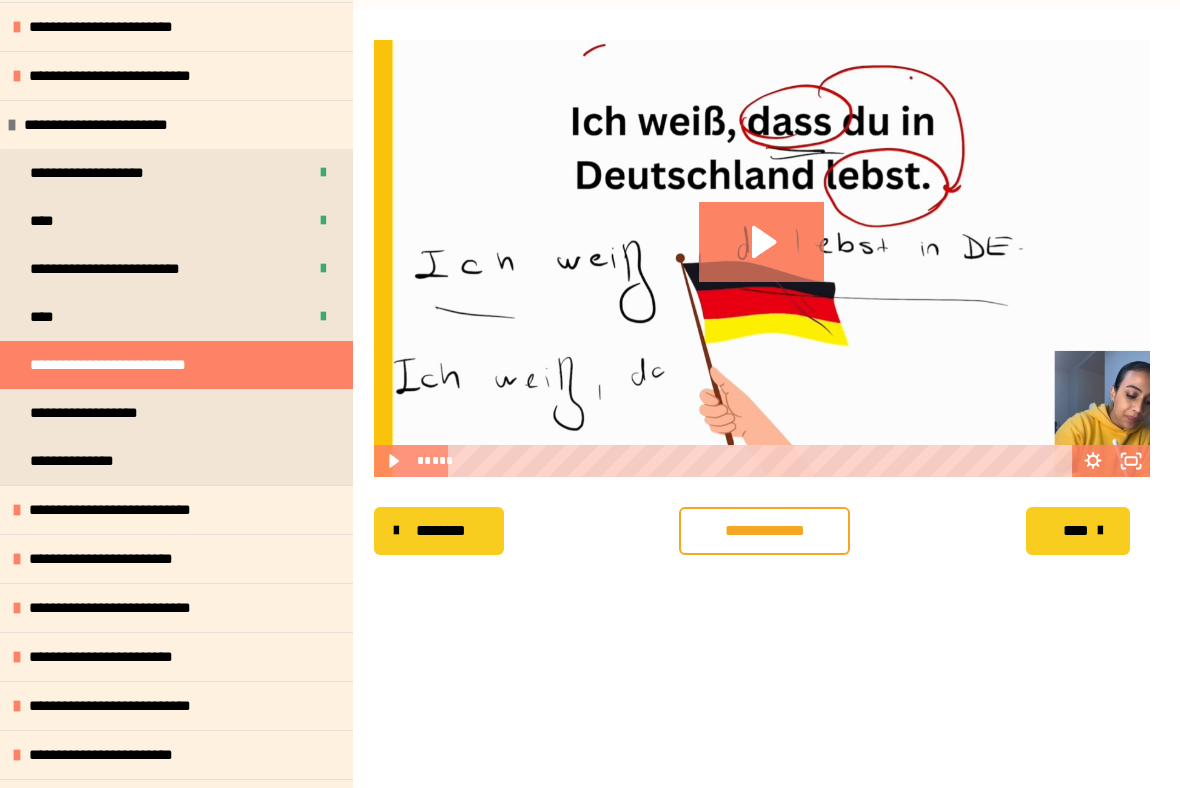 scroll, scrollTop: 390, scrollLeft: 0, axis: vertical 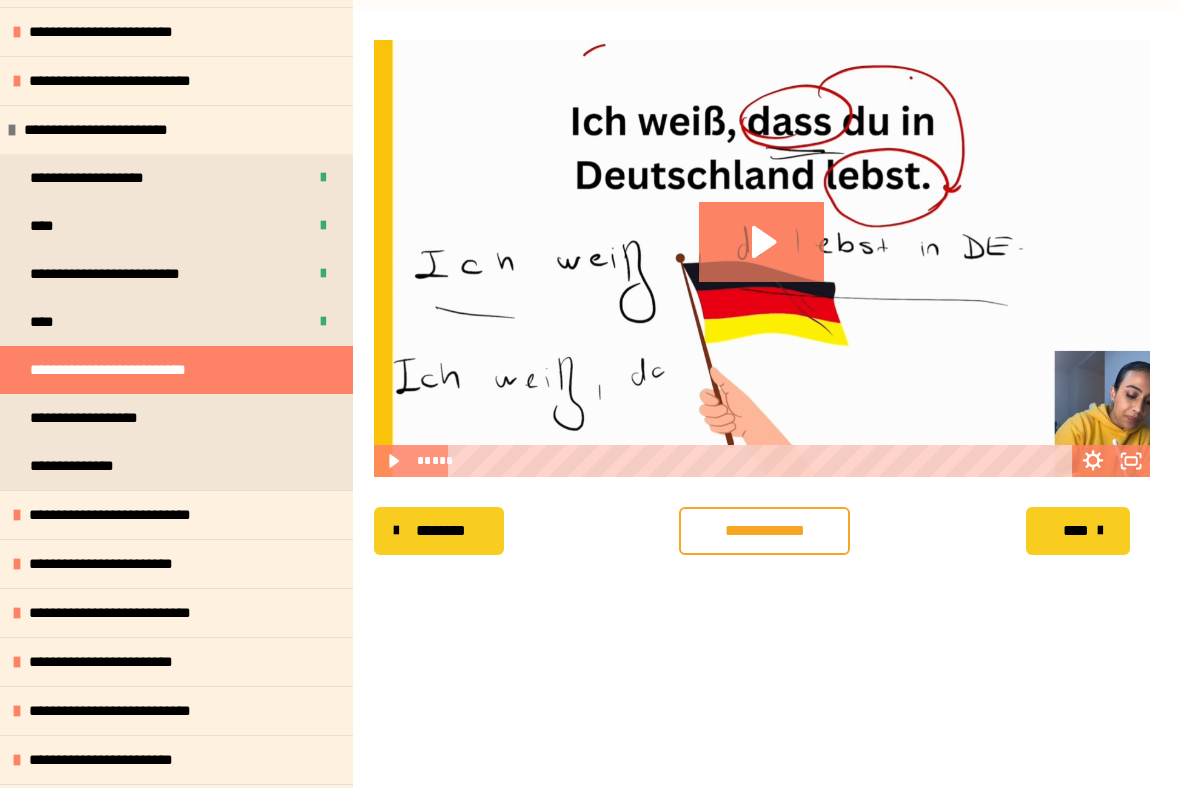 click 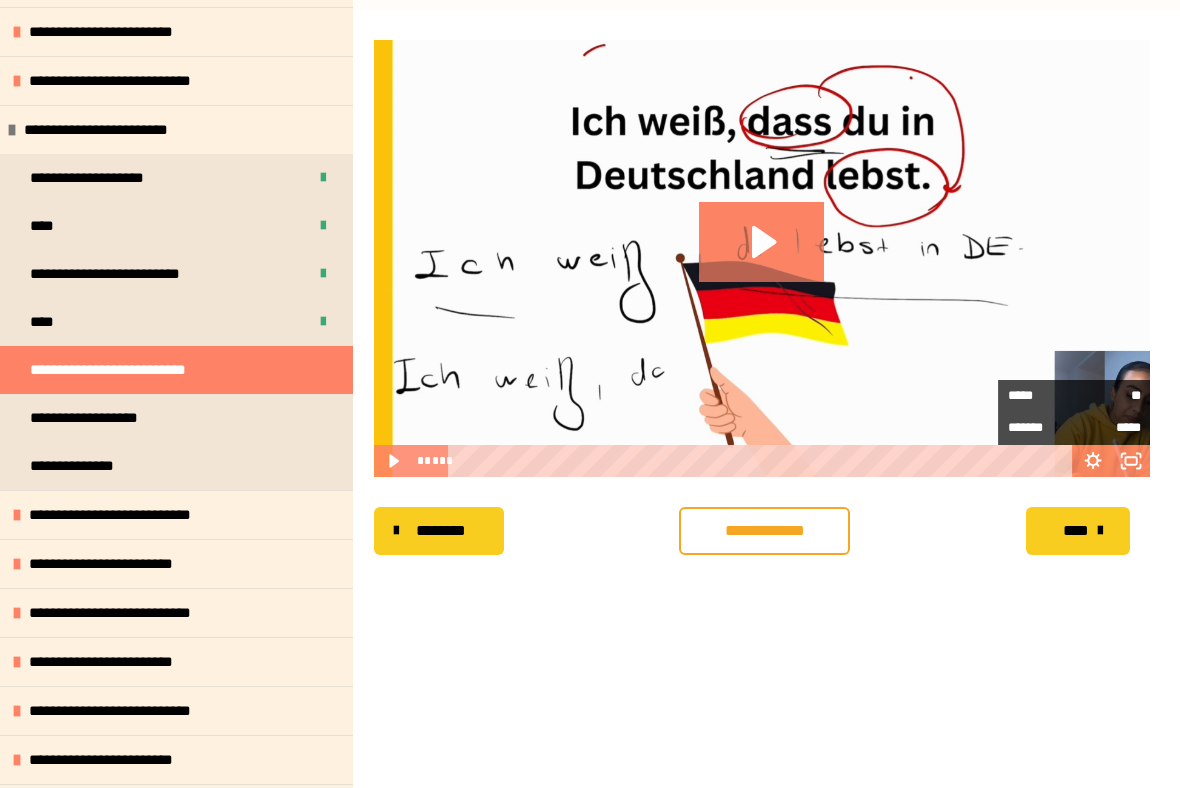 click on "*****" at bounding box center (1107, 428) 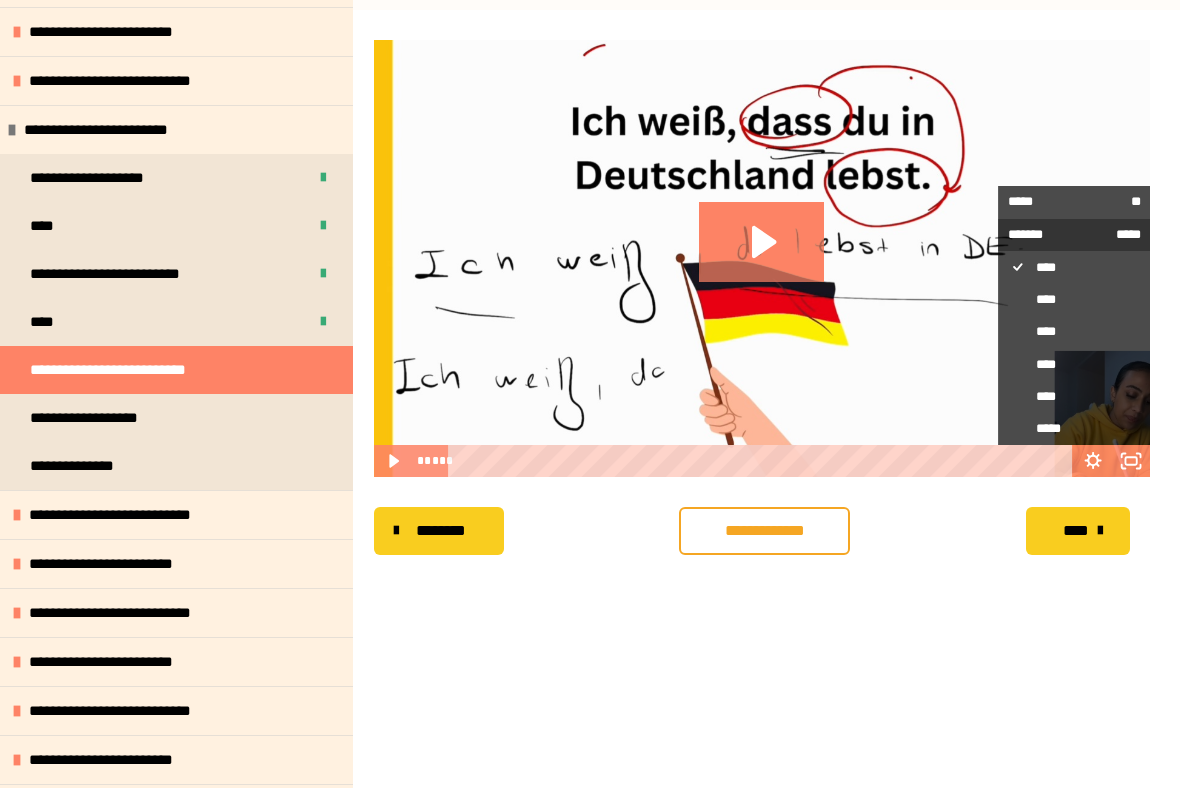 click on "*****" at bounding box center [1074, 428] 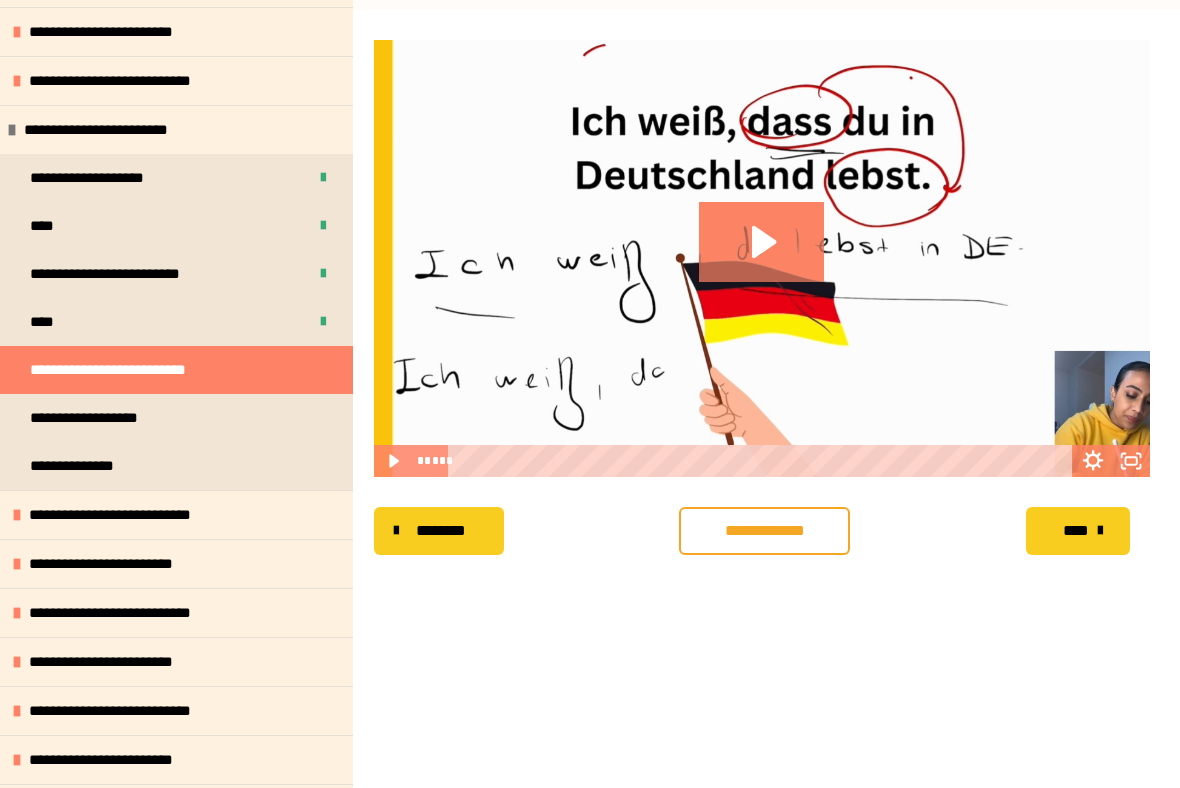 click 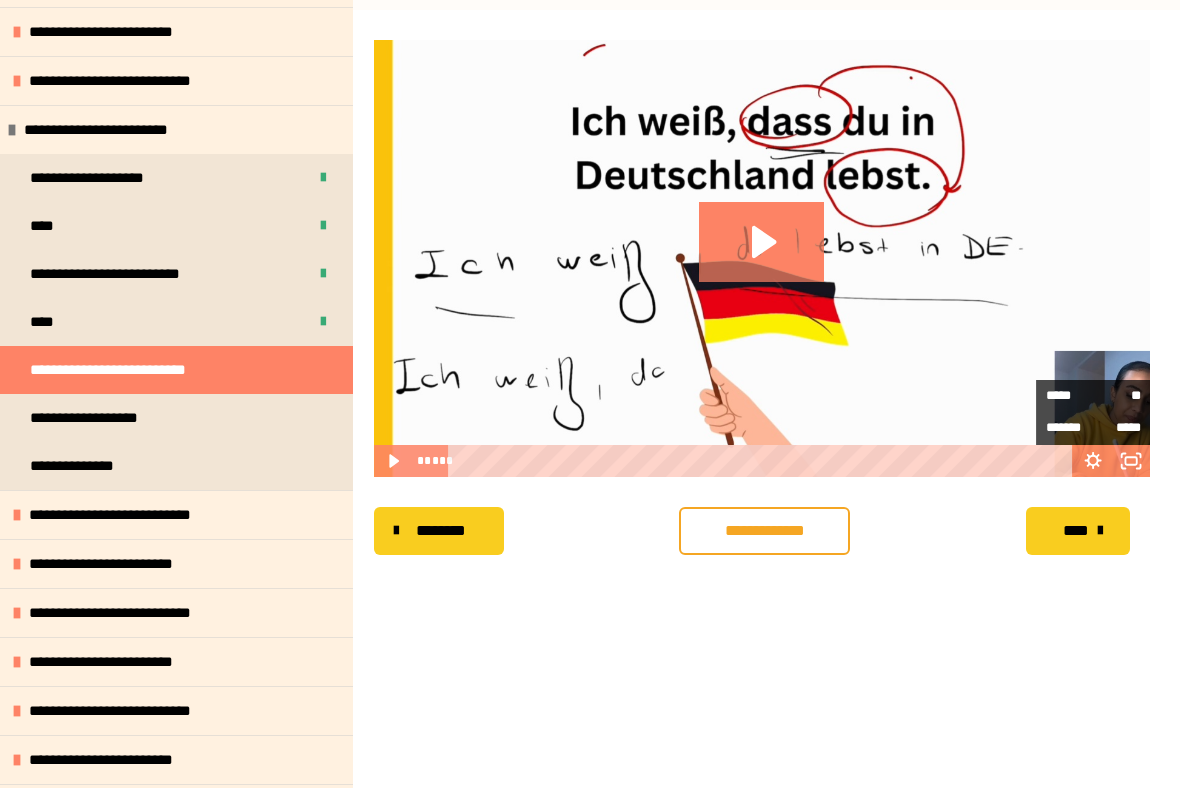 click 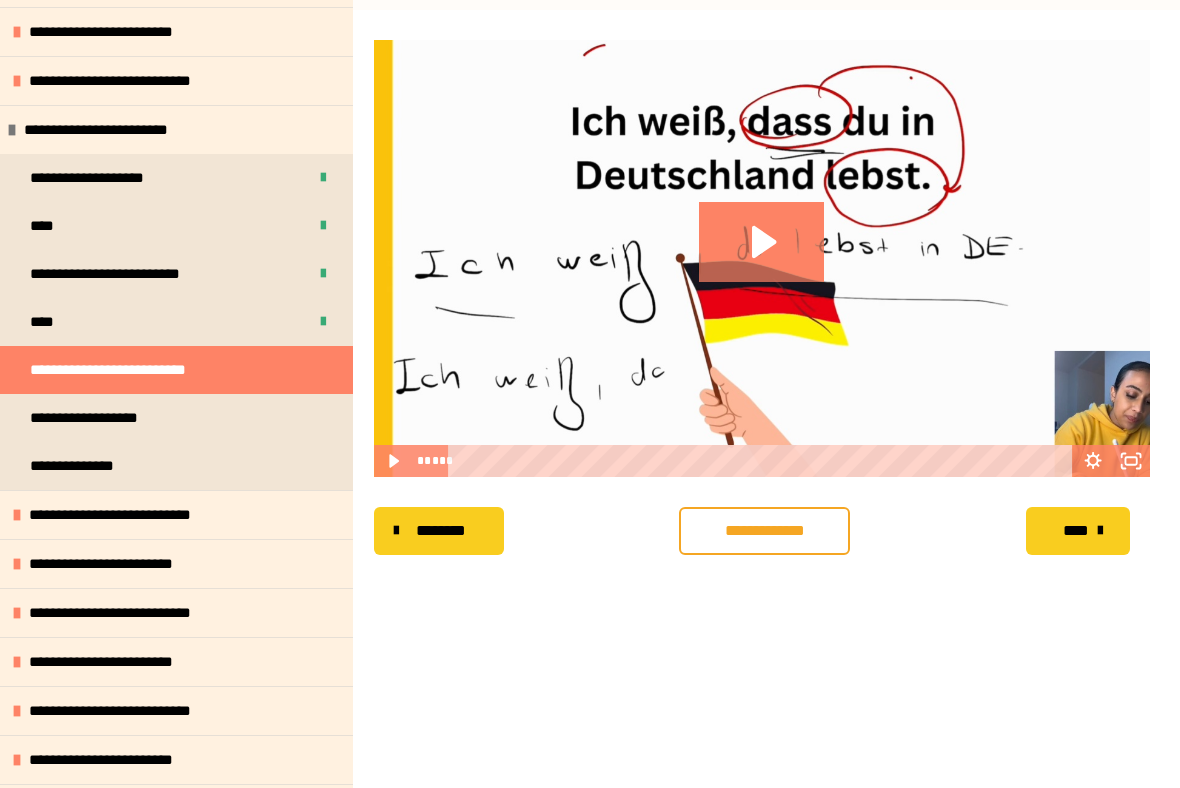 click at bounding box center (762, 258) 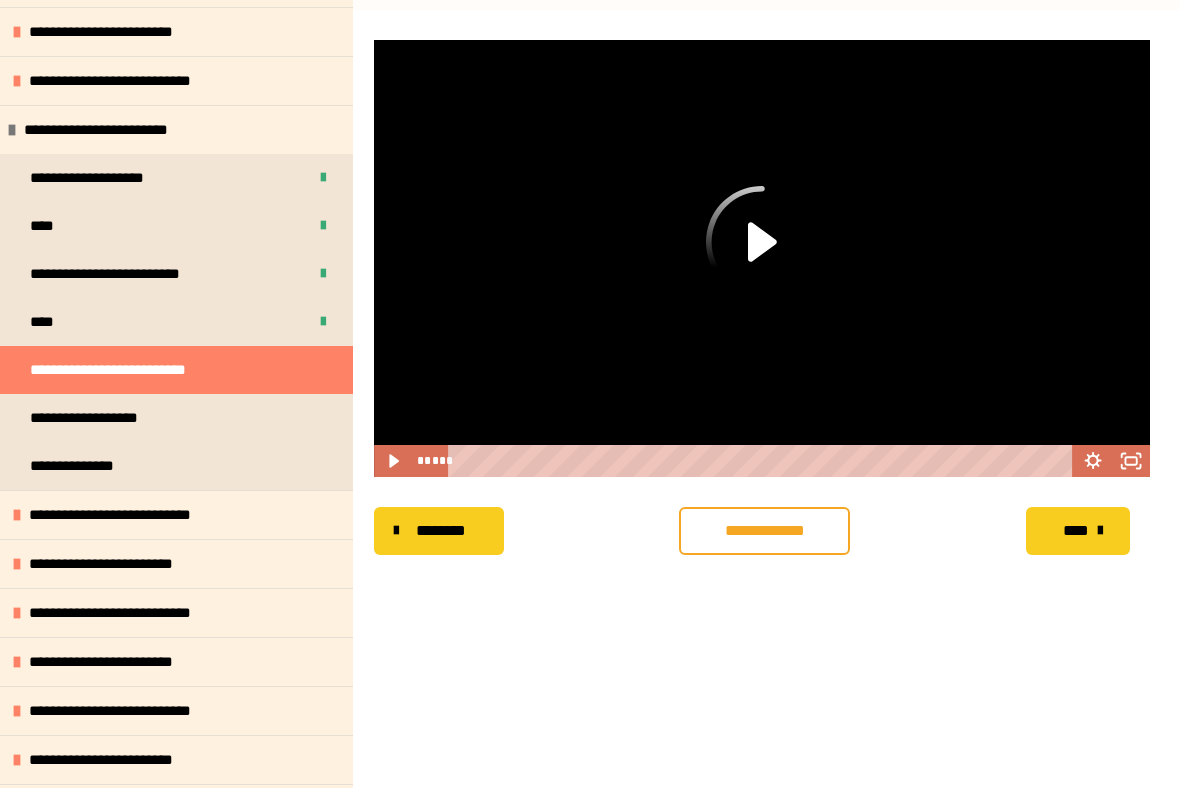 click 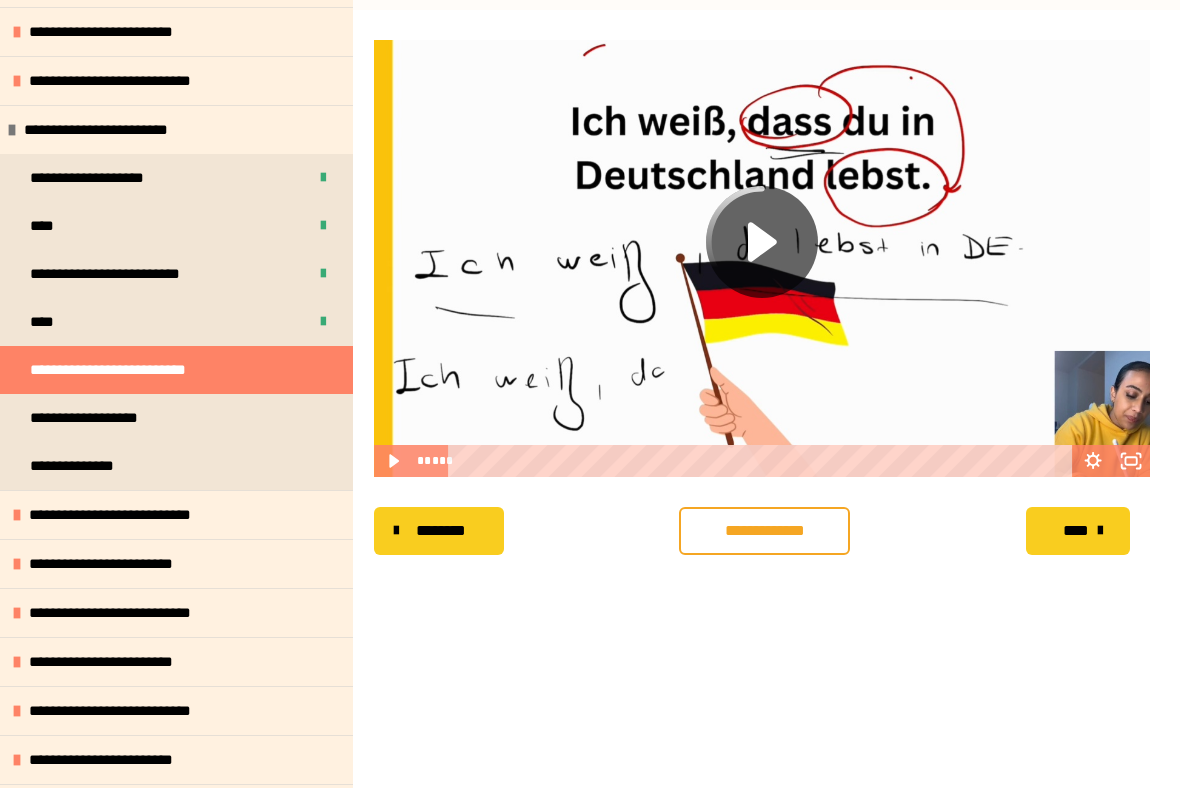 click 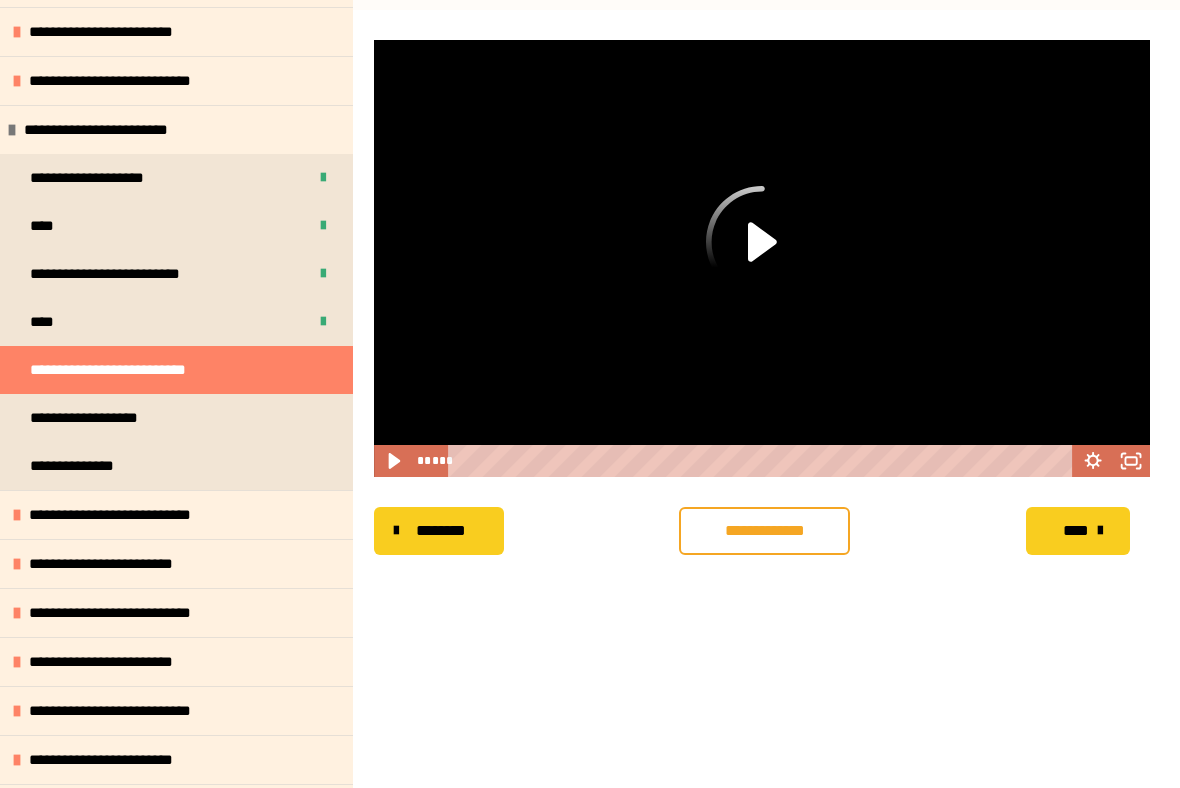 click 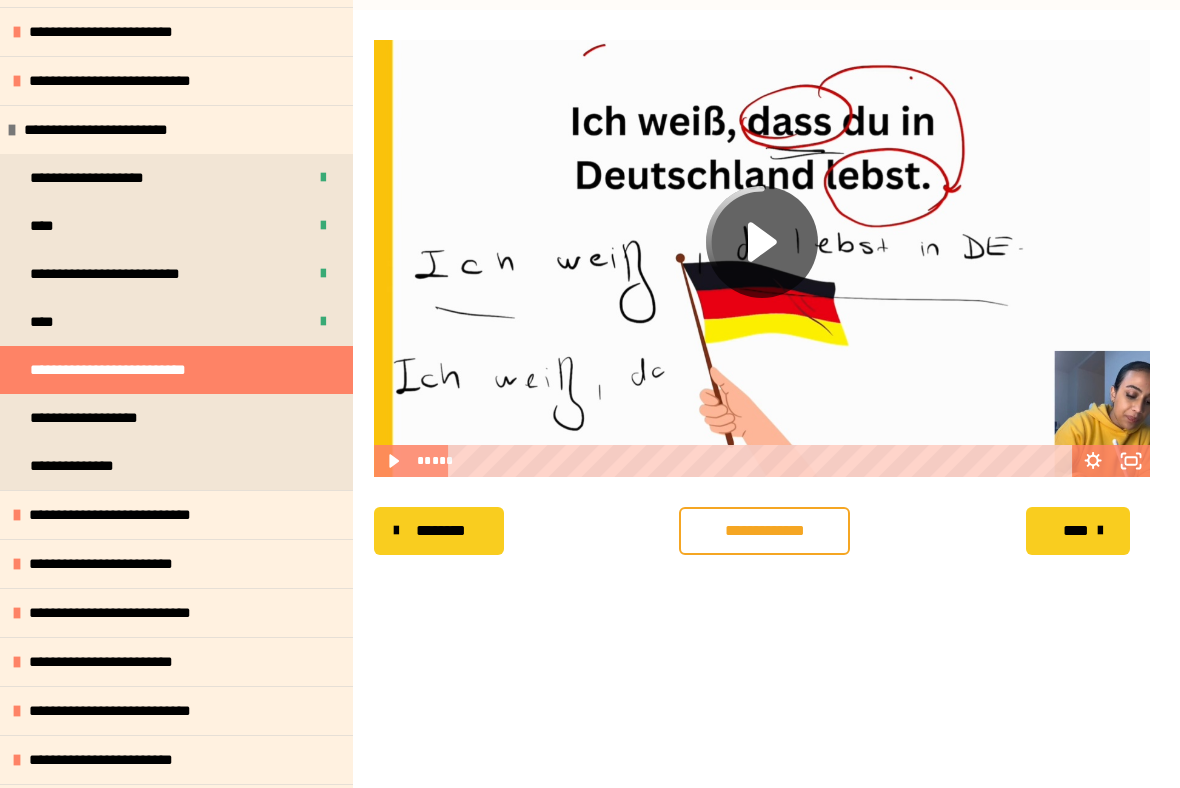 click 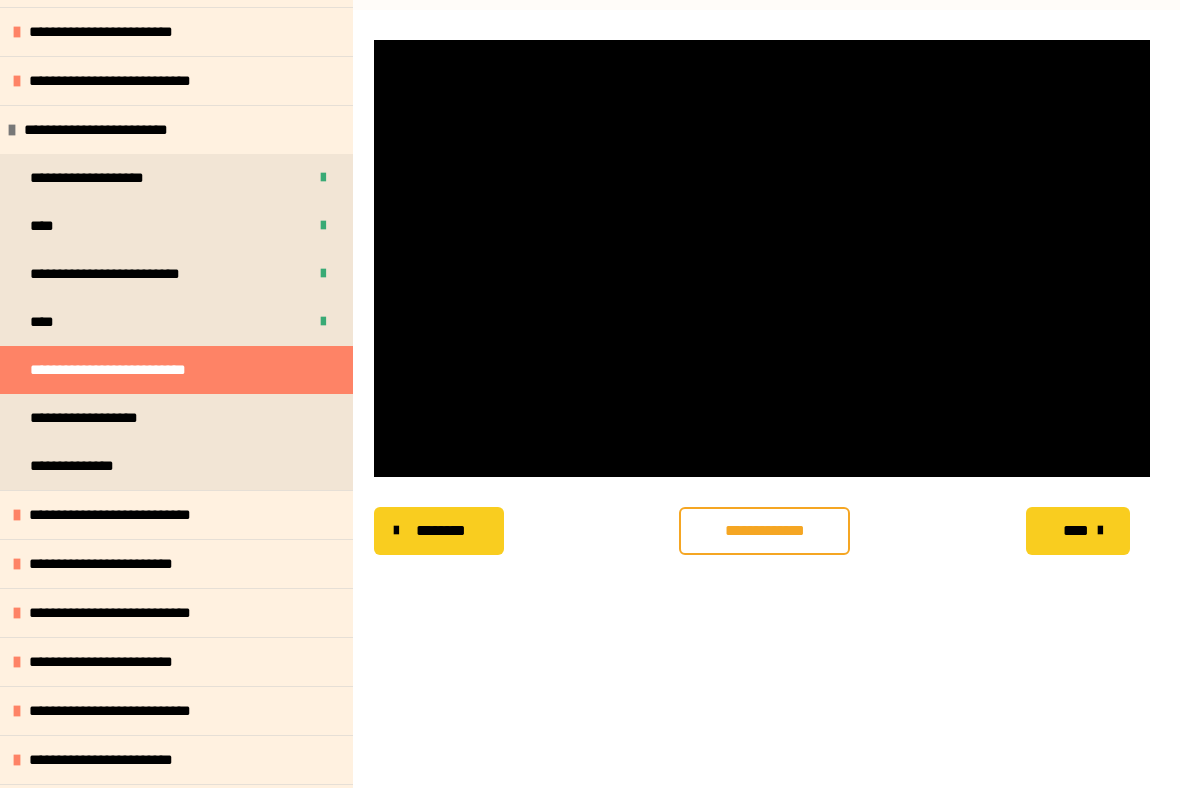 click at bounding box center [762, 258] 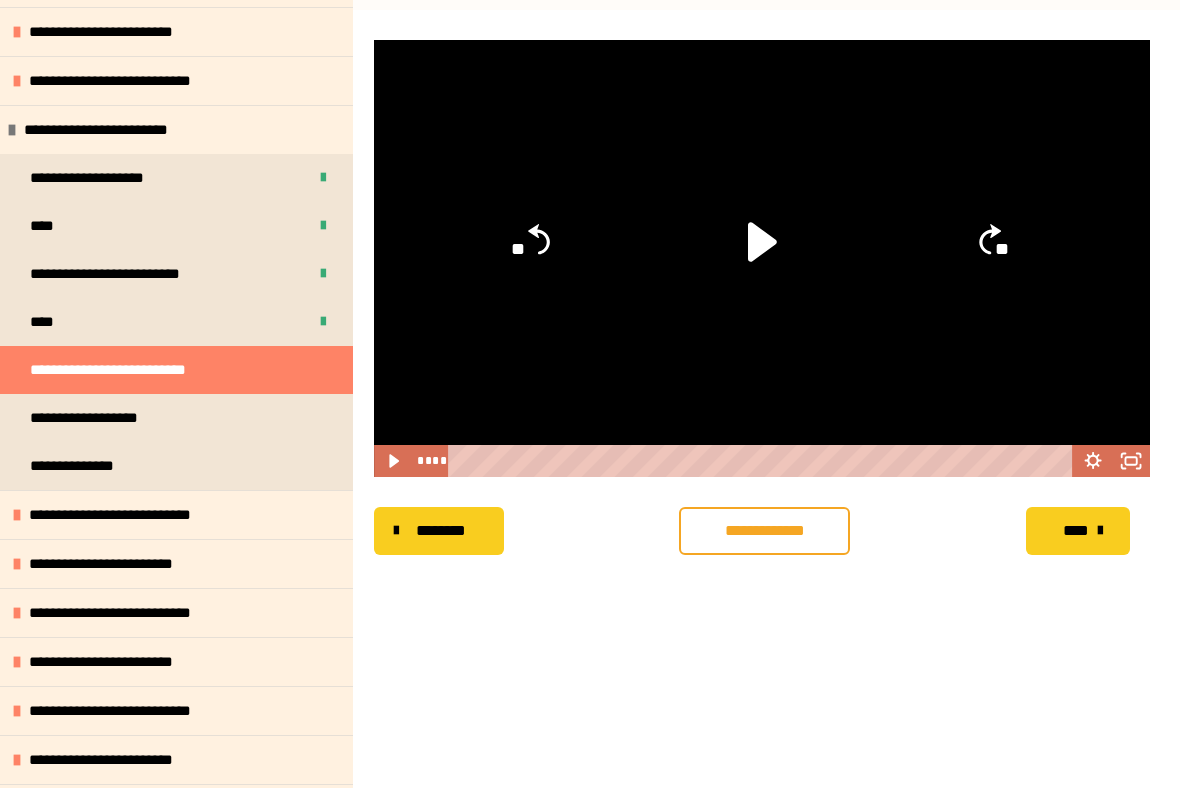 click 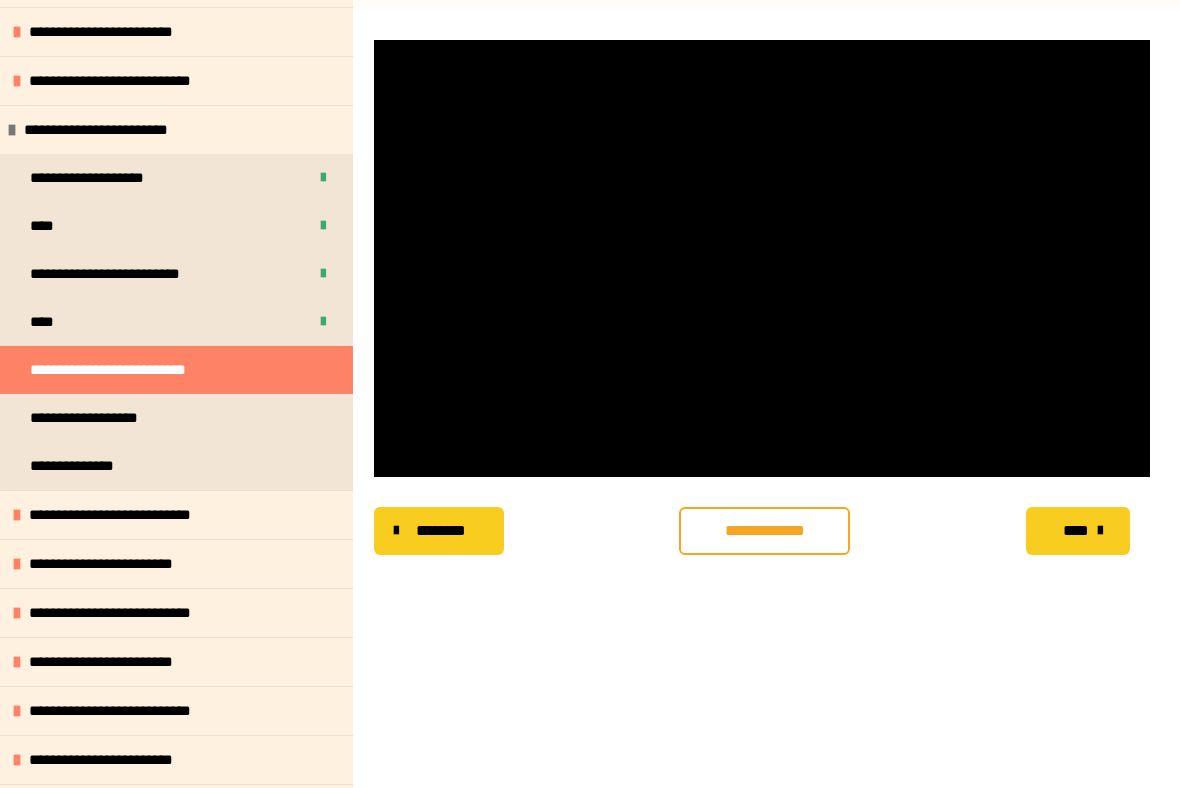 click at bounding box center [762, 258] 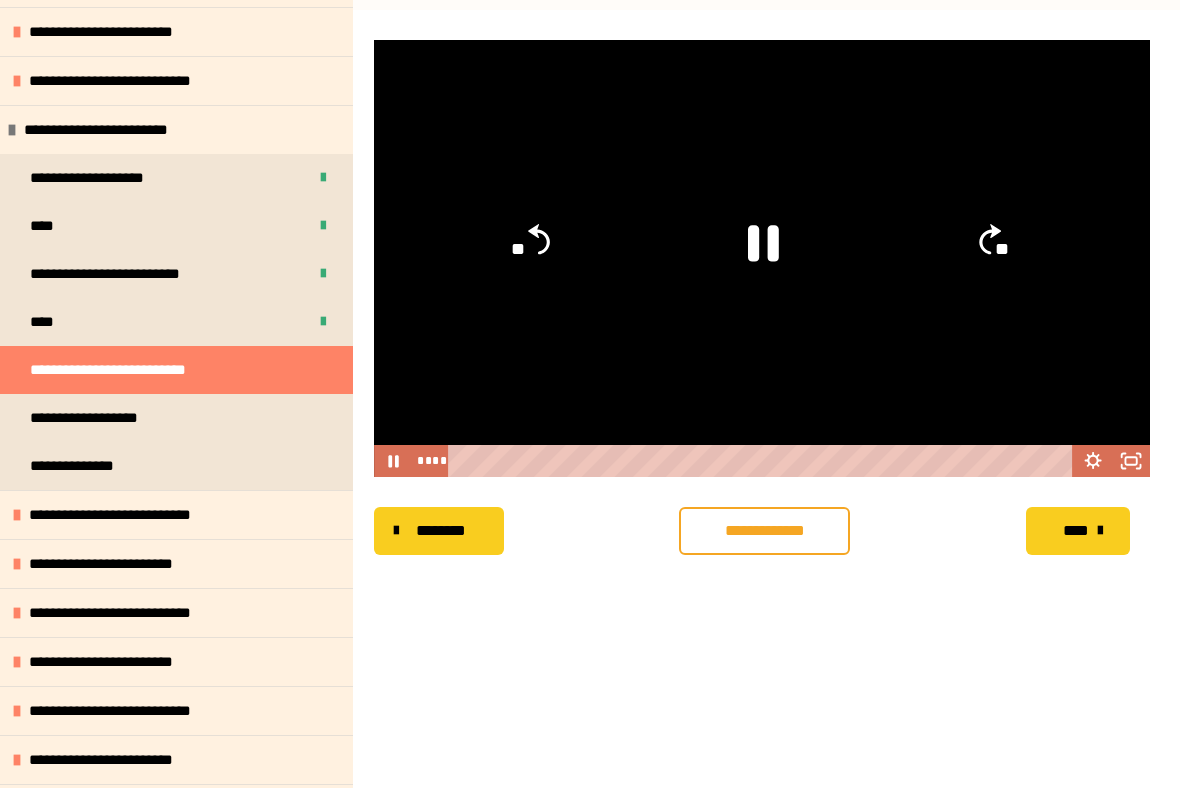 click 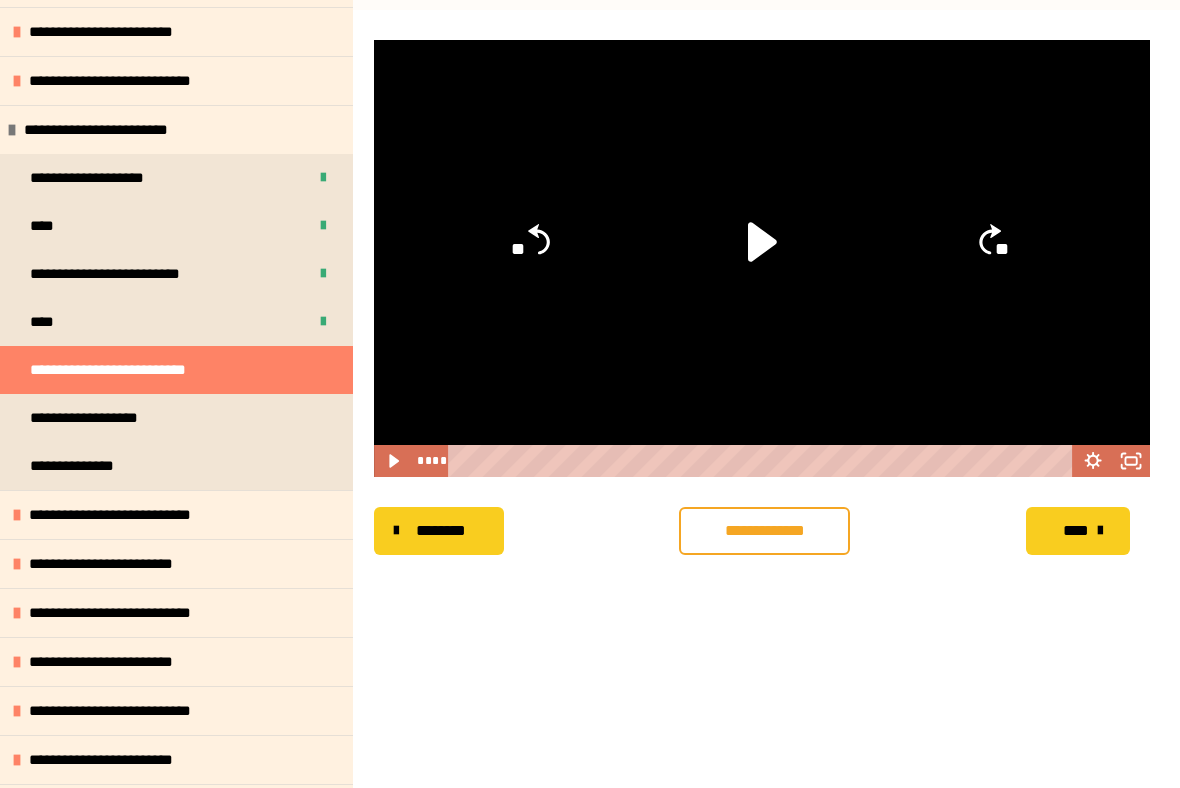 click on "**" 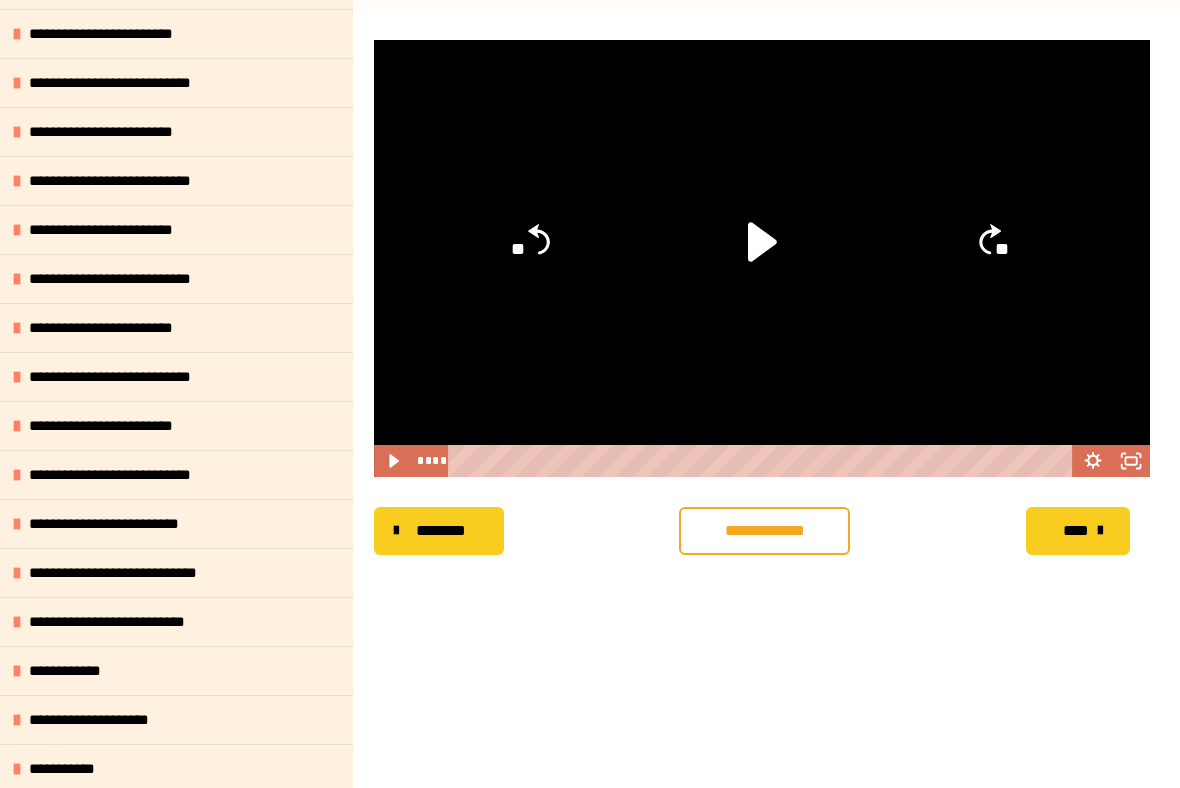 scroll, scrollTop: 1018, scrollLeft: 0, axis: vertical 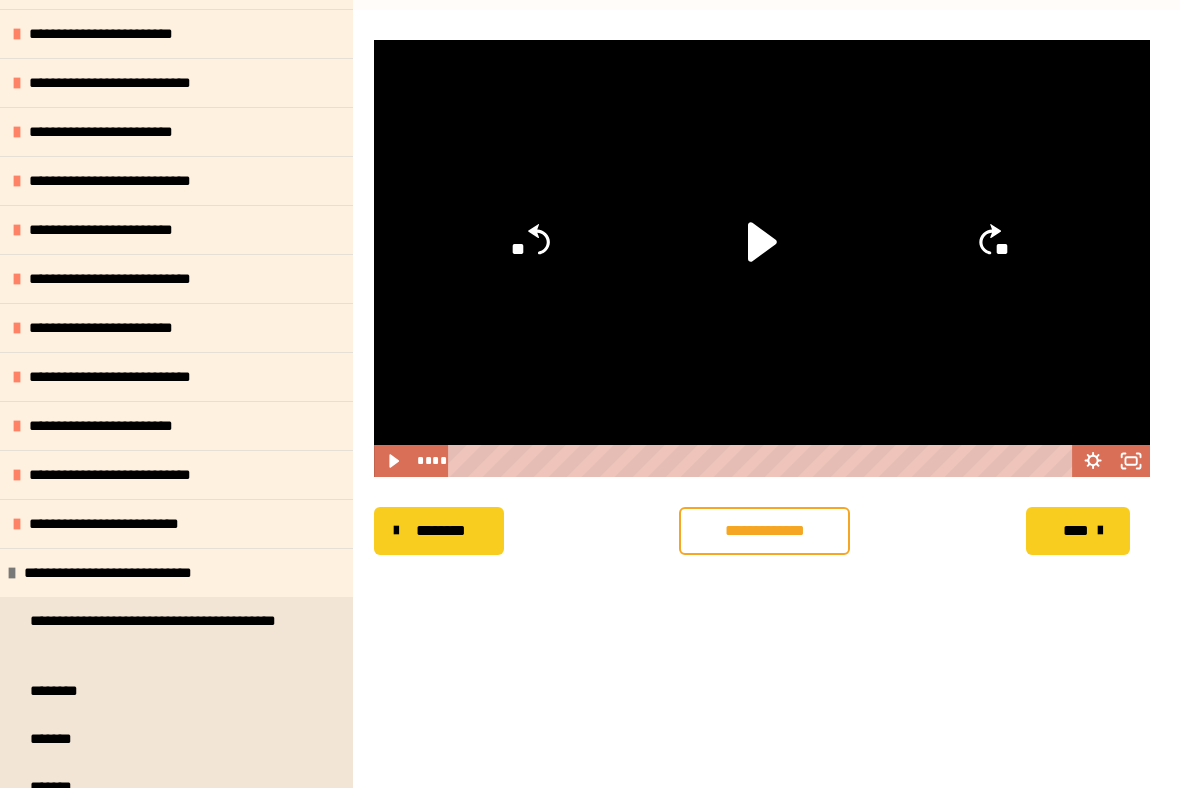 click on "**********" at bounding box center (176, 572) 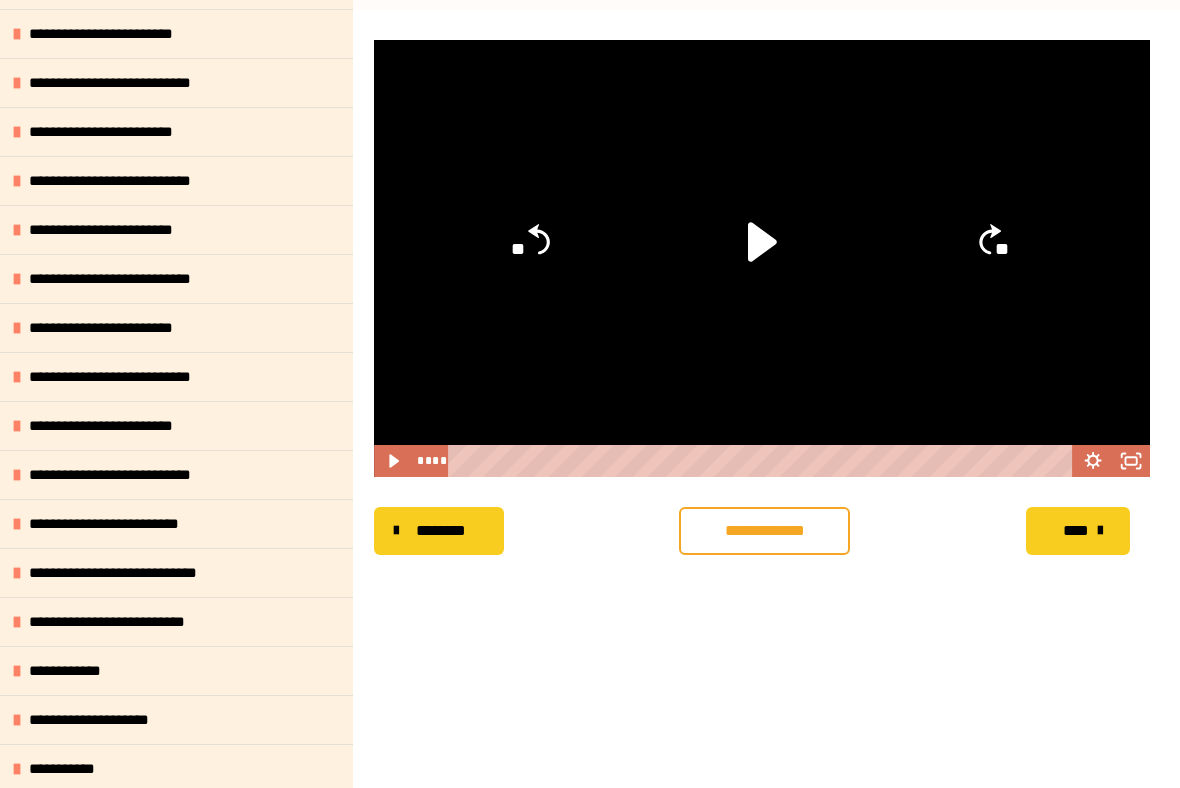 click on "**********" at bounding box center (176, 523) 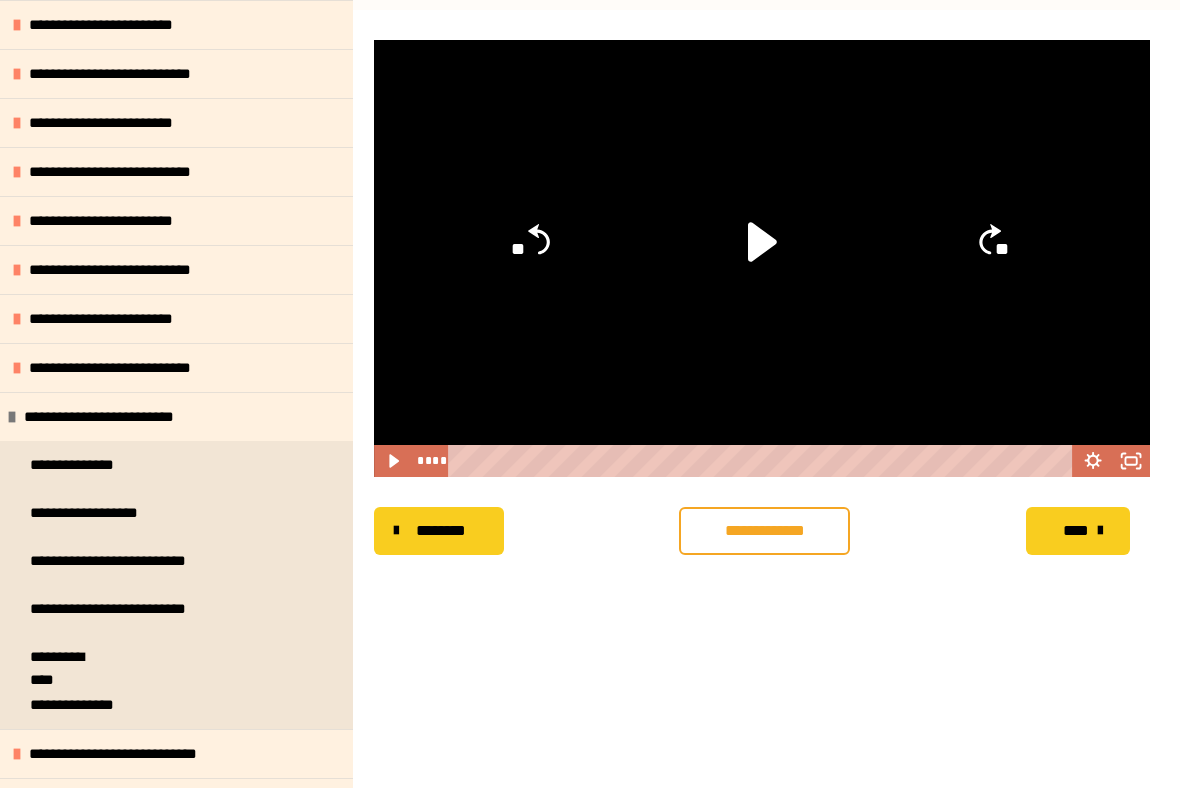 click on "**********" at bounding box center [176, 416] 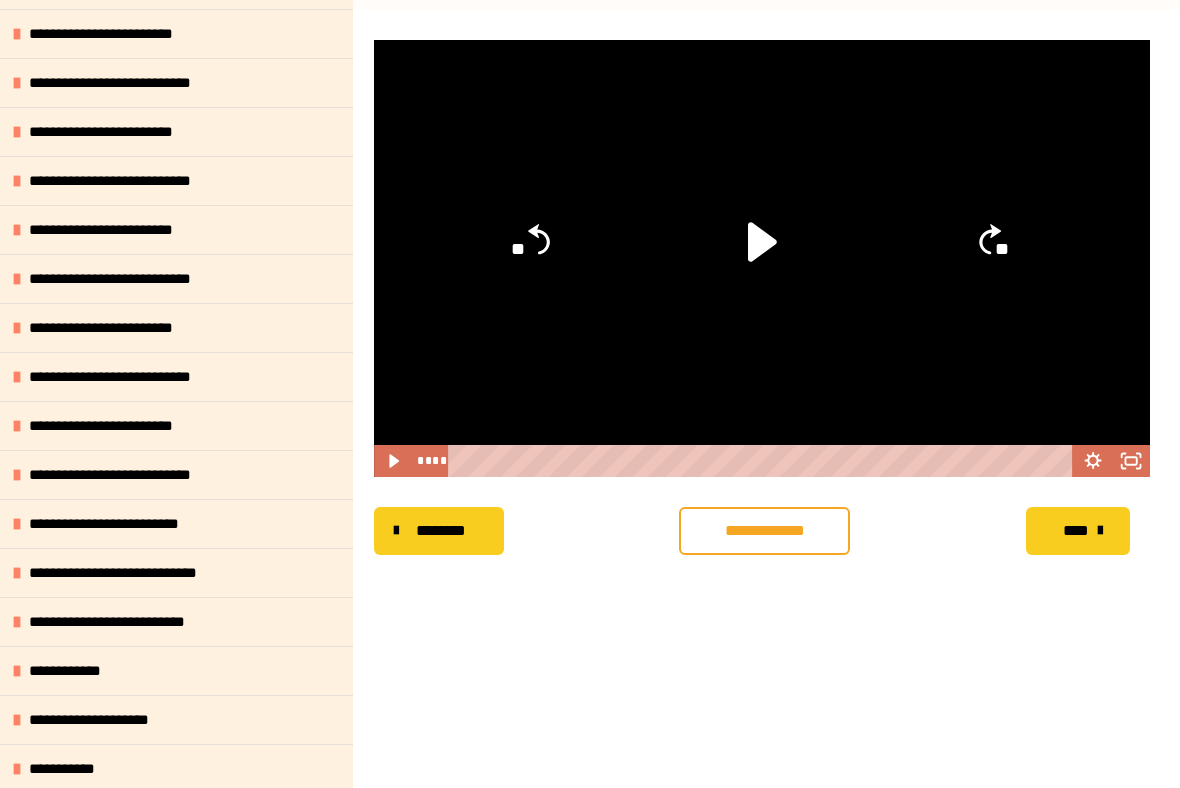 click on "**********" at bounding box center [176, 425] 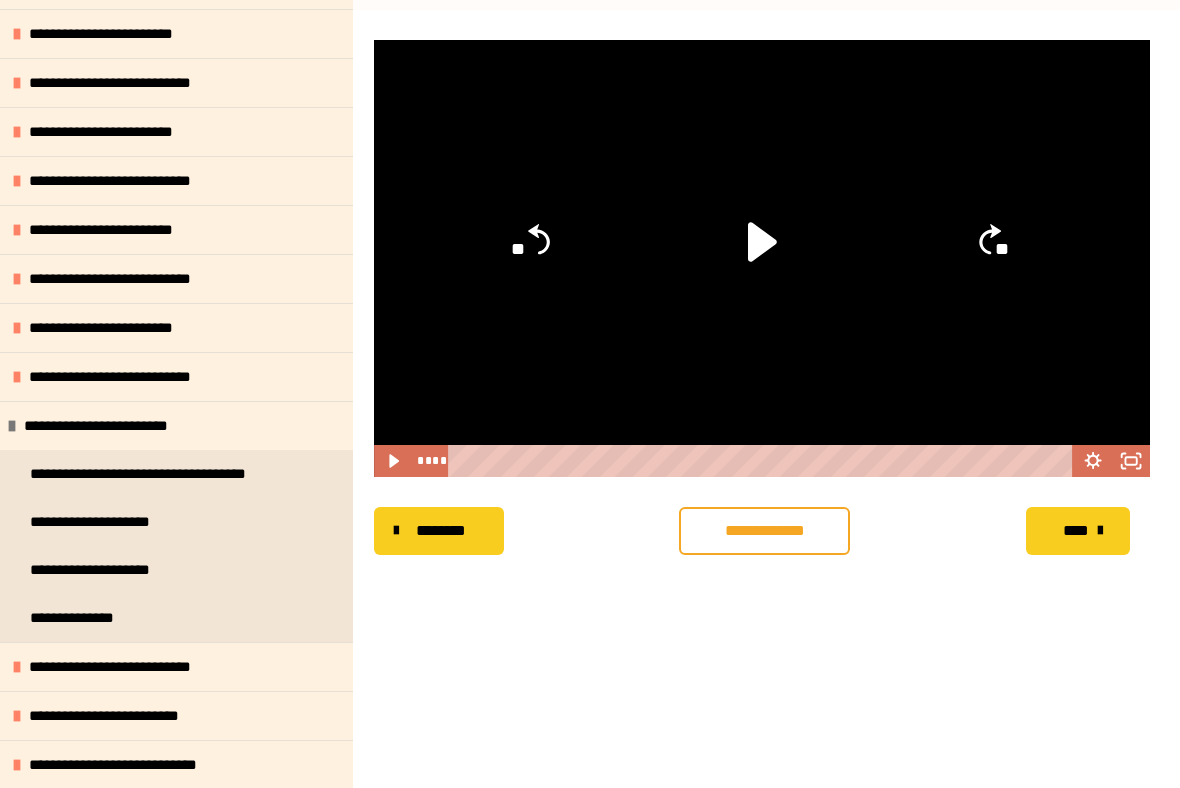 click on "**********" at bounding box center (109, 426) 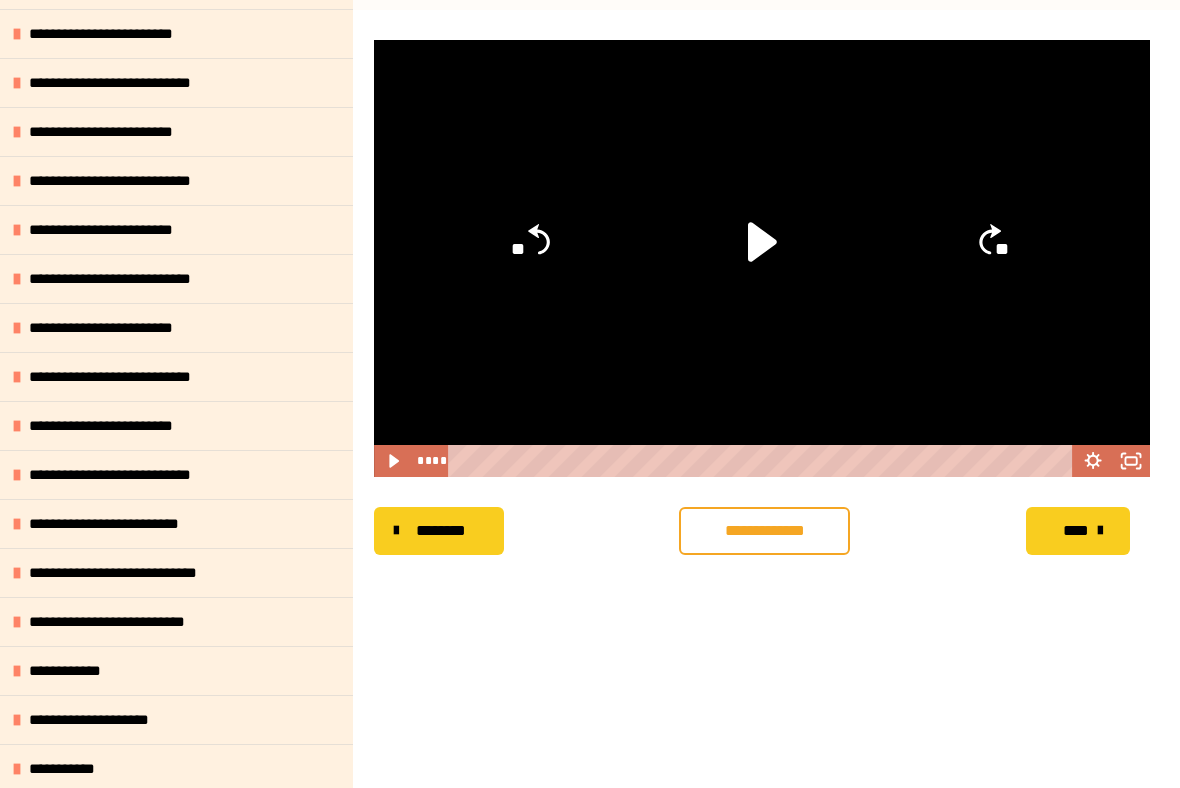 click on "**********" at bounding box center (176, 327) 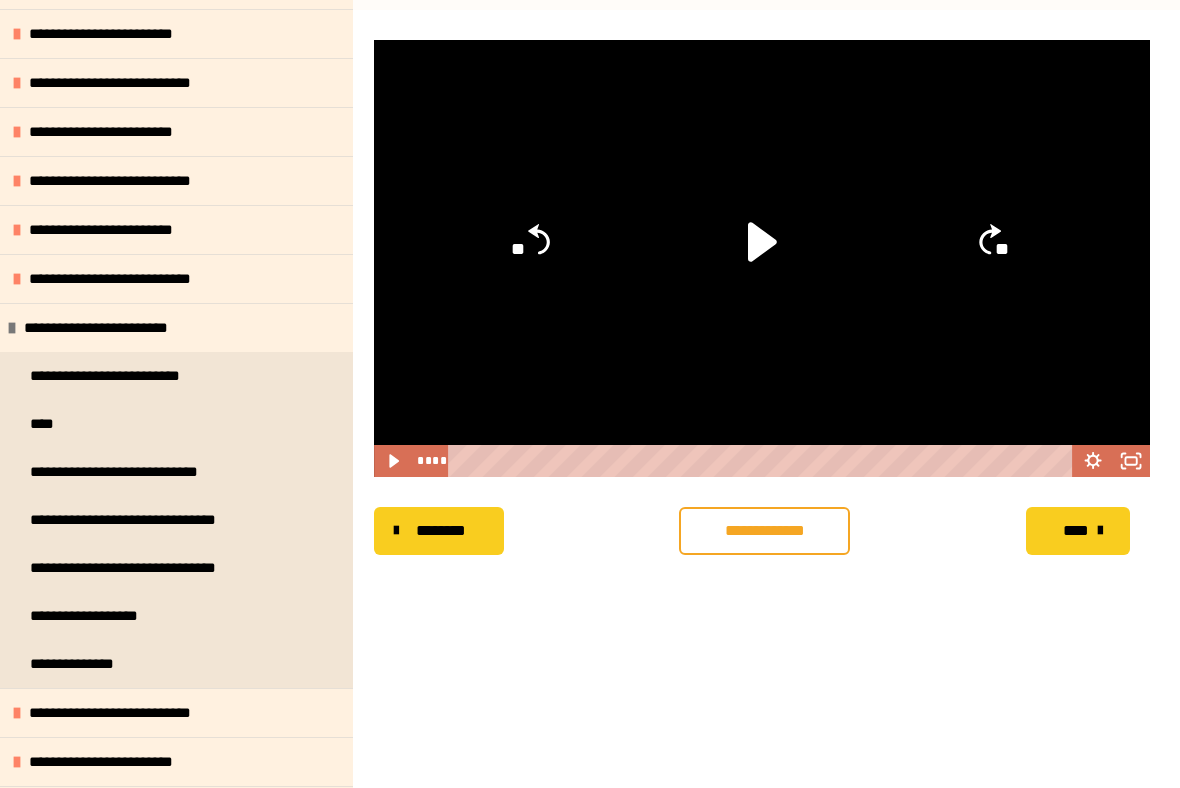 click on "**********" at bounding box center [109, 328] 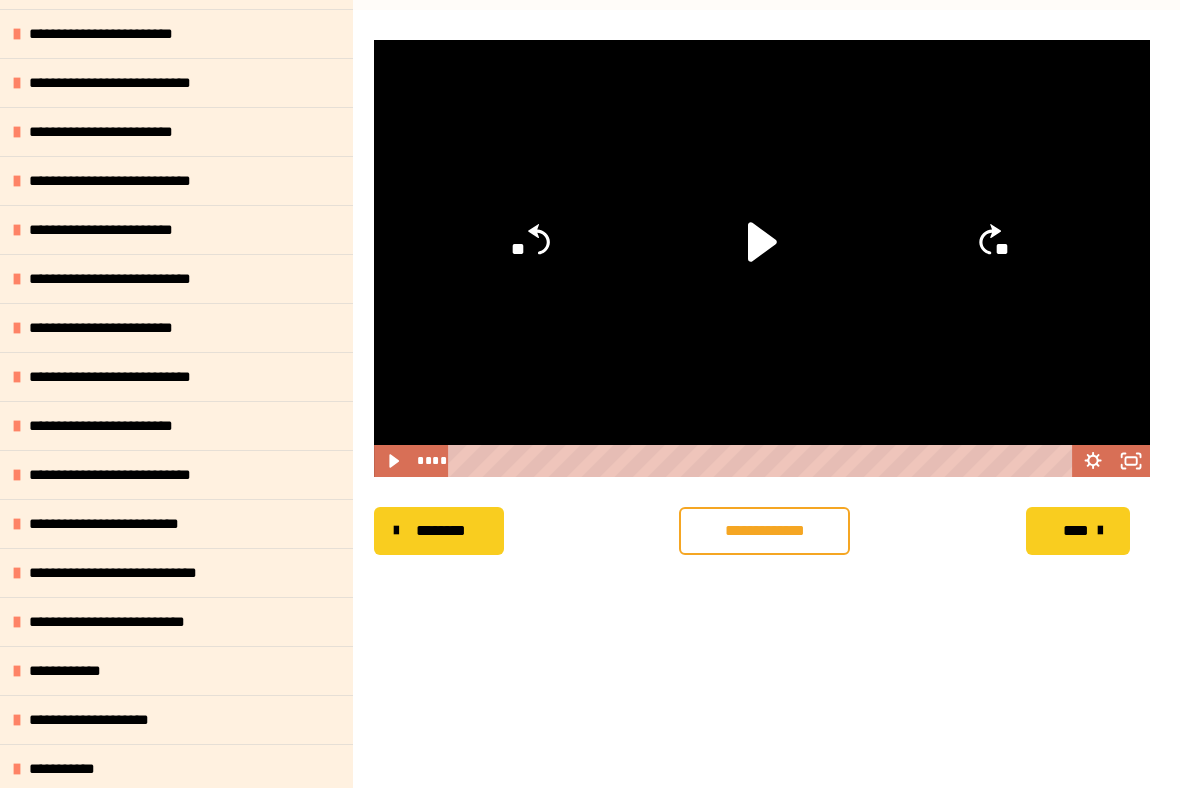 click on "**********" at bounding box center [114, 230] 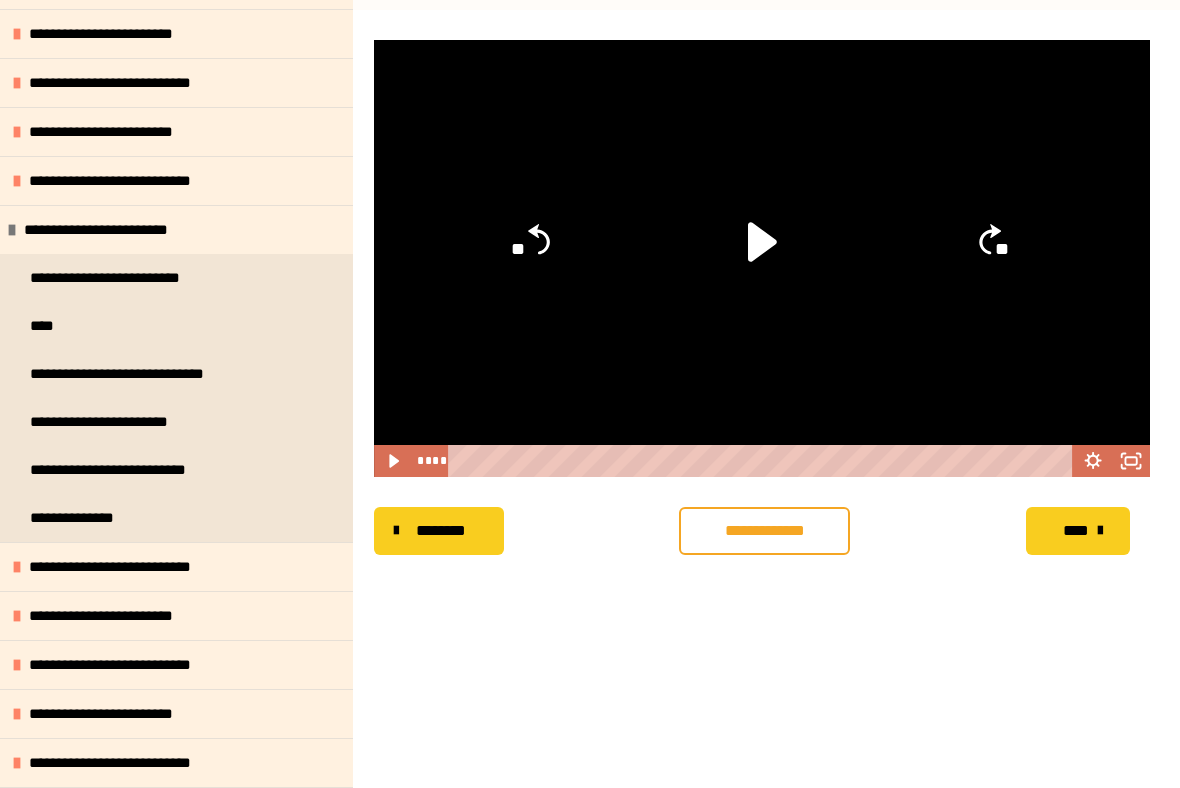 click on "**********" at bounding box center [109, 230] 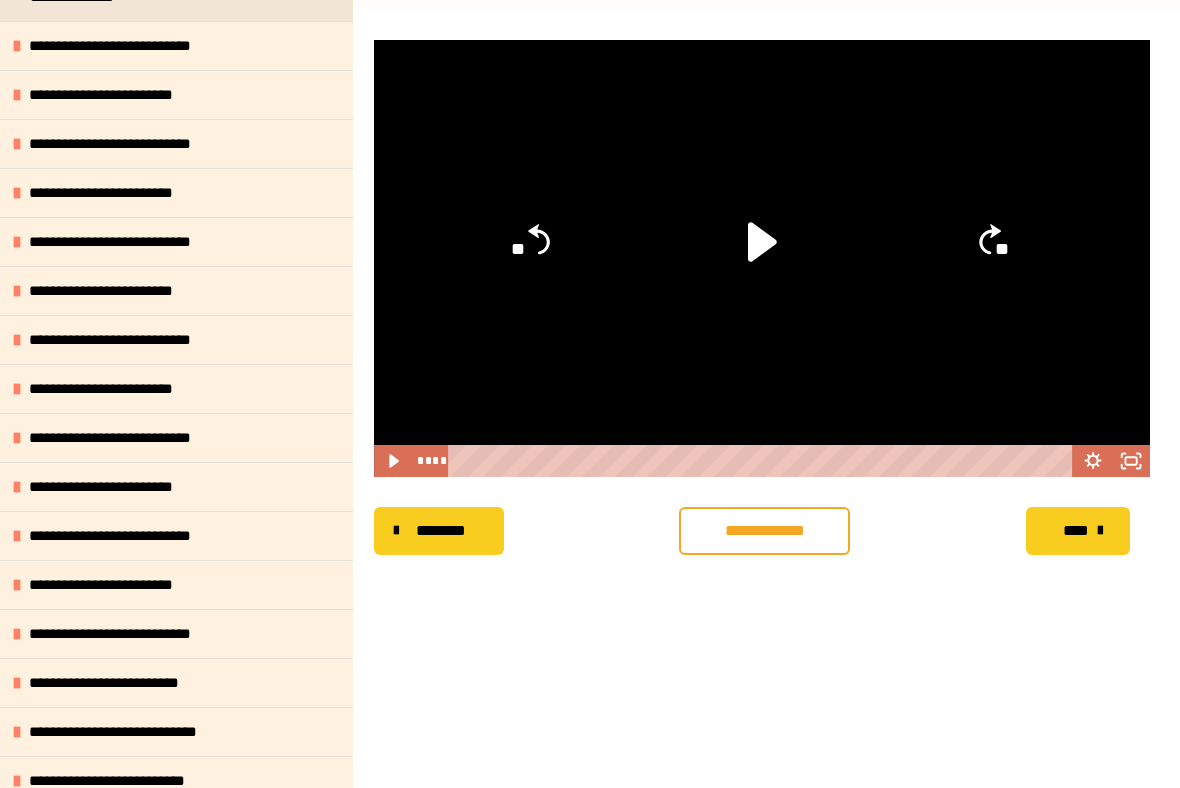 scroll, scrollTop: 858, scrollLeft: 0, axis: vertical 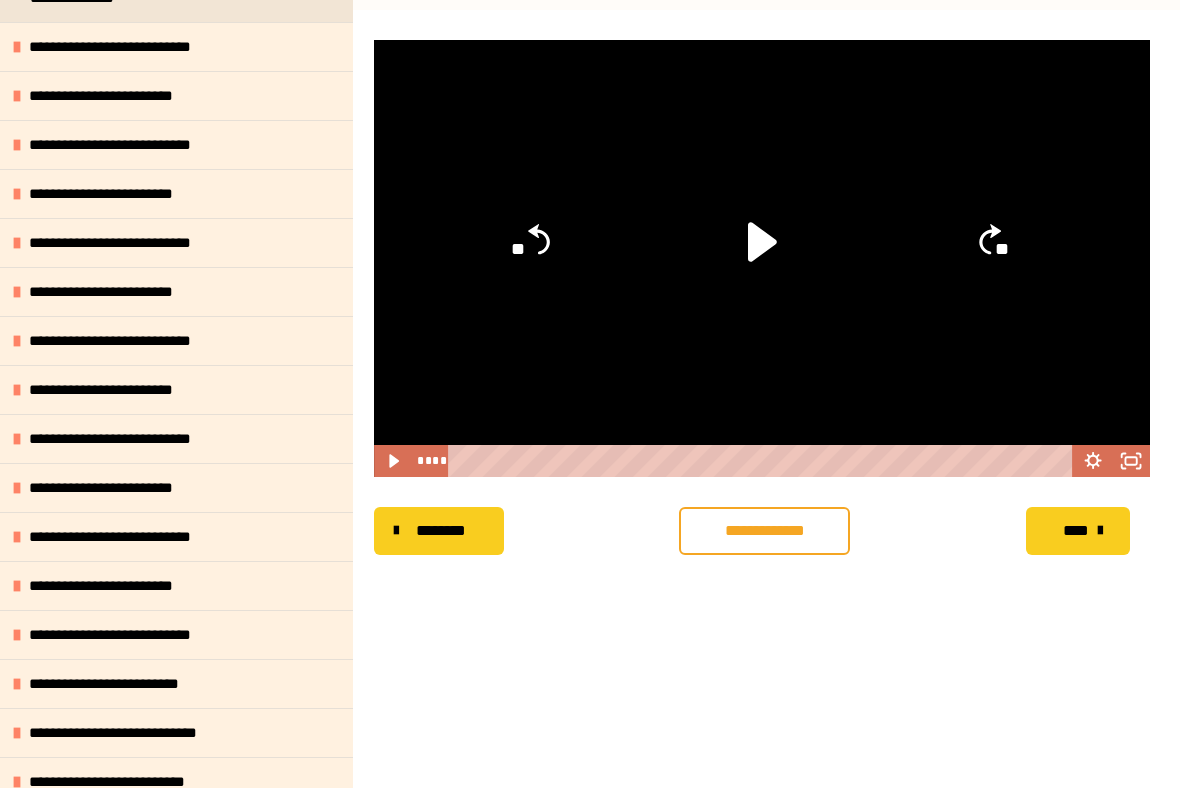 click on "**********" at bounding box center [114, 292] 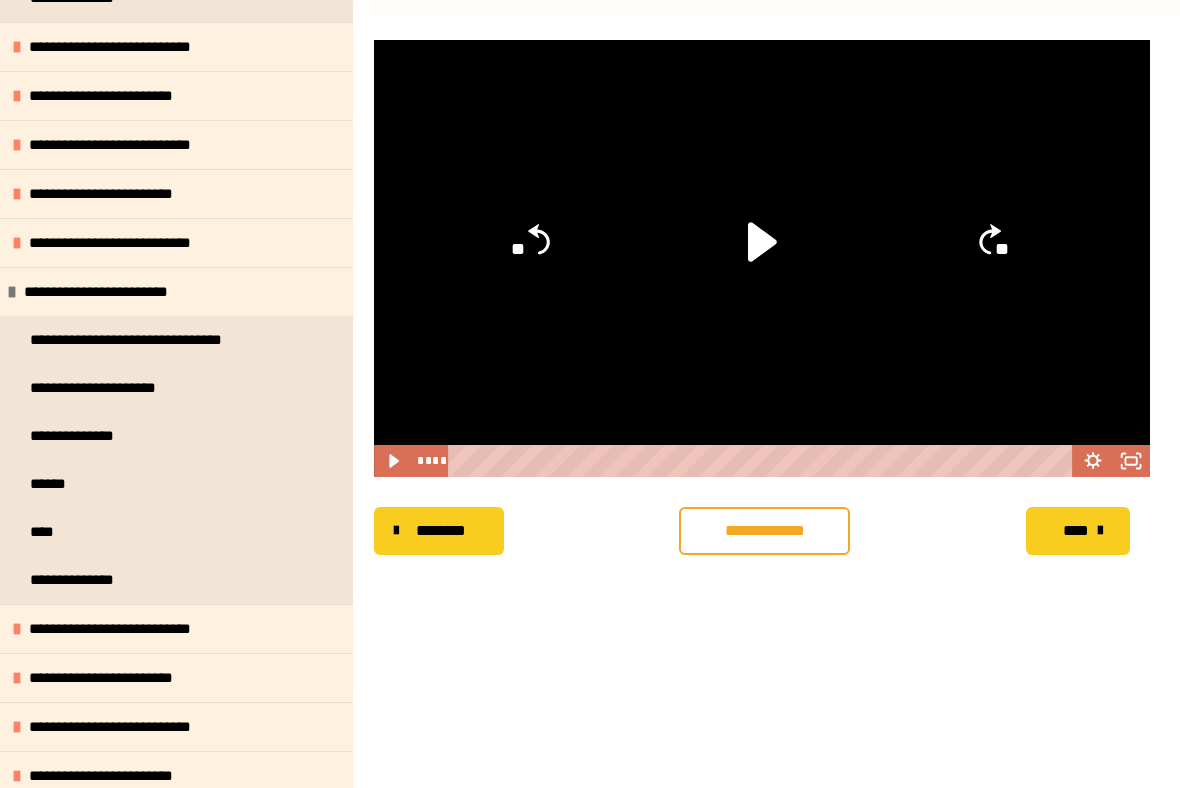 click on "**********" at bounding box center (109, 292) 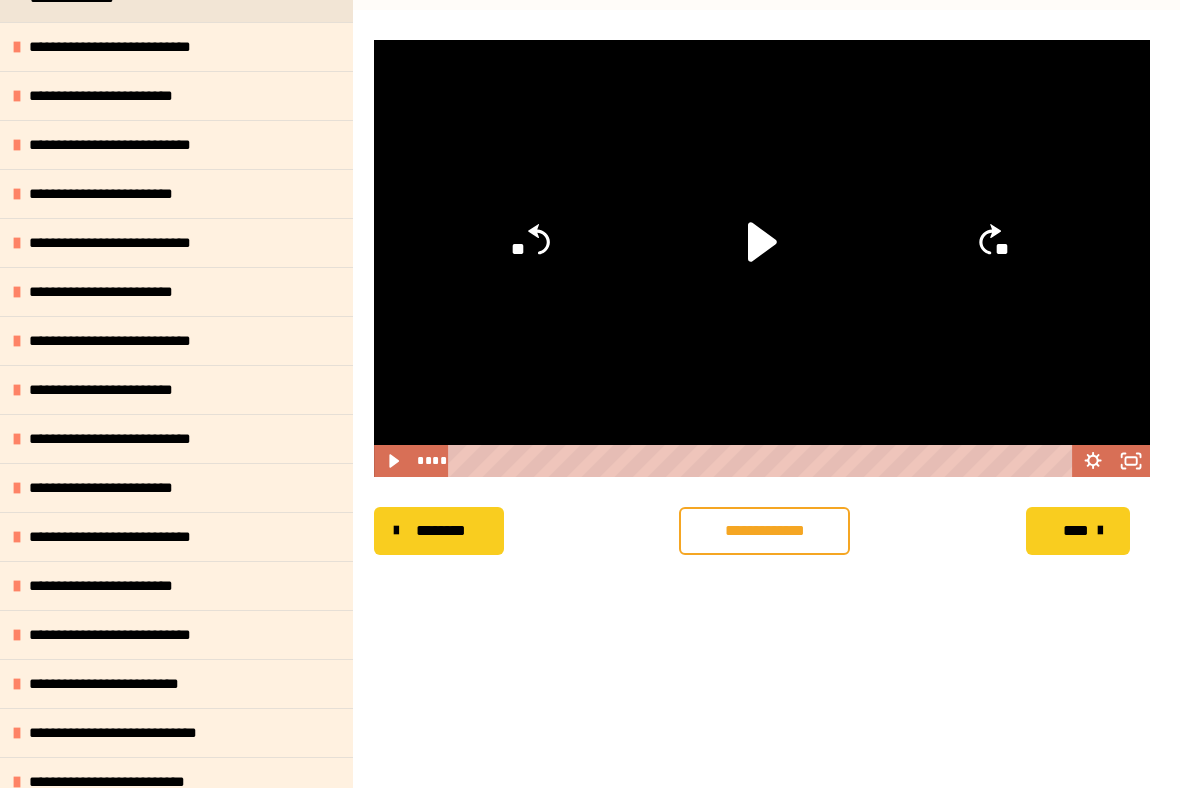 click on "**********" at bounding box center [114, 194] 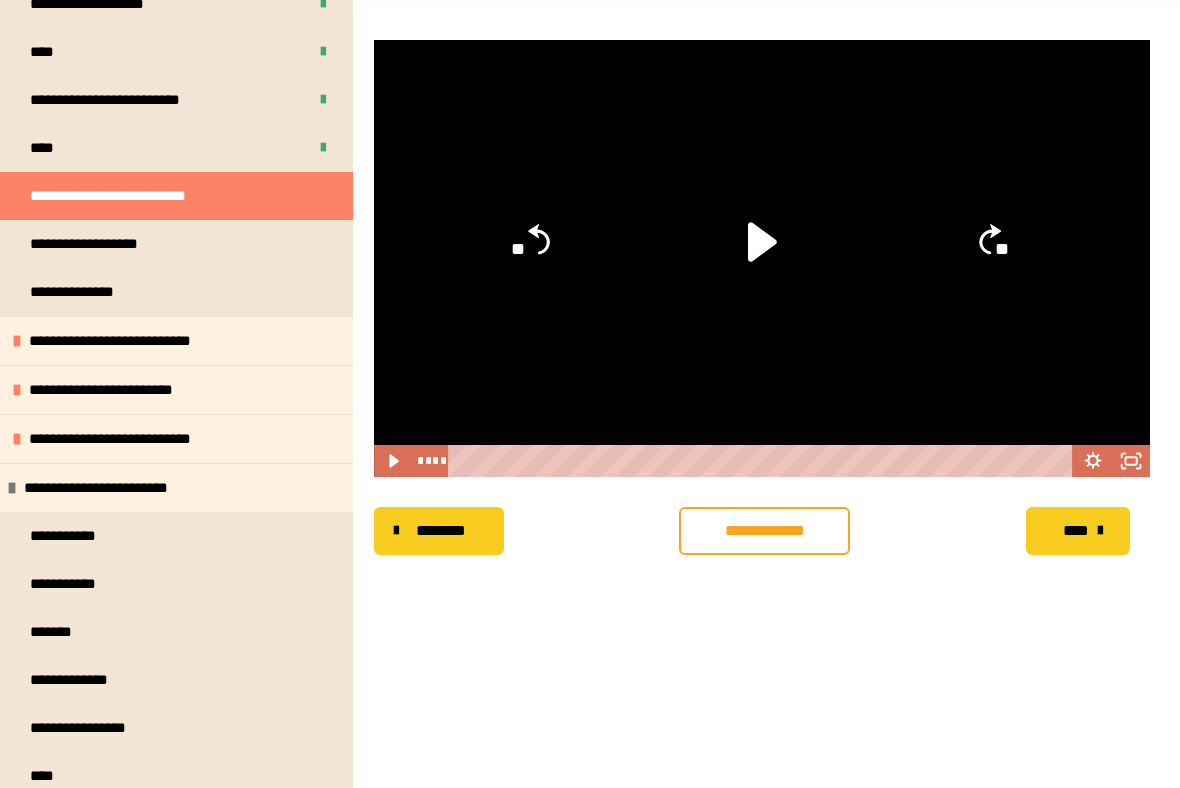 scroll, scrollTop: 562, scrollLeft: 0, axis: vertical 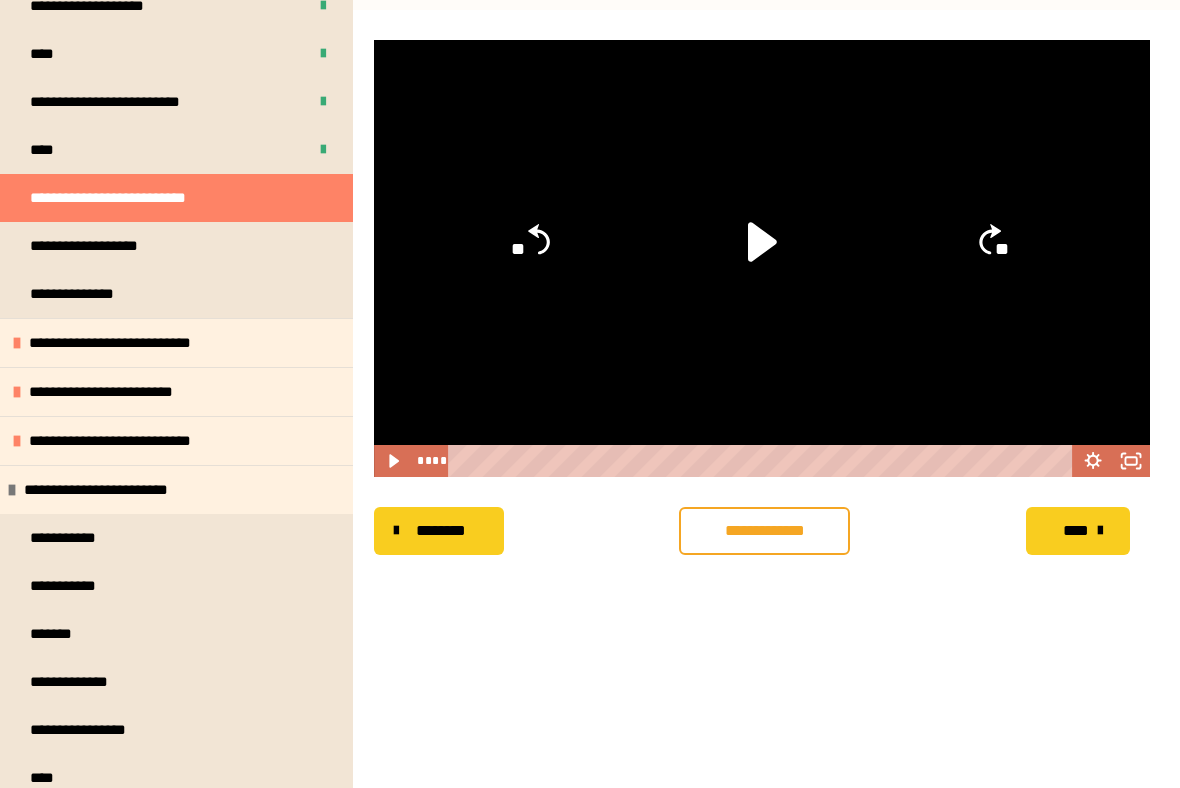 click on "**********" at bounding box center [176, 489] 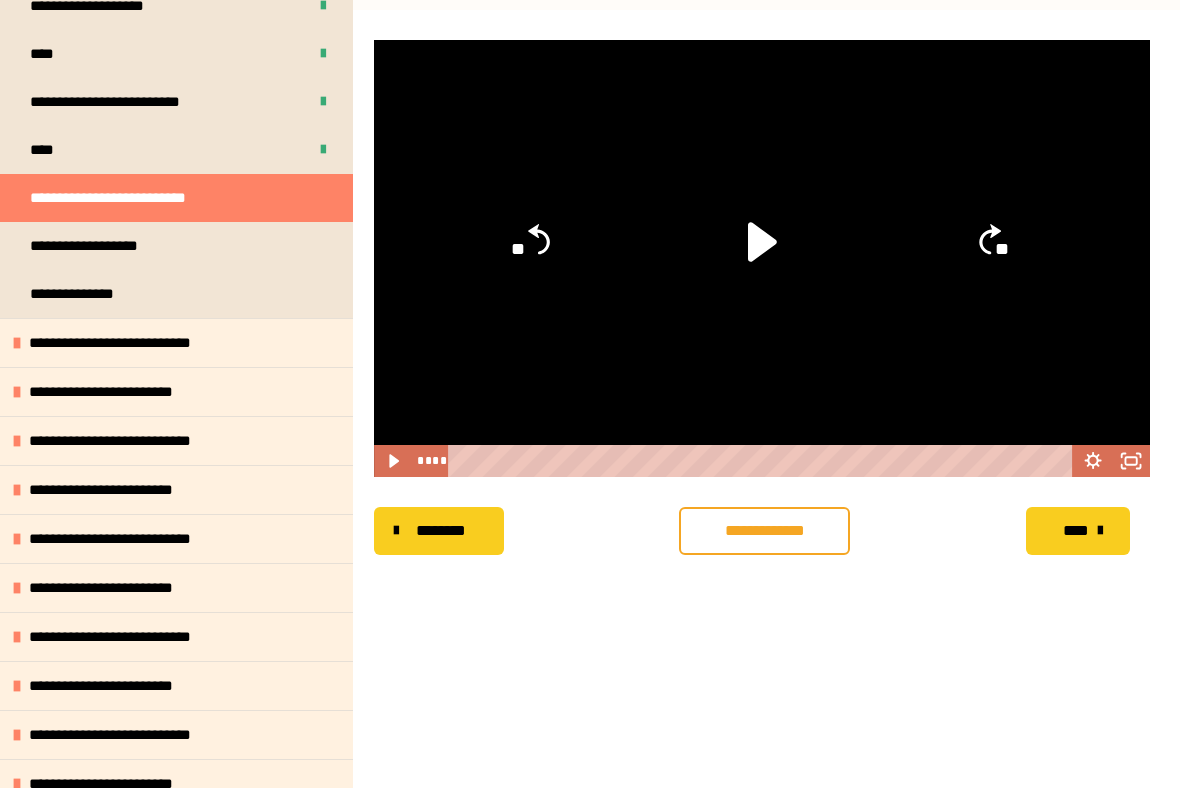 click on "**********" at bounding box center (176, 391) 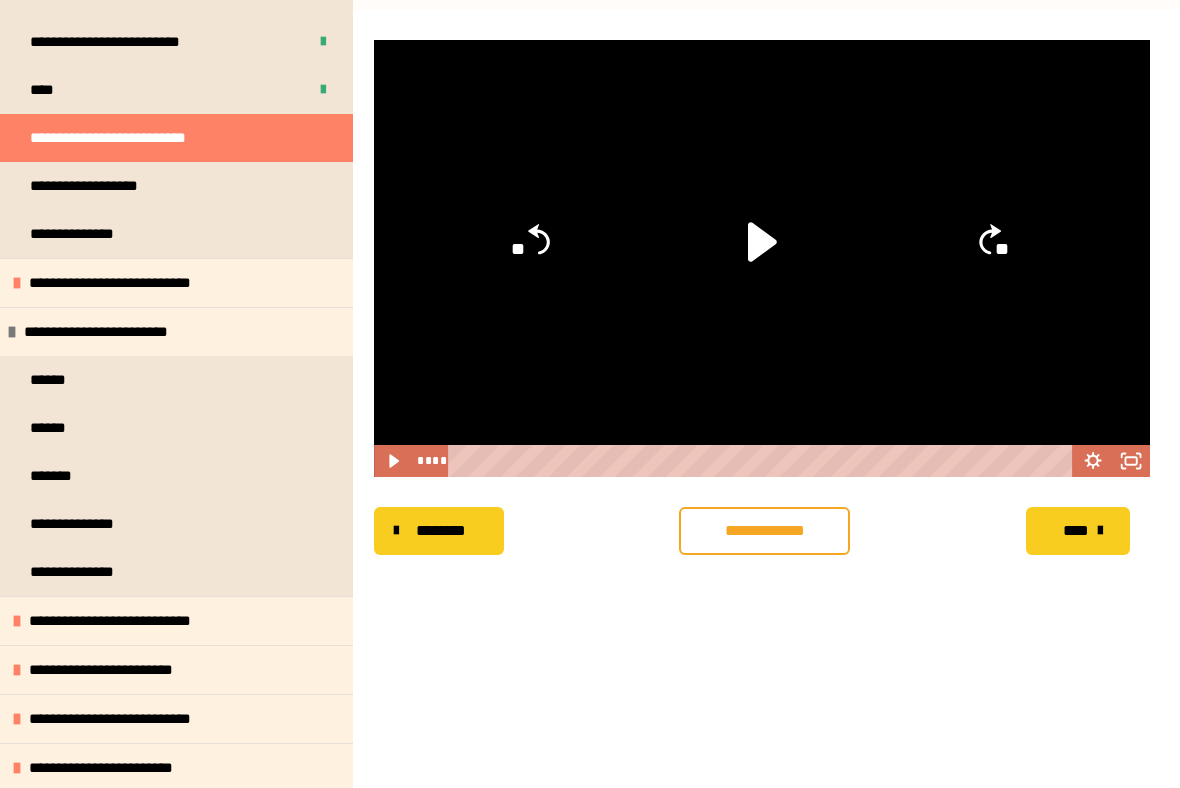 scroll, scrollTop: 620, scrollLeft: 0, axis: vertical 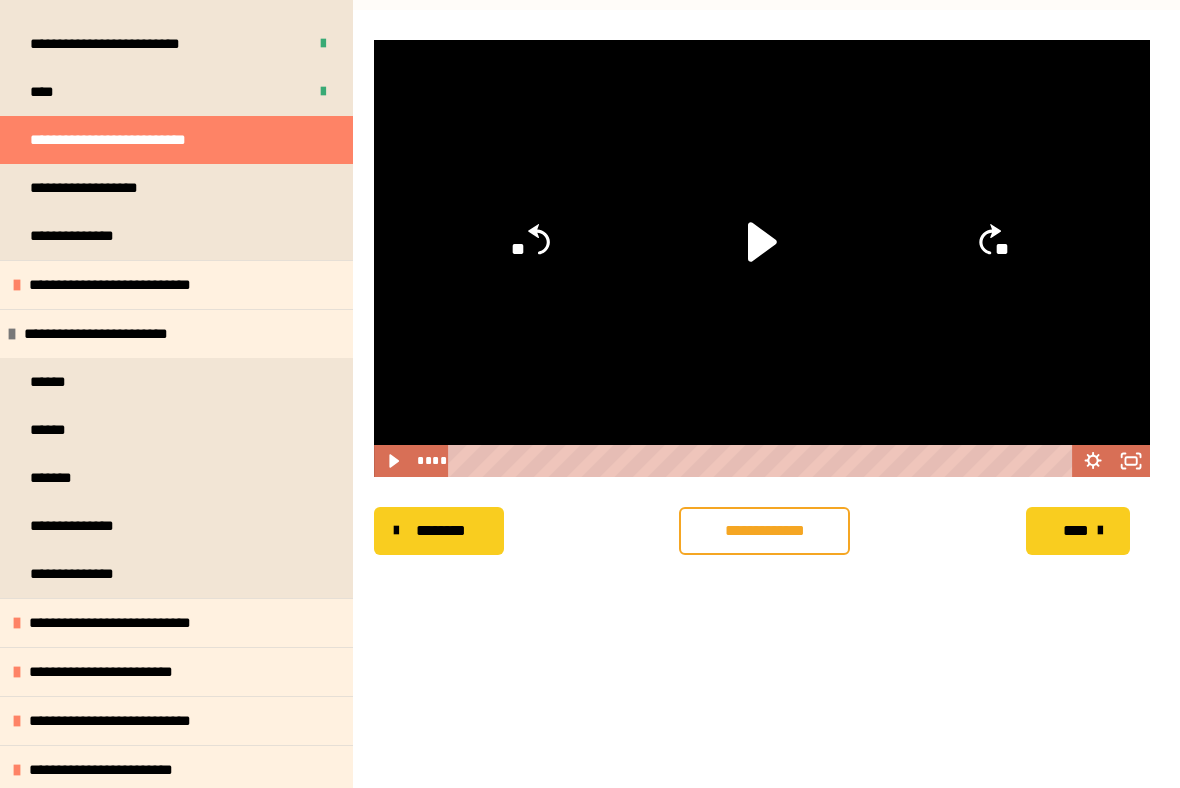 click on "**********" at bounding box center (110, 334) 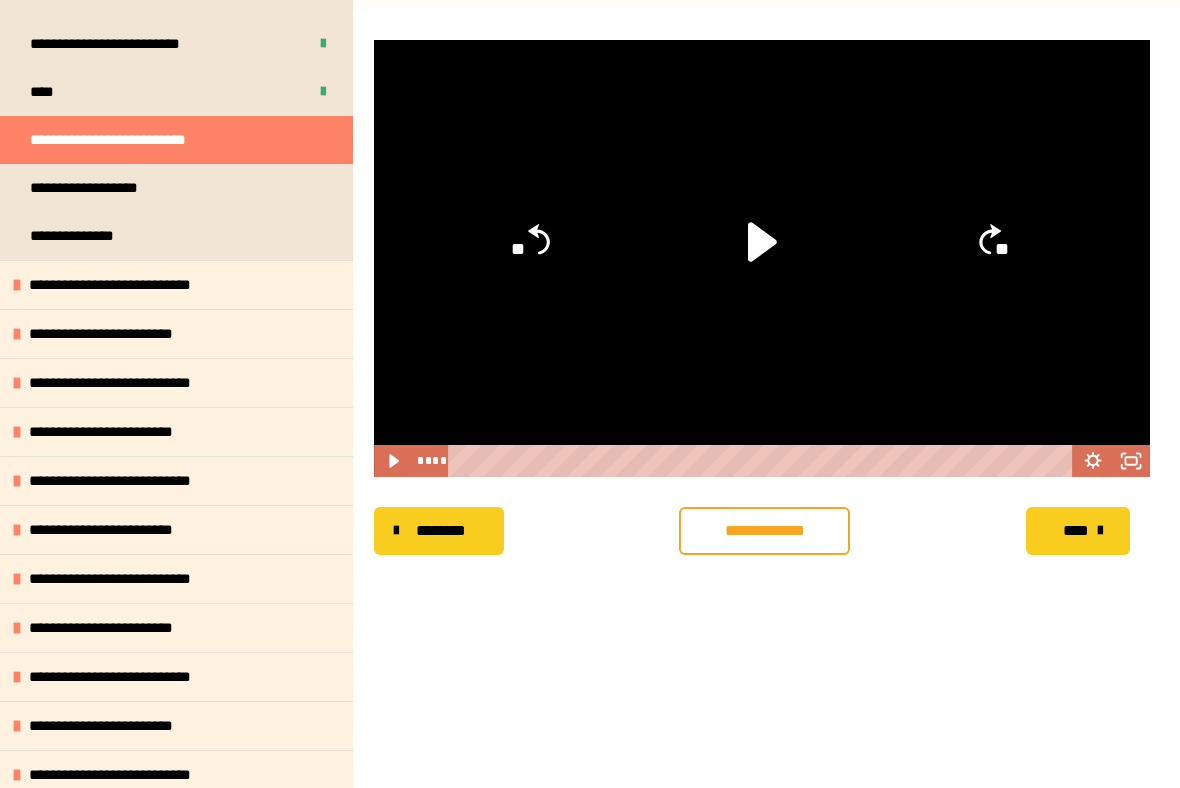 click 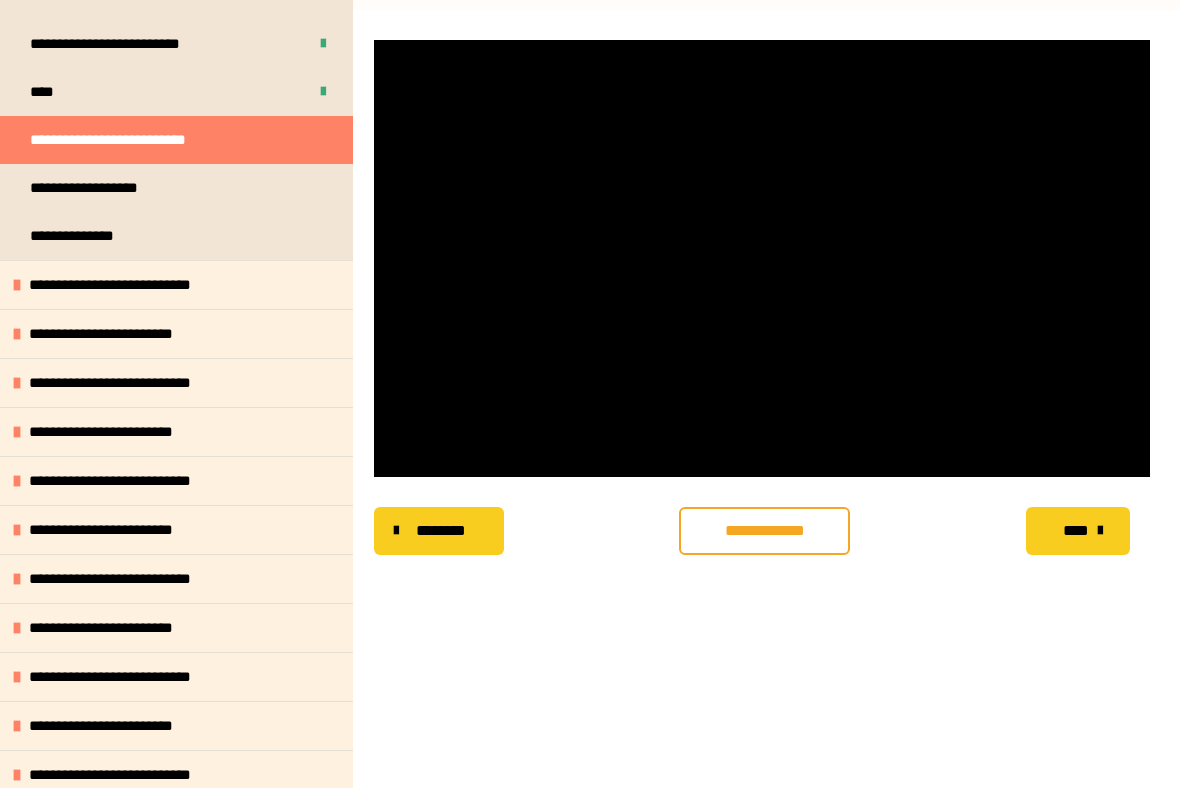 click at bounding box center (762, 258) 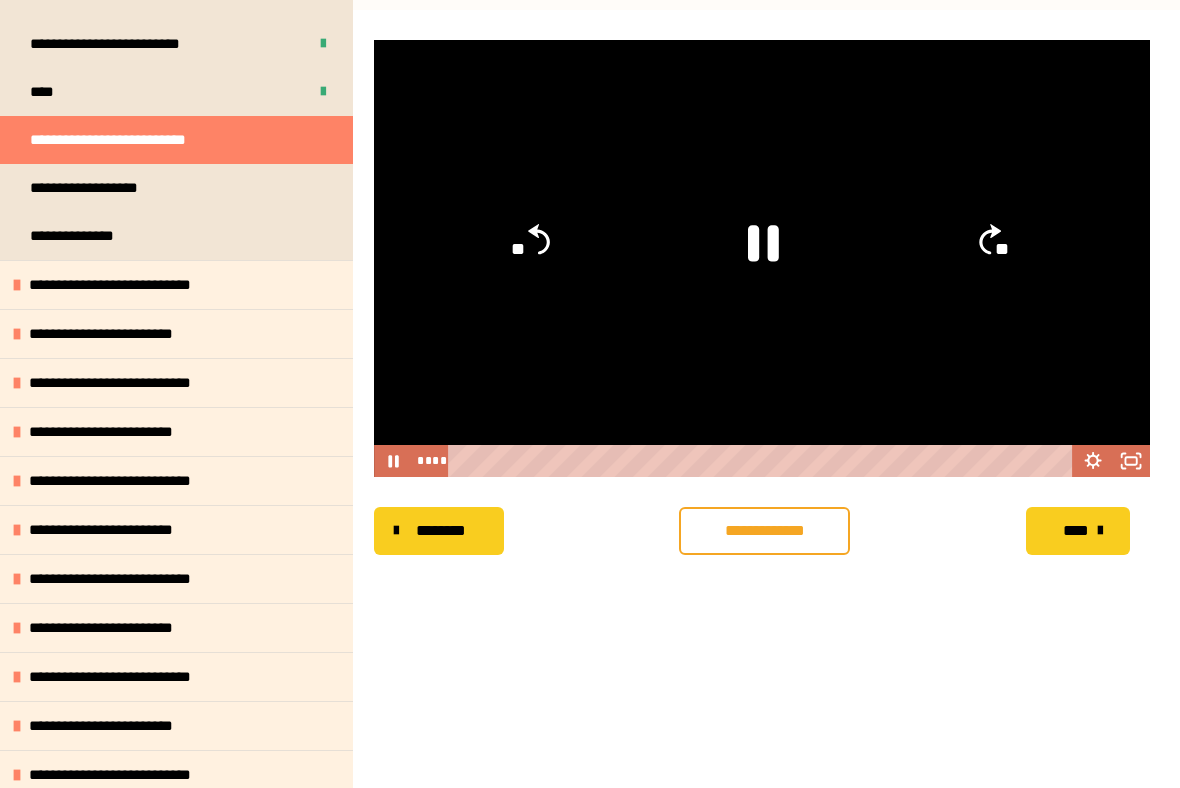 click 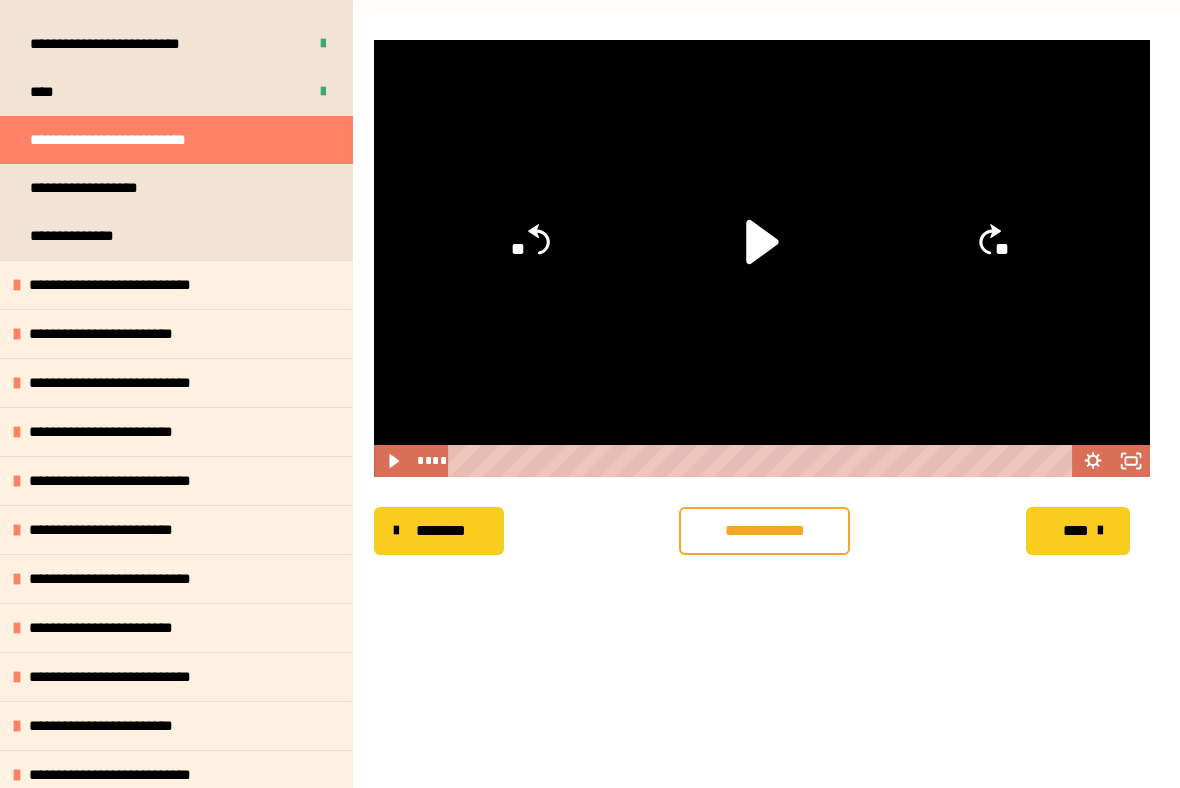 click 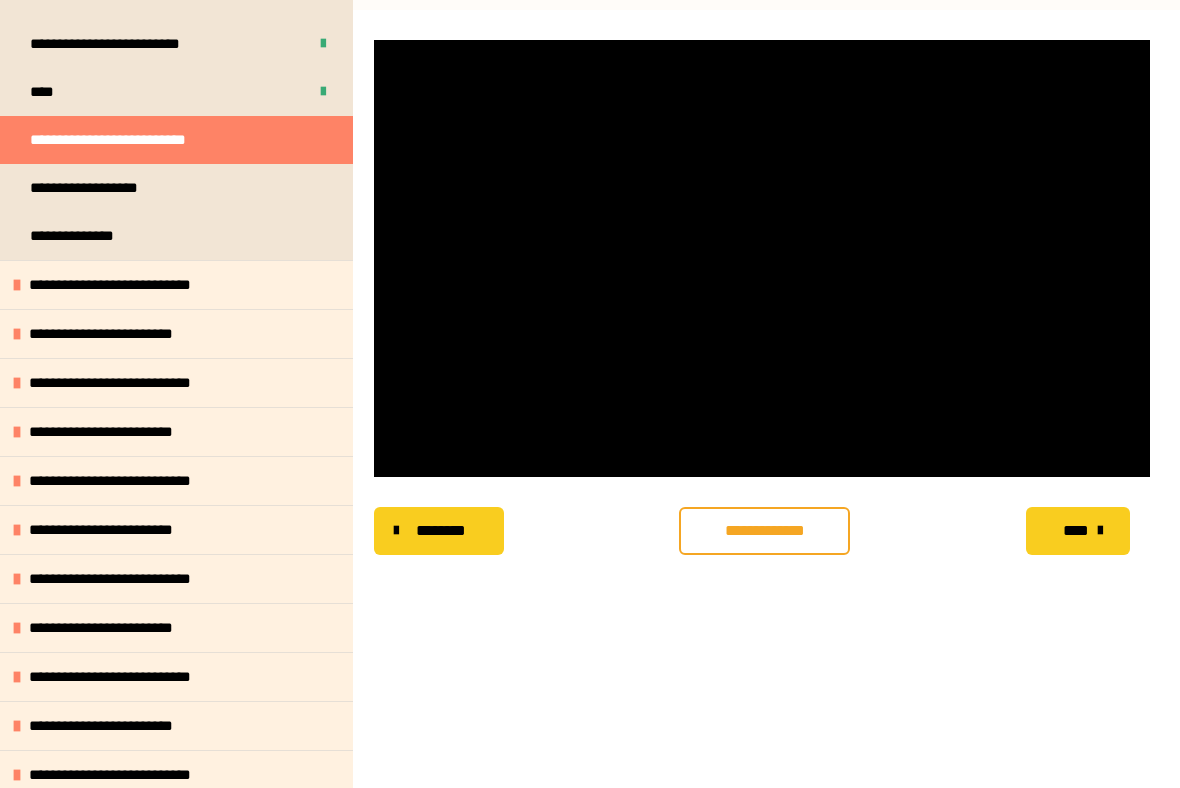 click at bounding box center [762, 258] 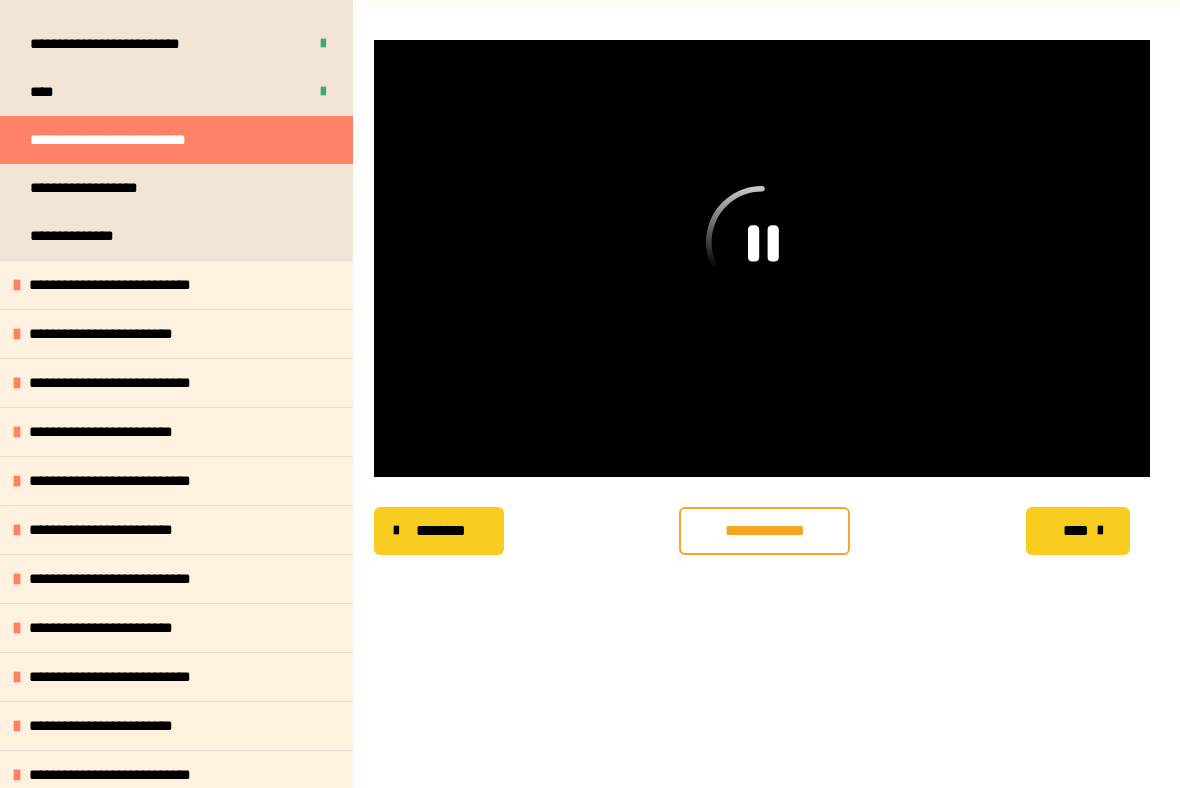 click at bounding box center (762, 258) 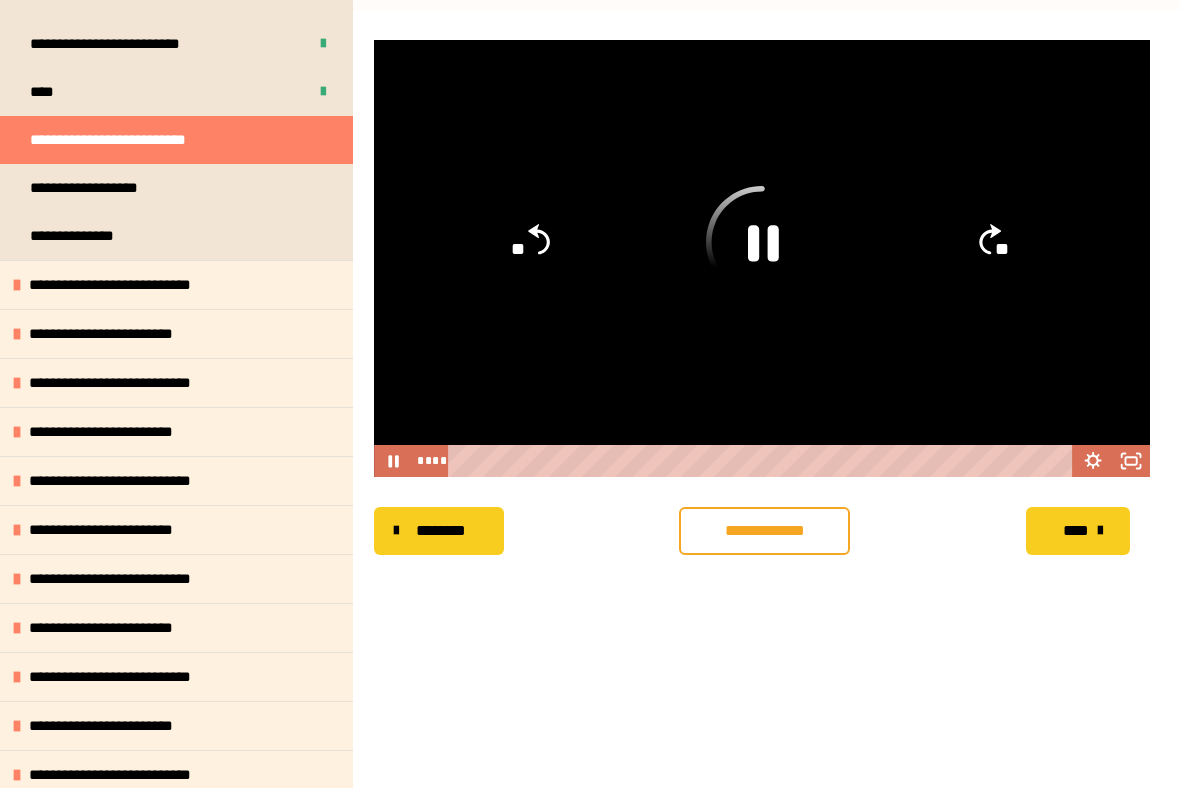 click 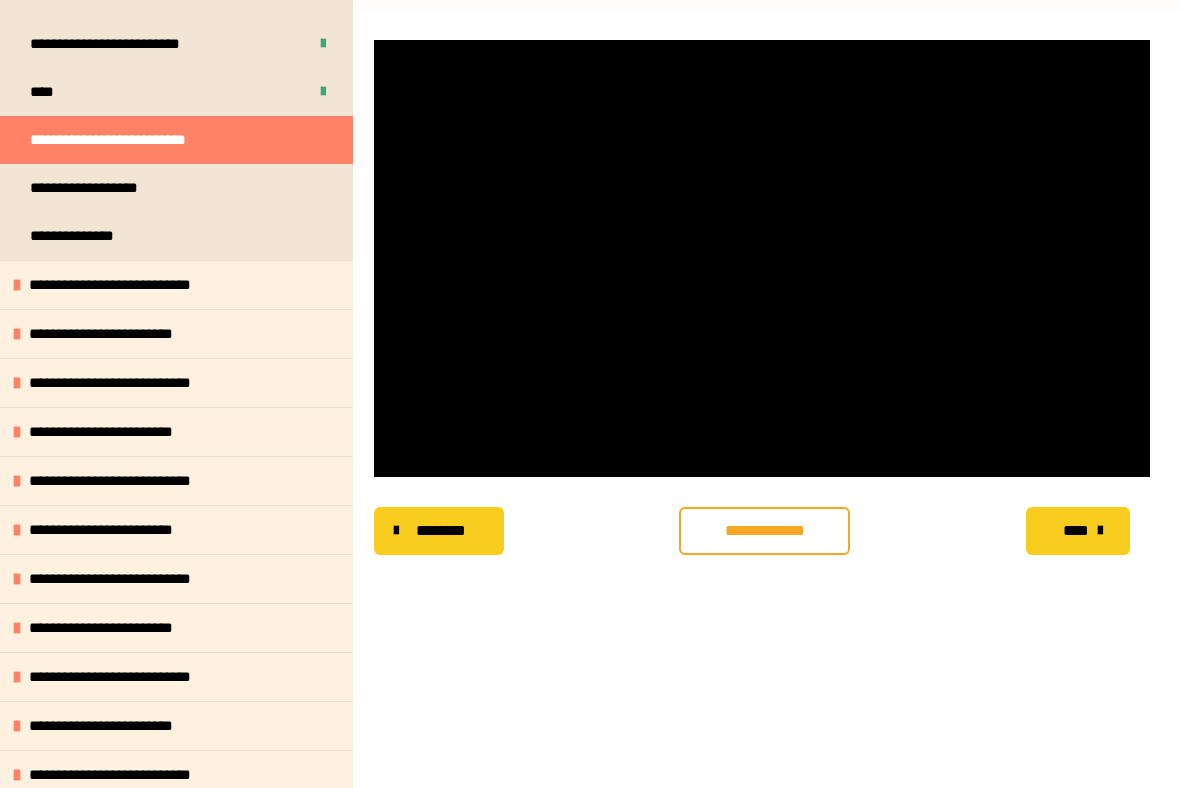 click at bounding box center [762, 258] 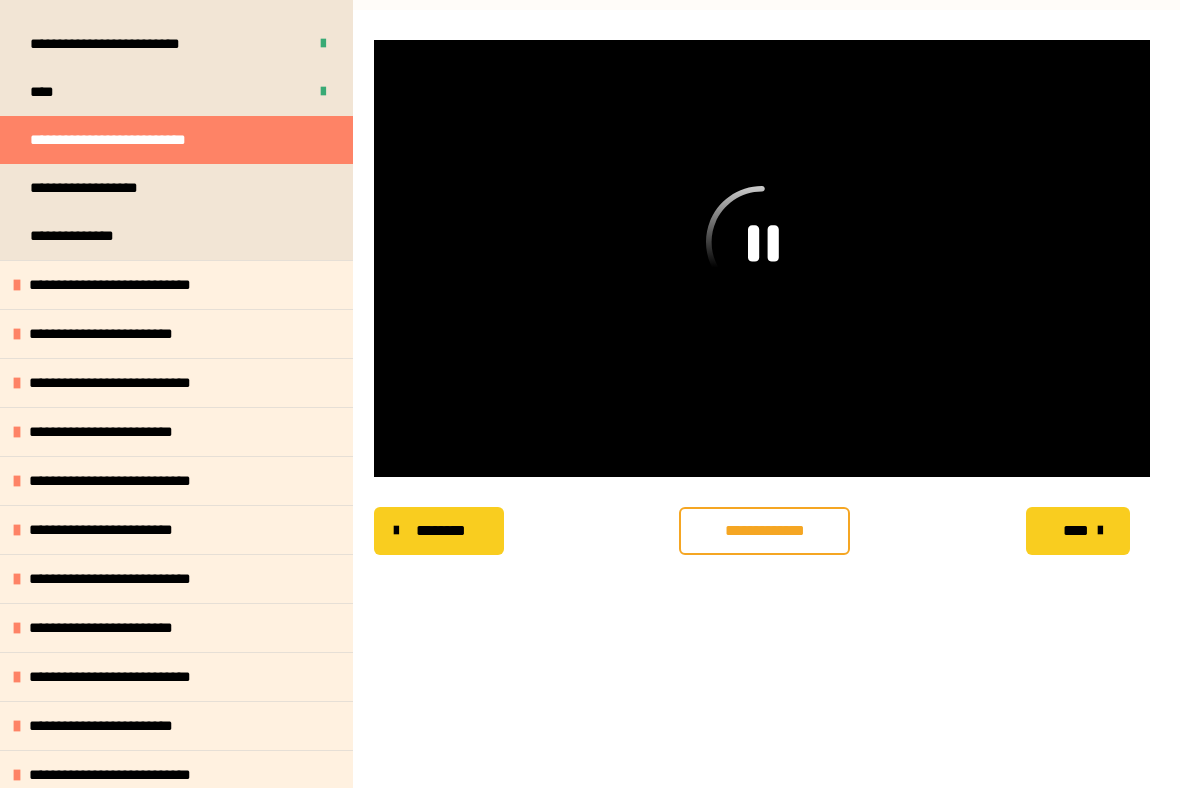 click on "**********" at bounding box center (135, 140) 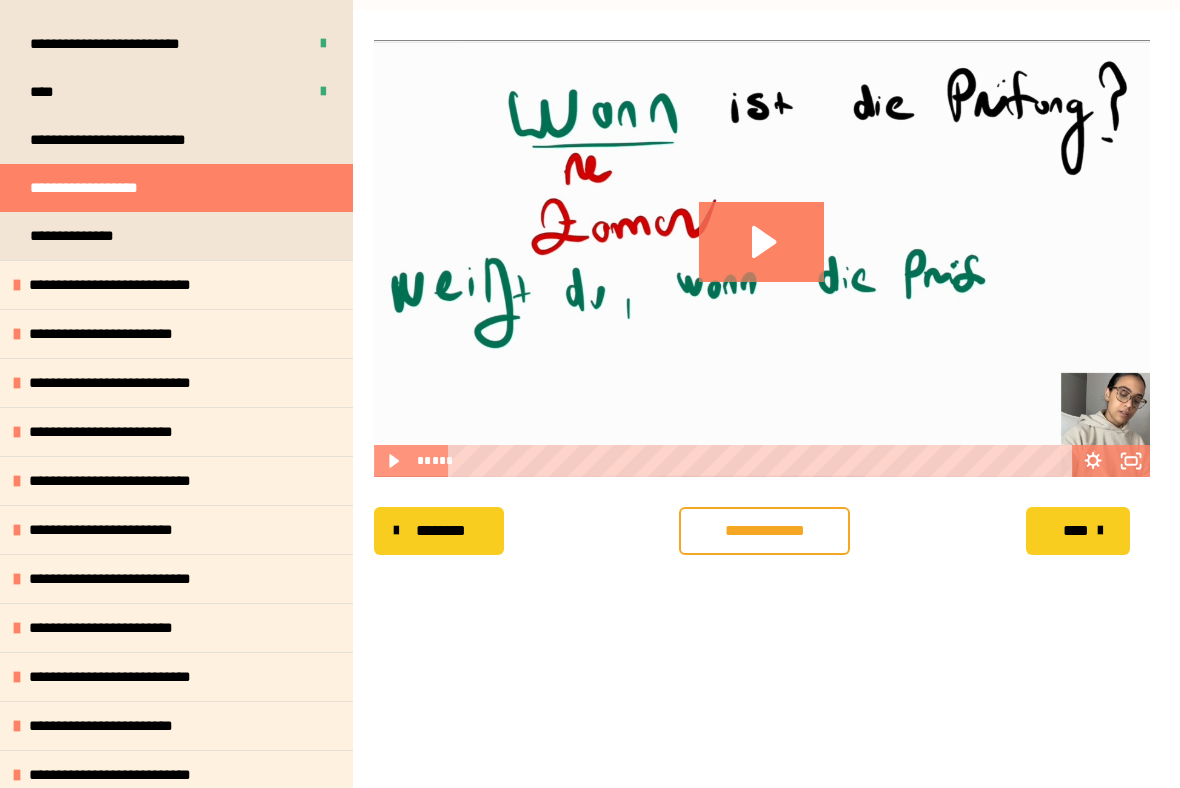 click on "**********" at bounding box center [135, 140] 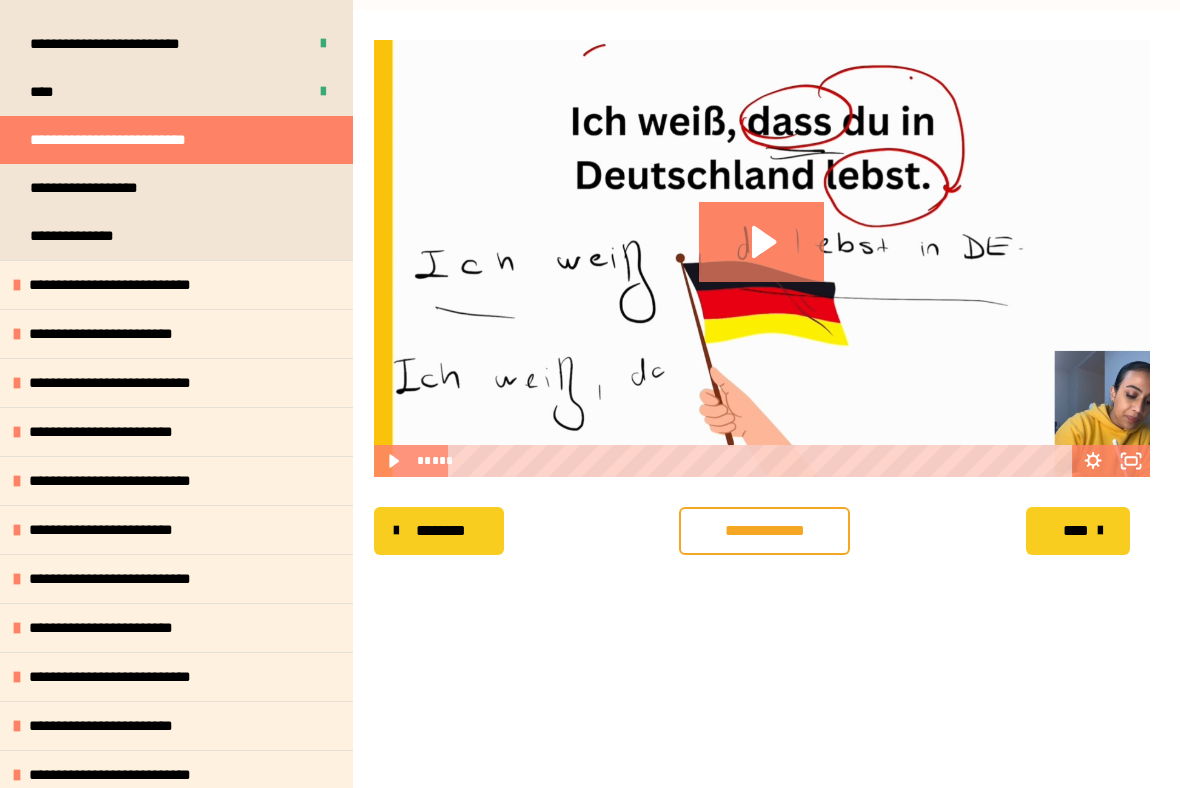 click 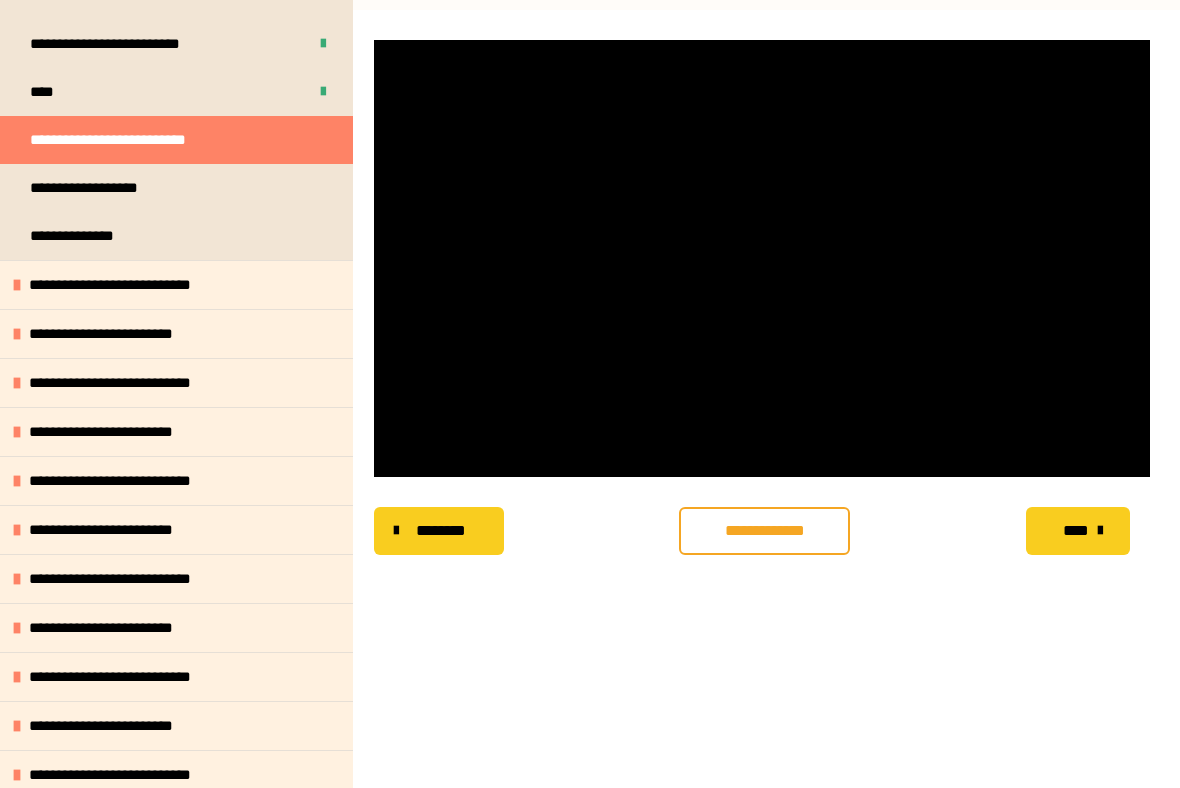 click at bounding box center [762, 258] 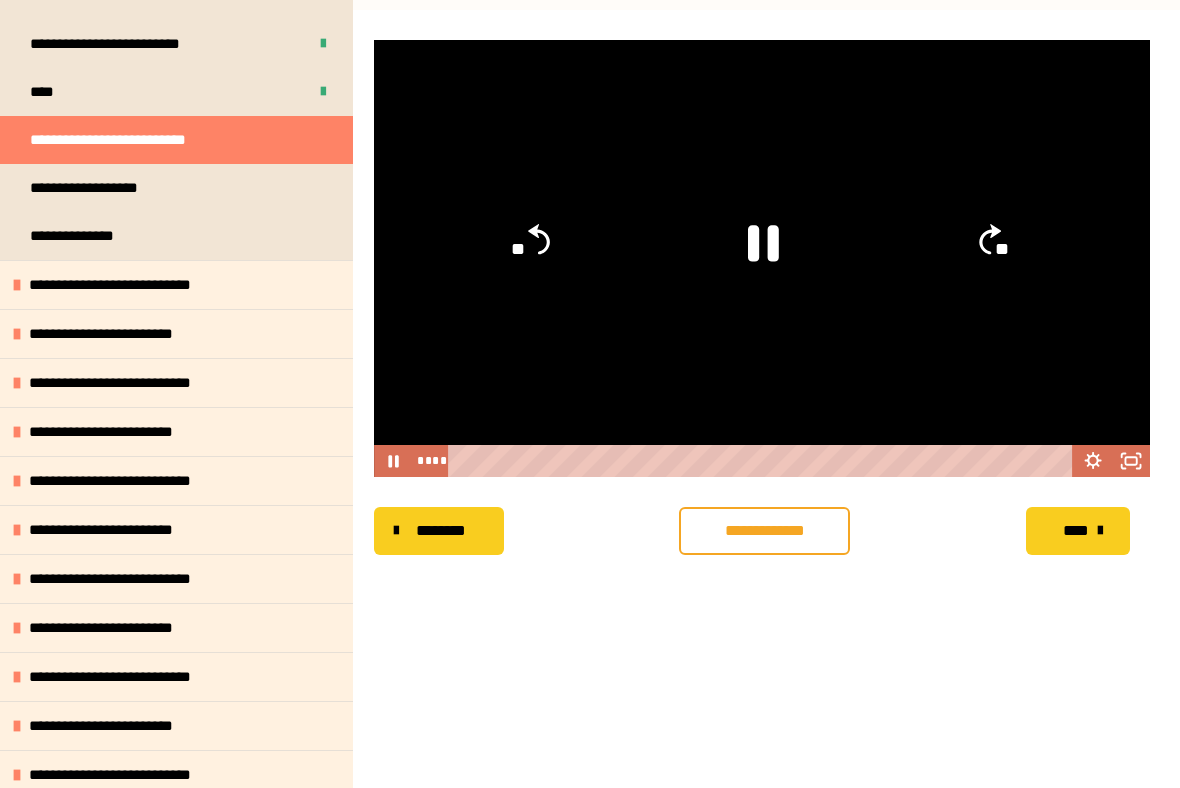 click 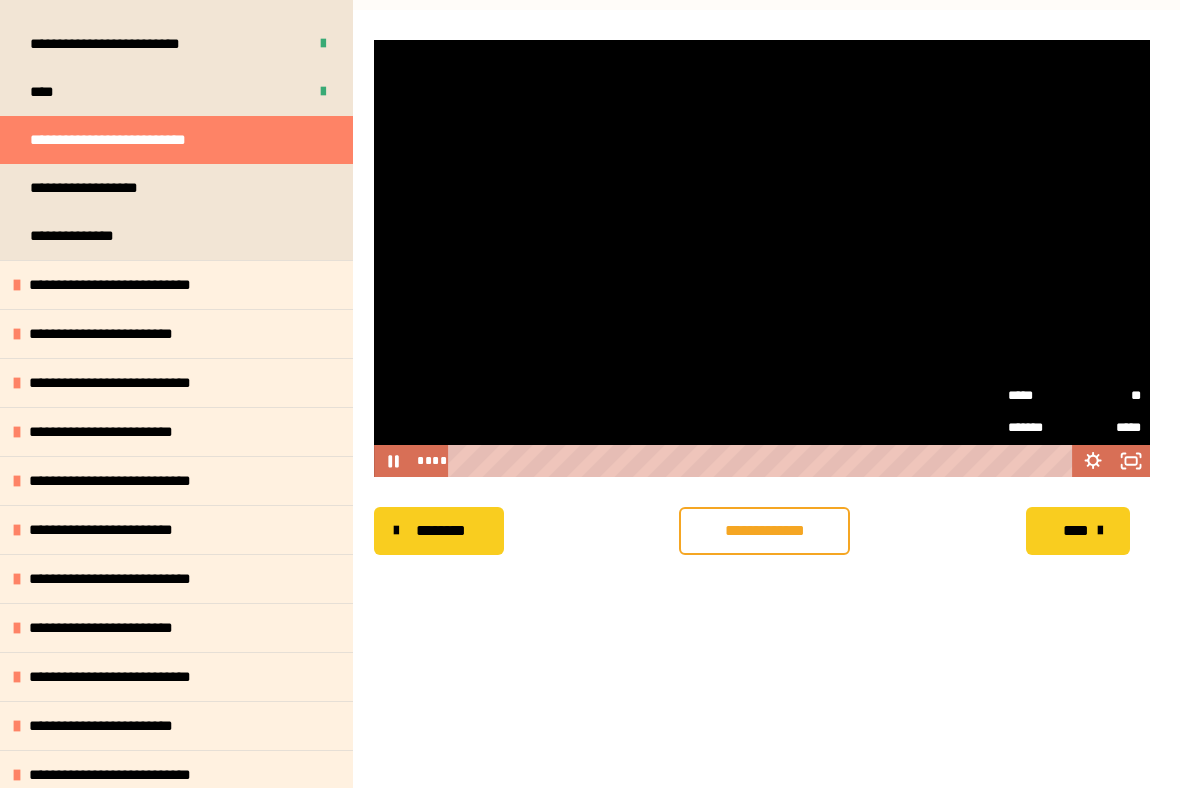 click on "*****" at bounding box center (1107, 423) 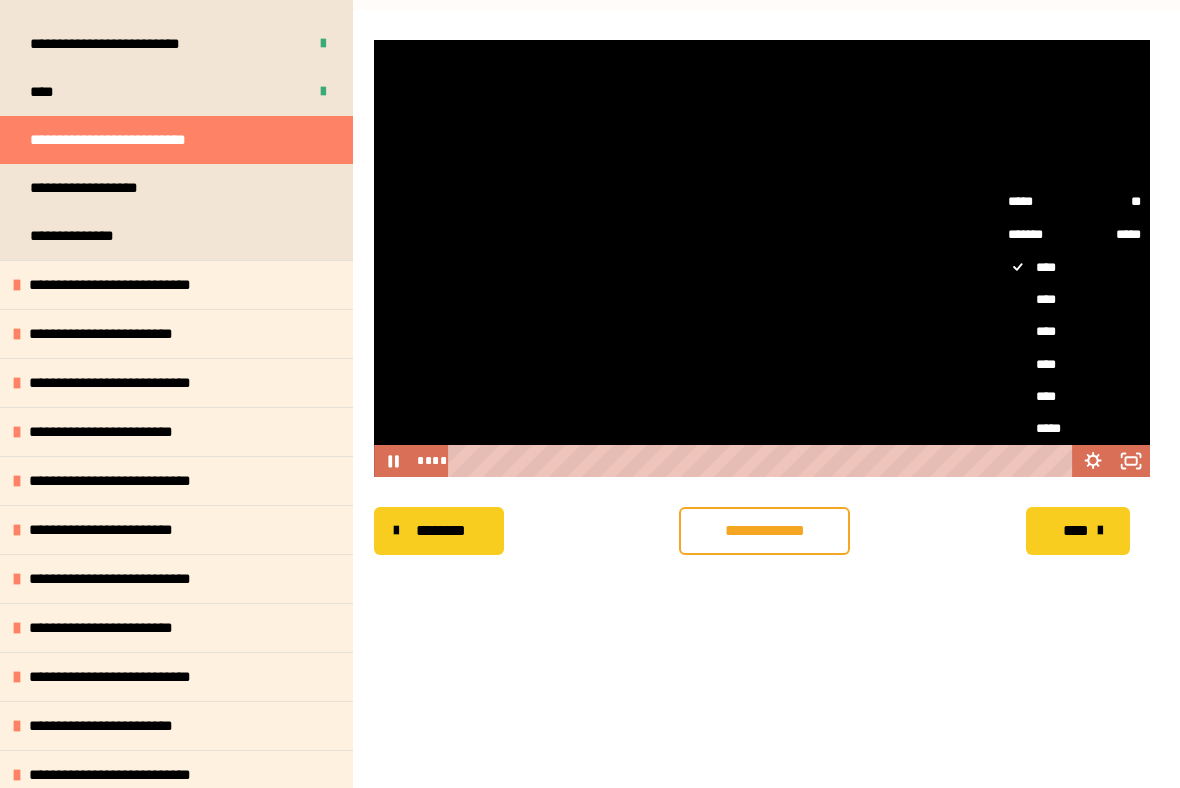click on "*****" at bounding box center [1074, 428] 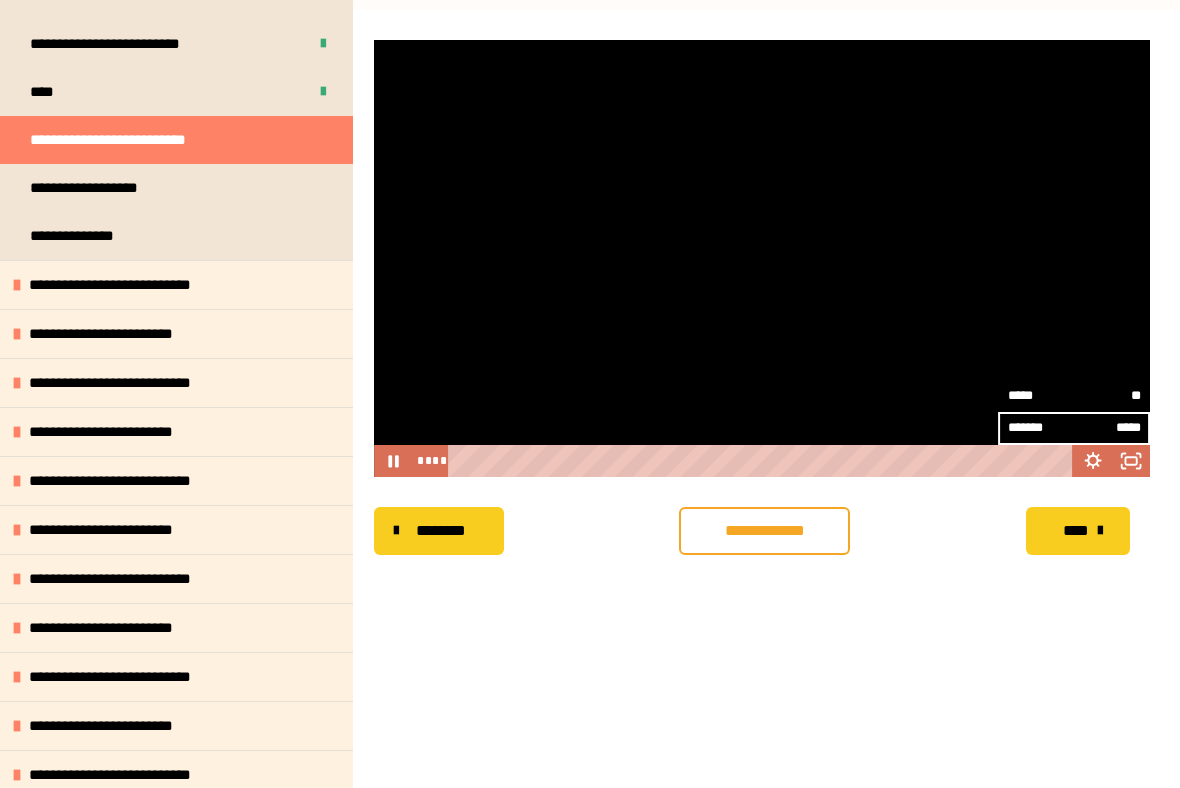 click 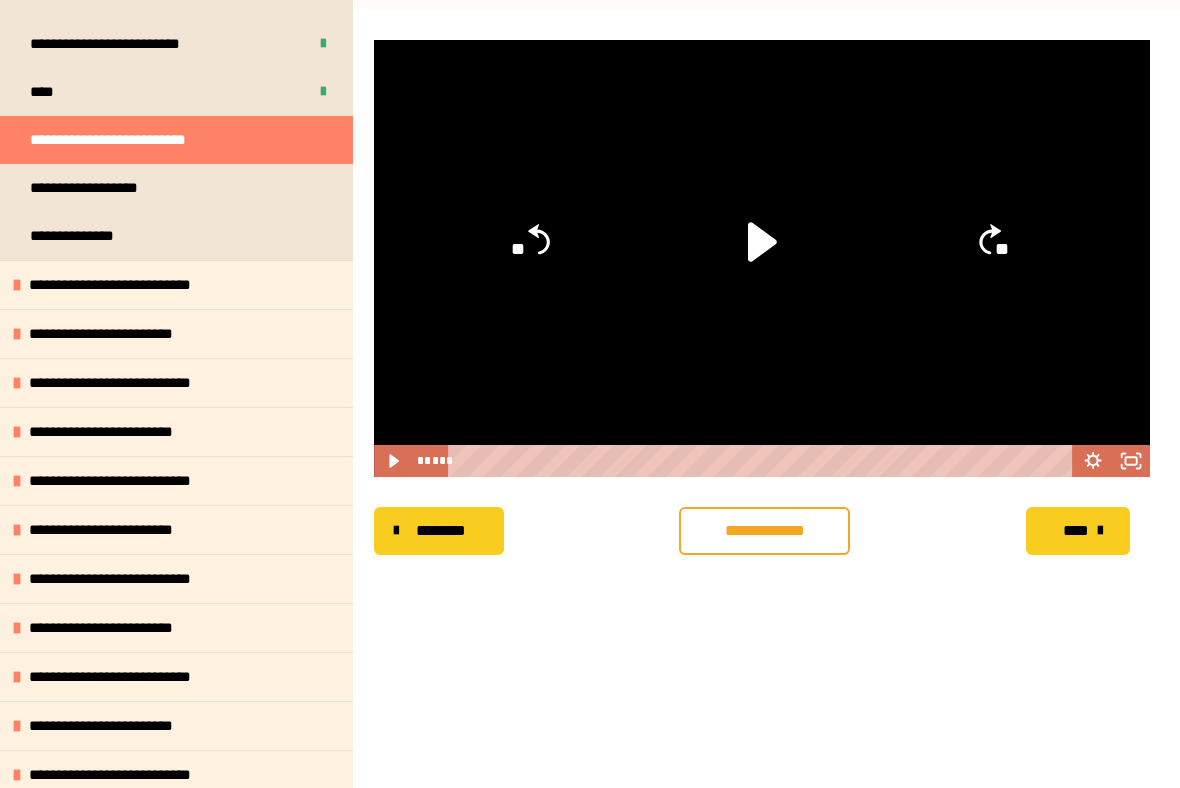 click on "**********" at bounding box center (764, 531) 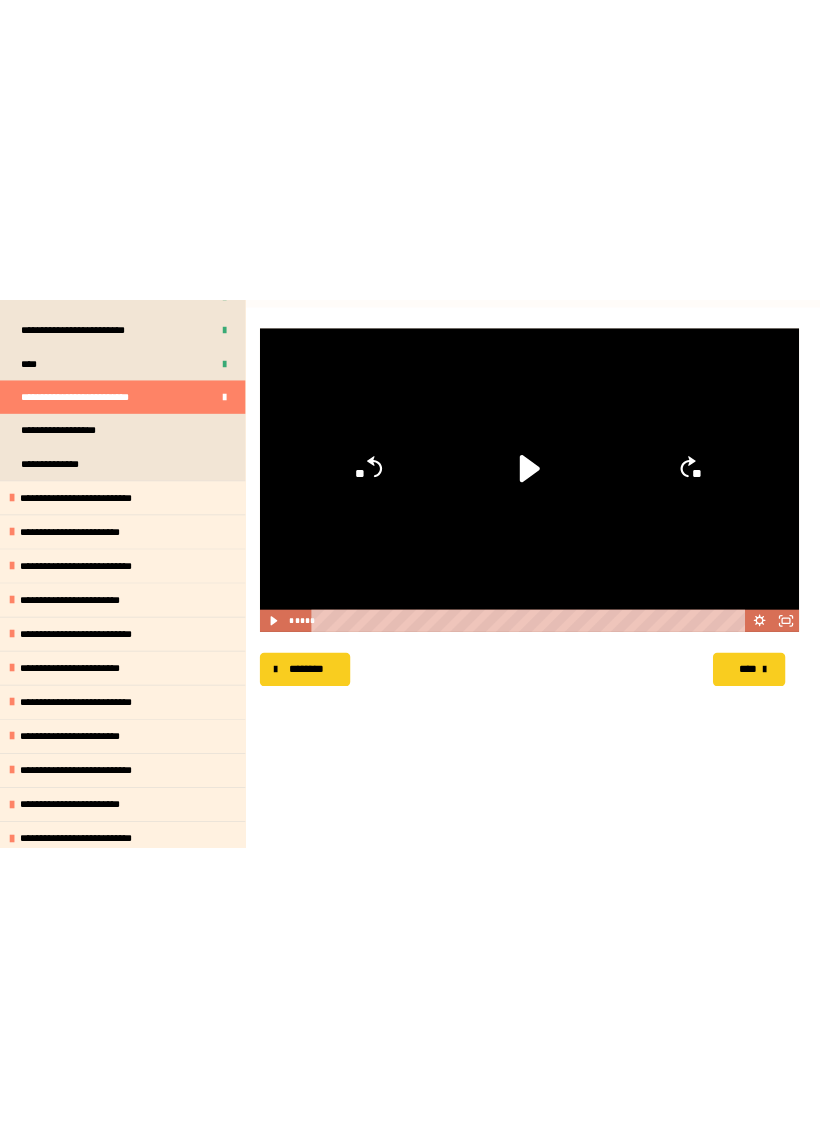 scroll, scrollTop: 0, scrollLeft: 0, axis: both 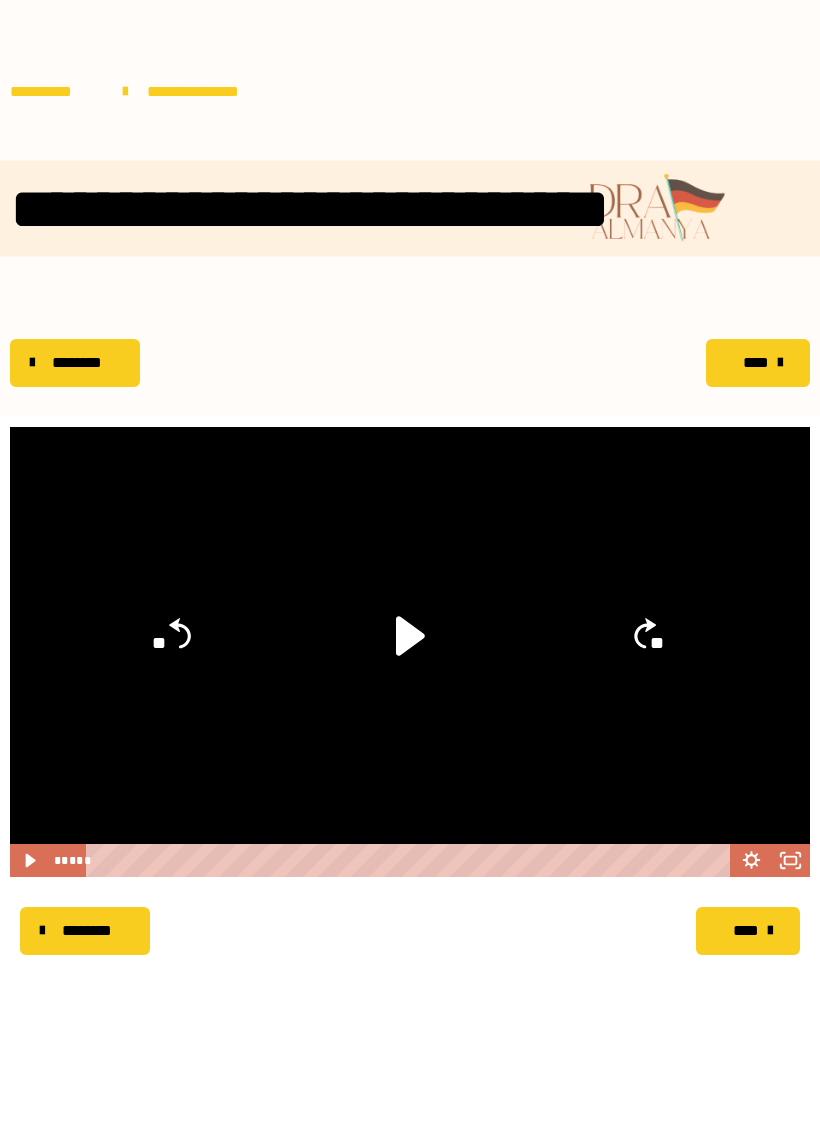 click on "**********" at bounding box center [212, 92] 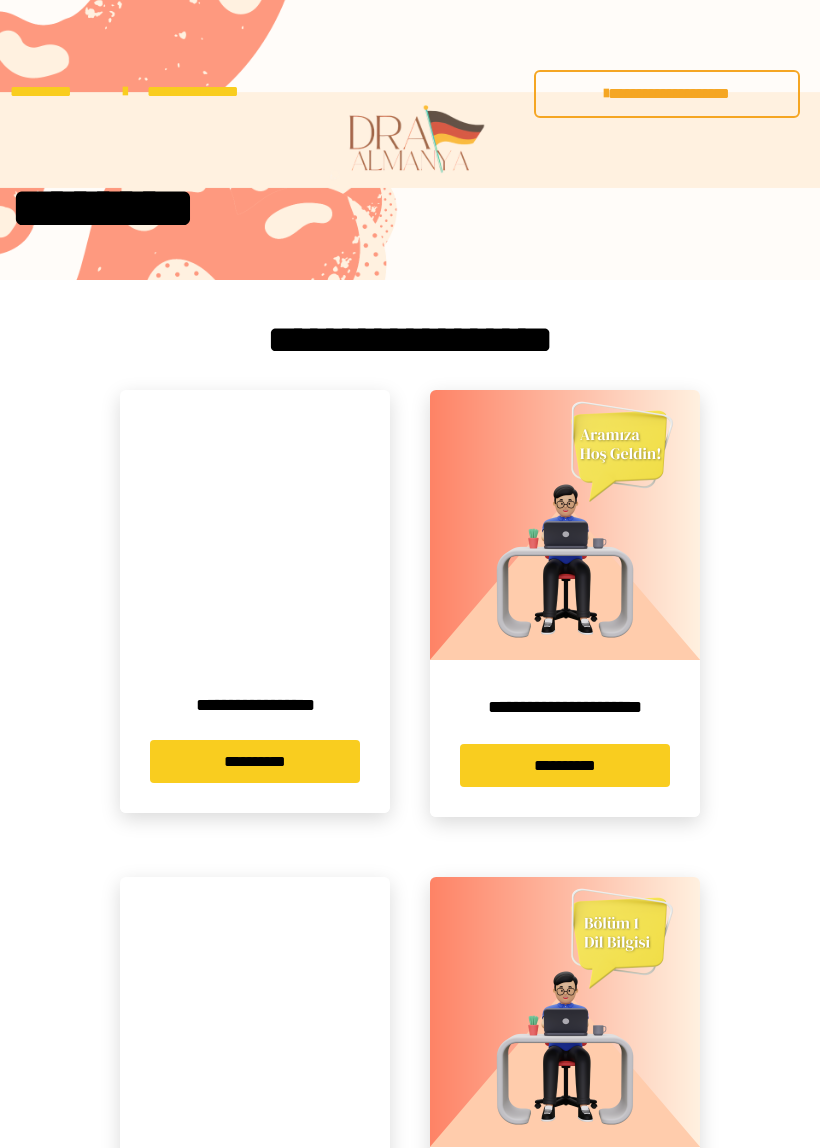 click on "**********" at bounding box center [56, 92] 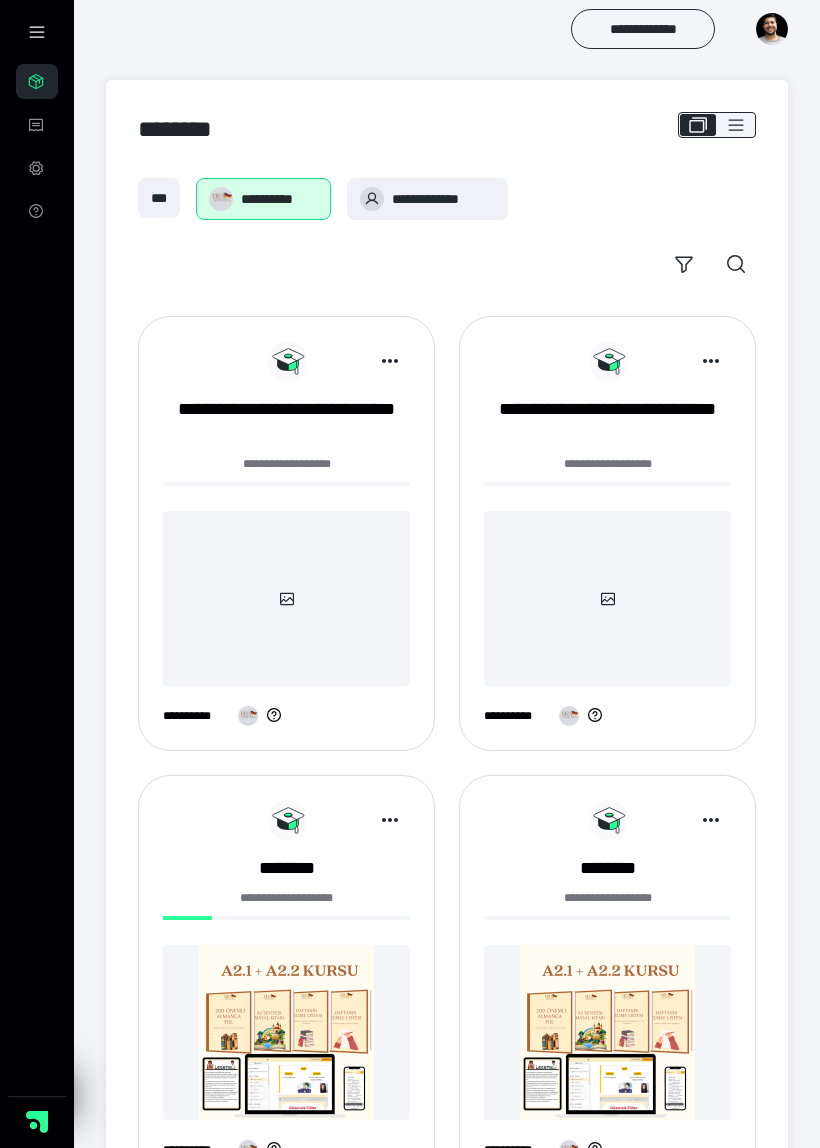 scroll, scrollTop: 435, scrollLeft: 0, axis: vertical 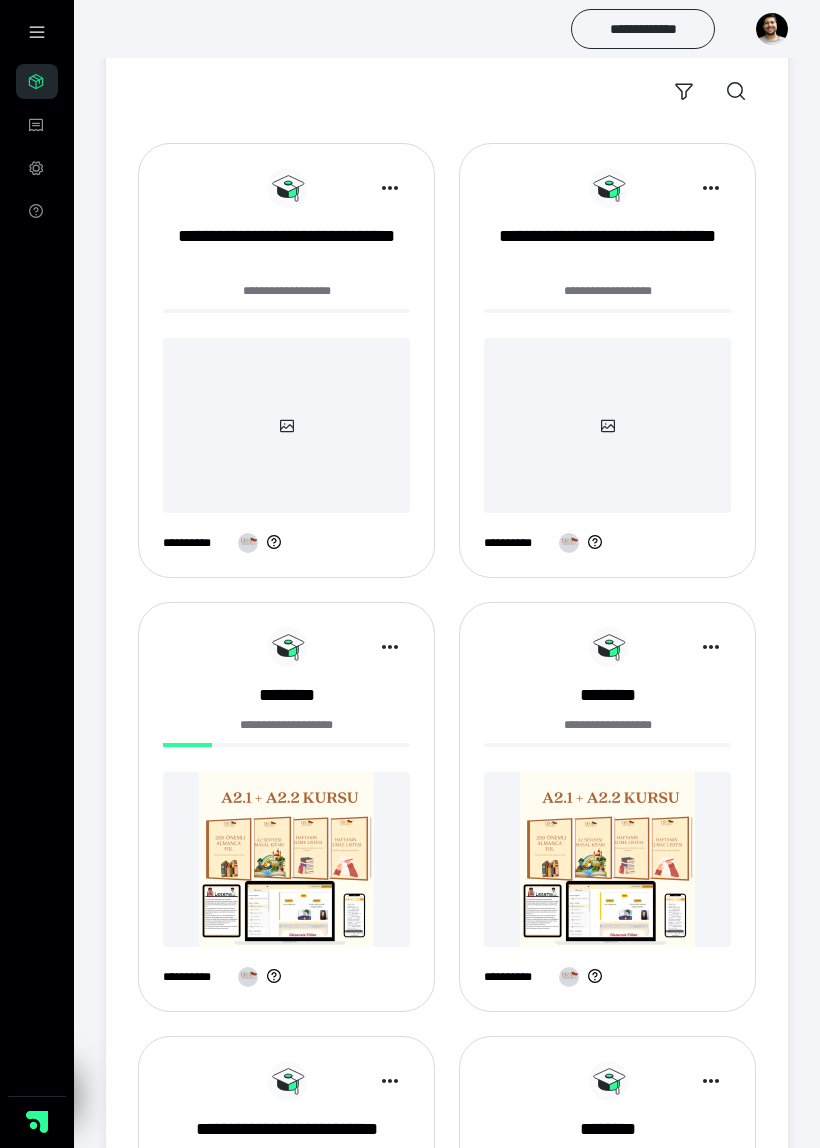 click at bounding box center [286, 425] 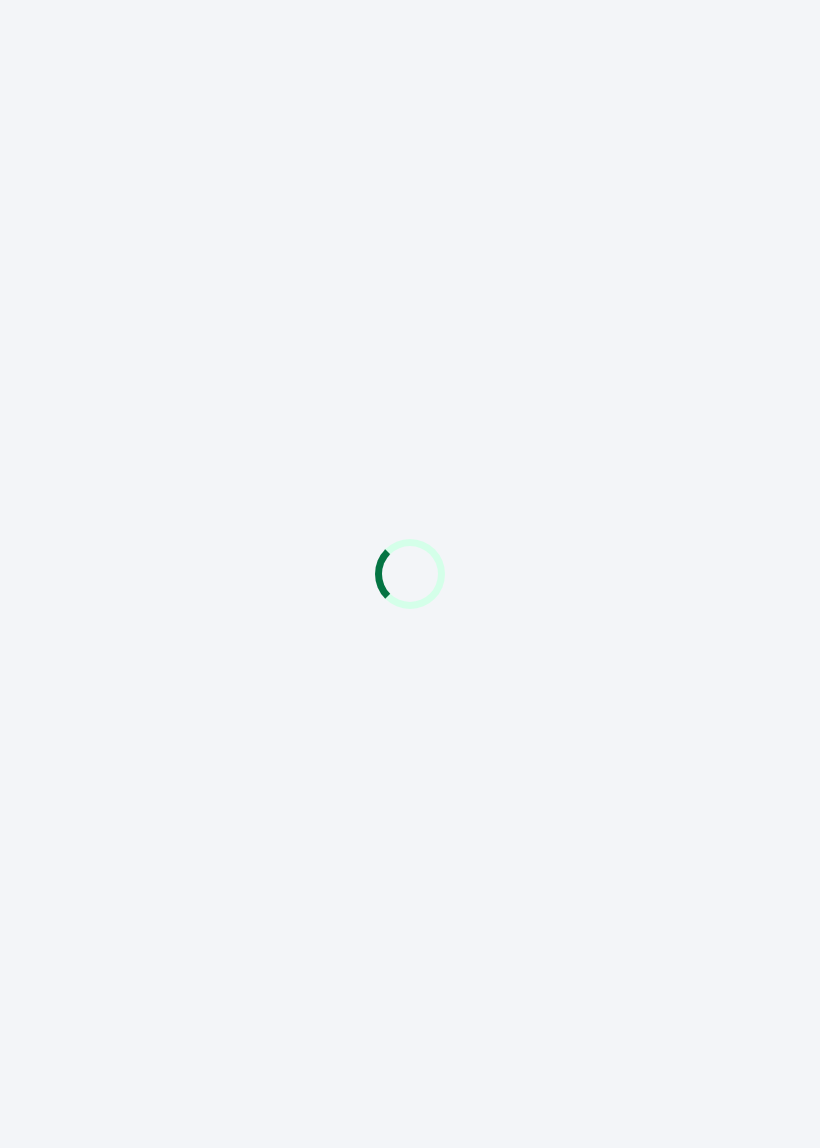 scroll, scrollTop: 0, scrollLeft: 0, axis: both 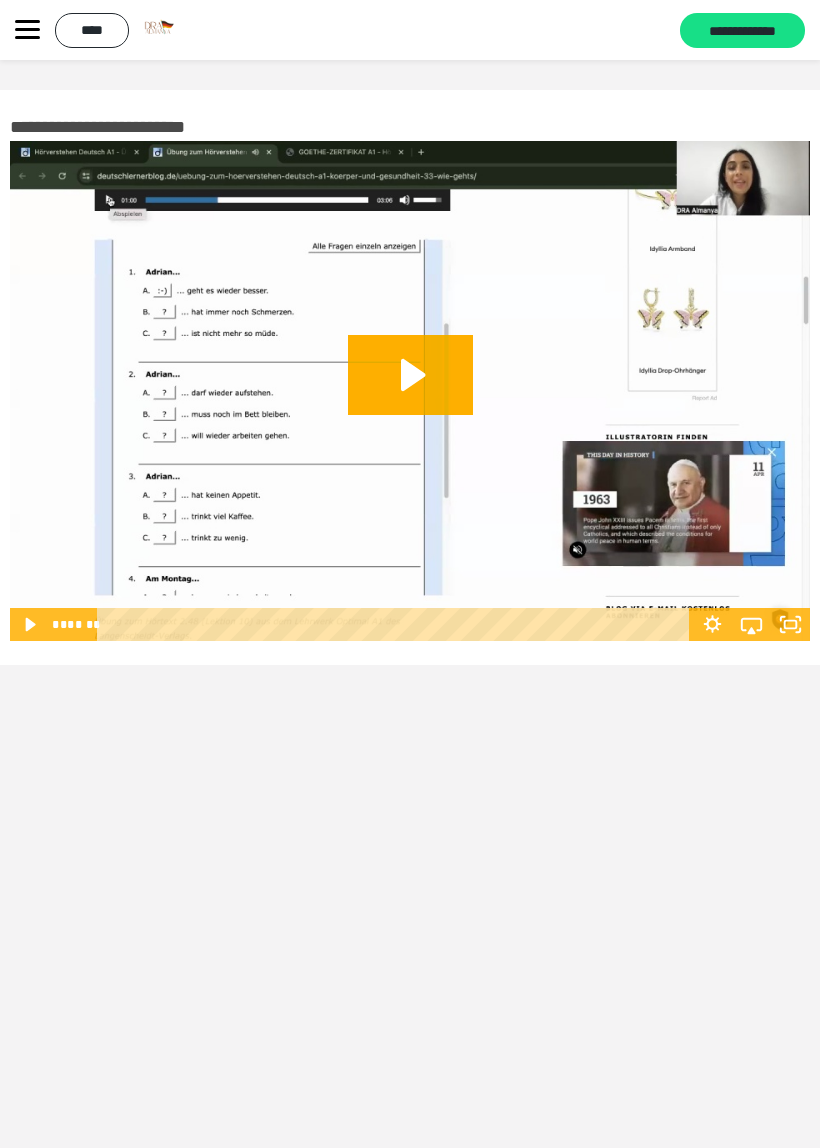 click on "****" at bounding box center [92, 30] 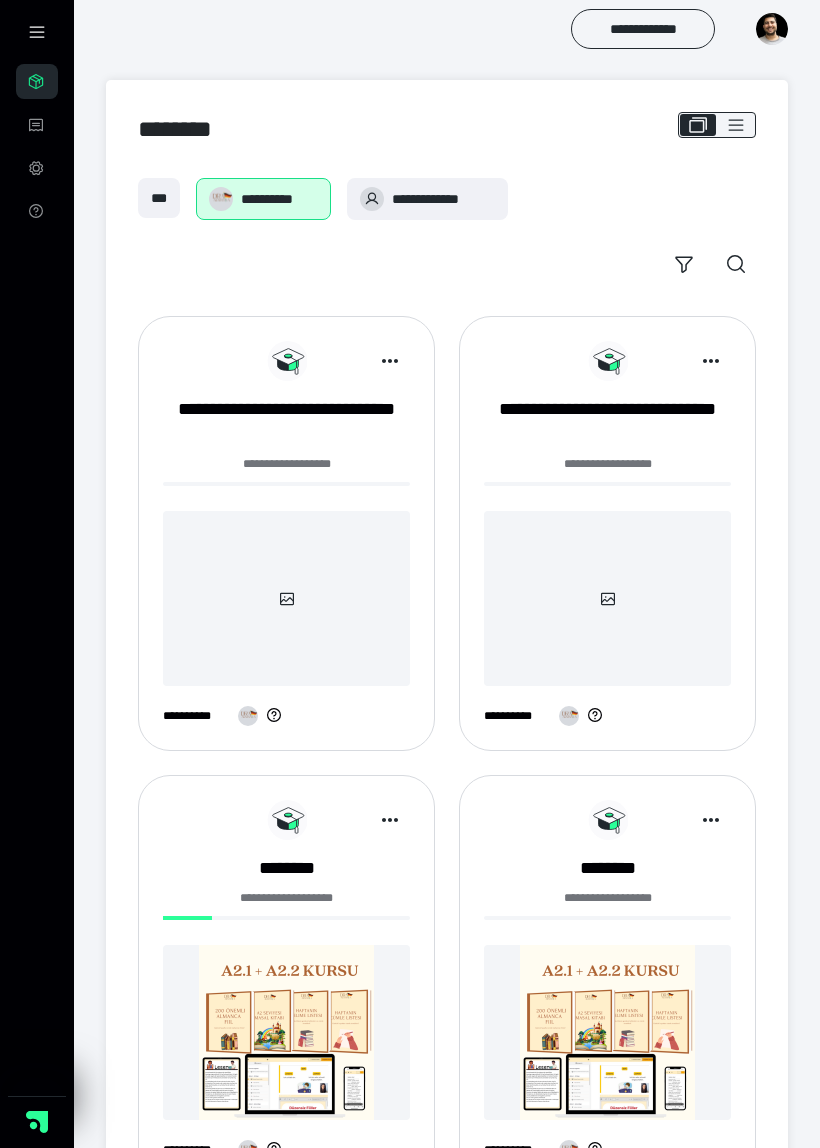 scroll, scrollTop: 173, scrollLeft: 0, axis: vertical 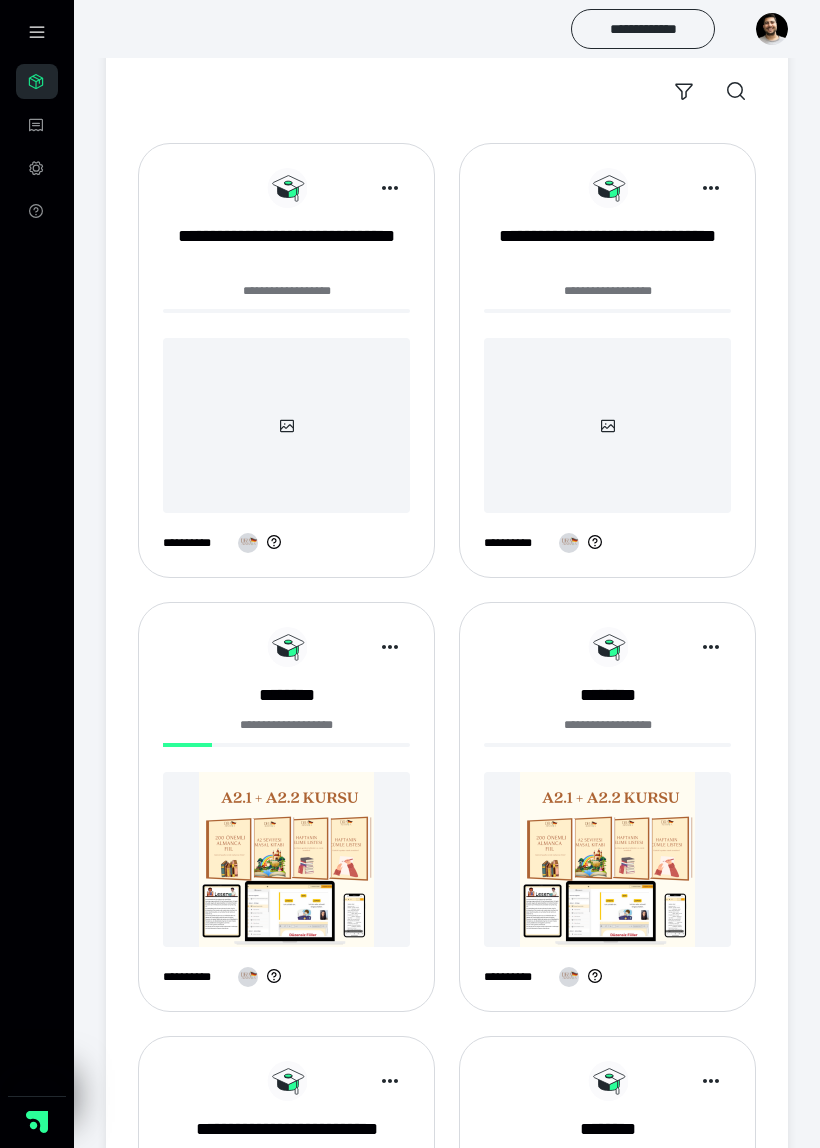 click on "**********" at bounding box center (607, 249) 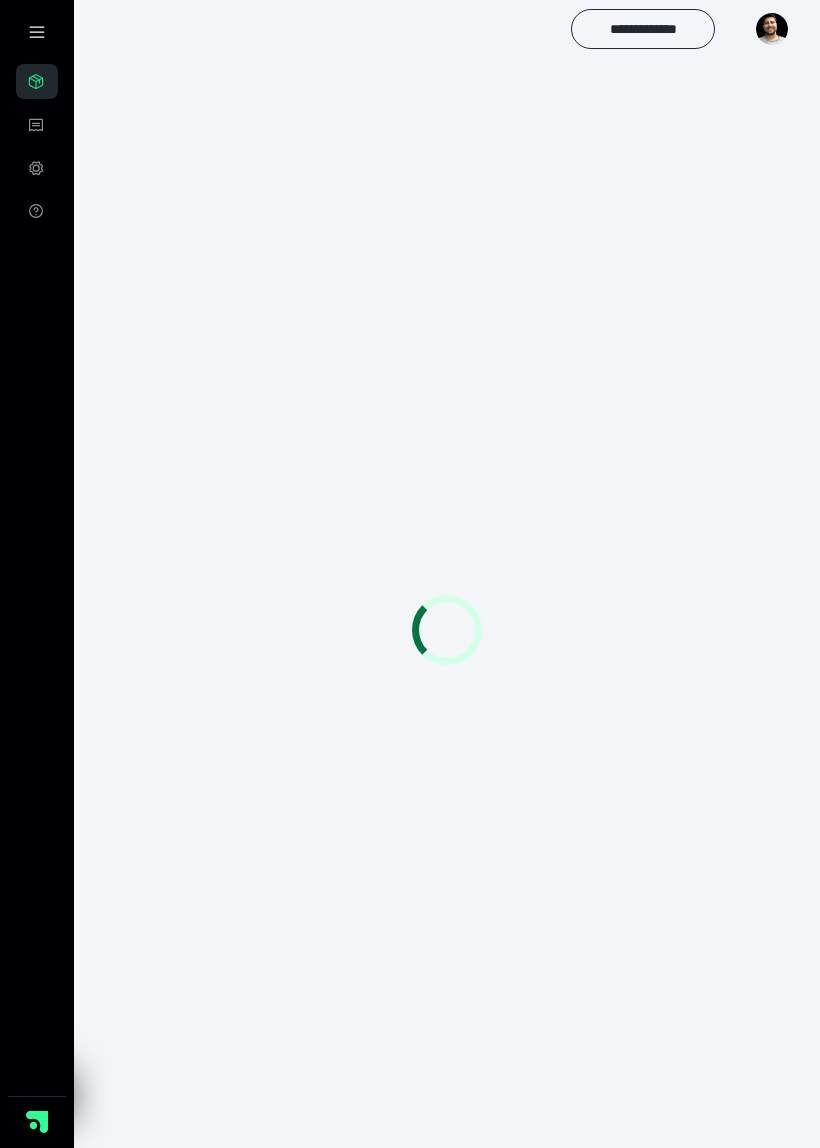 scroll, scrollTop: 0, scrollLeft: 0, axis: both 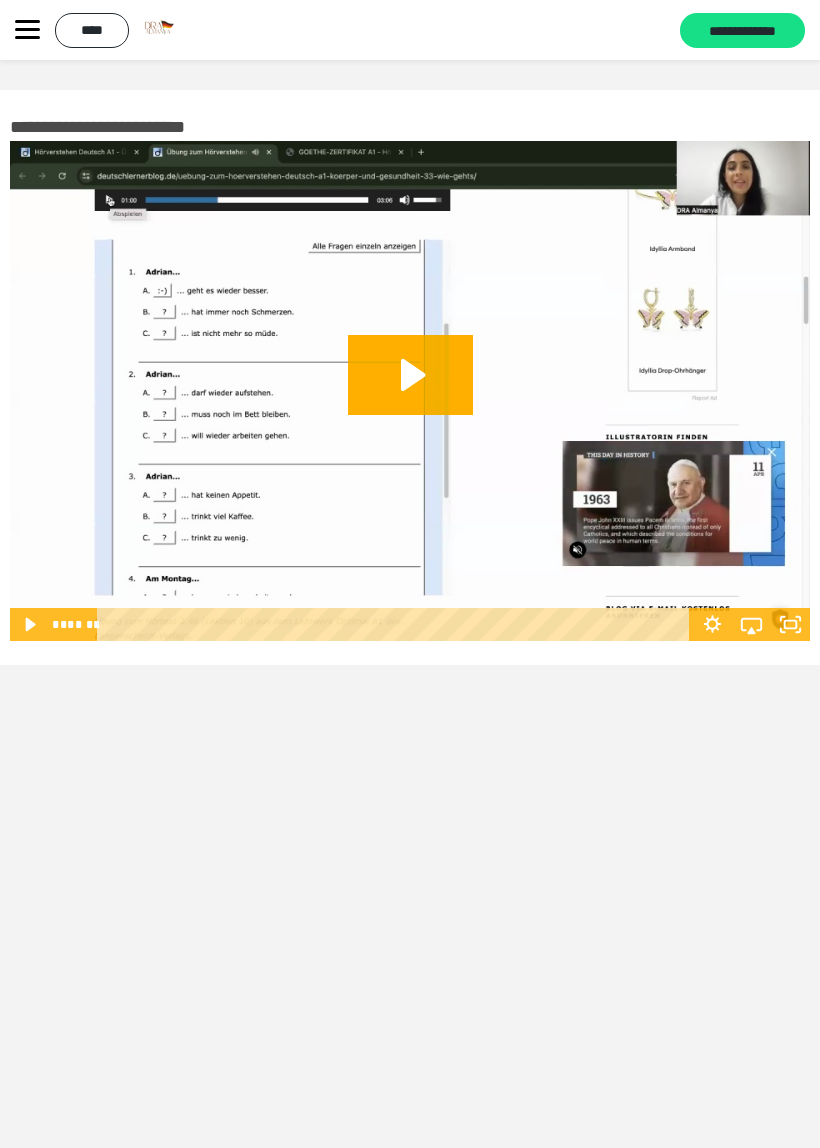 click on "****" at bounding box center (92, 30) 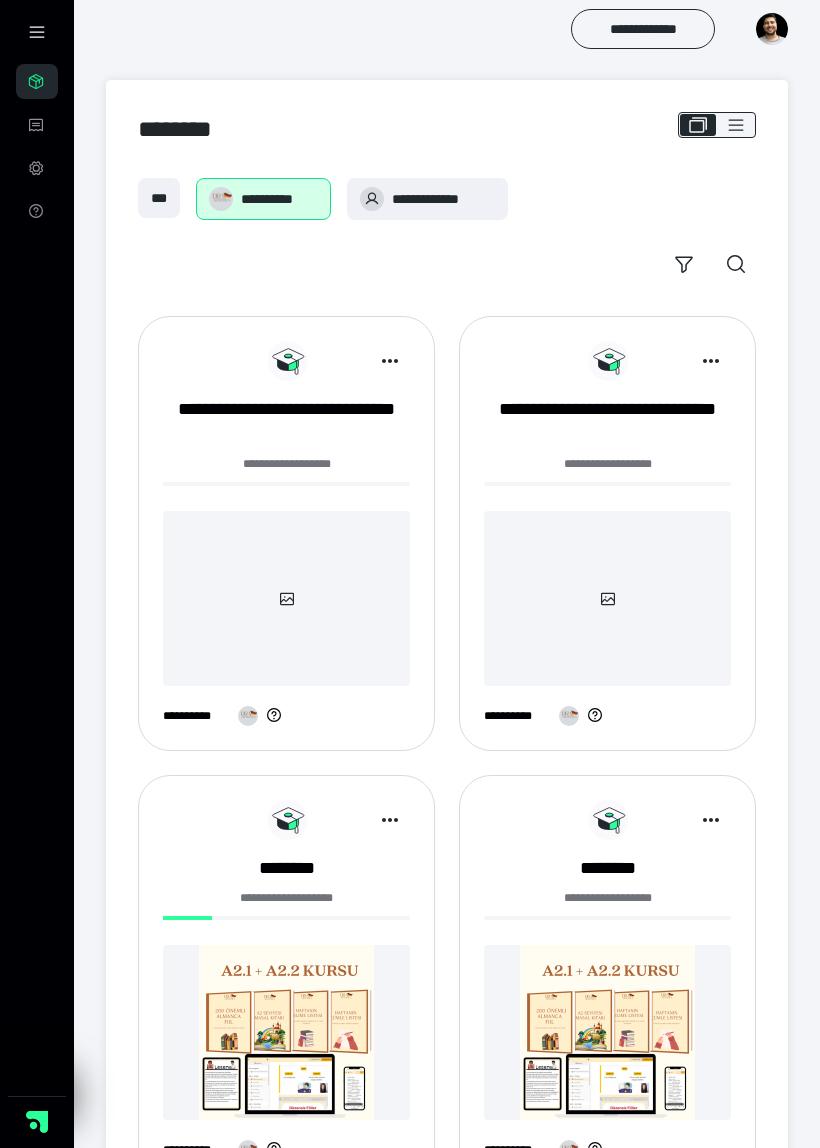 scroll, scrollTop: 173, scrollLeft: 0, axis: vertical 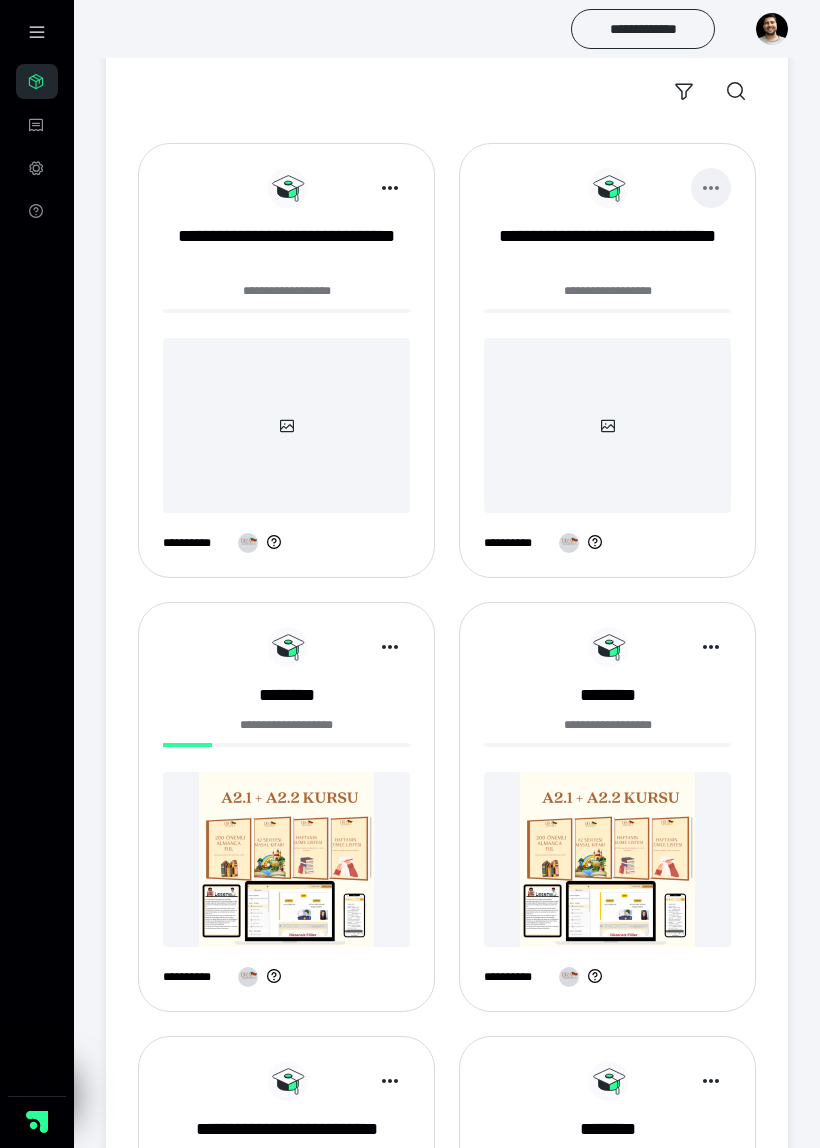 click 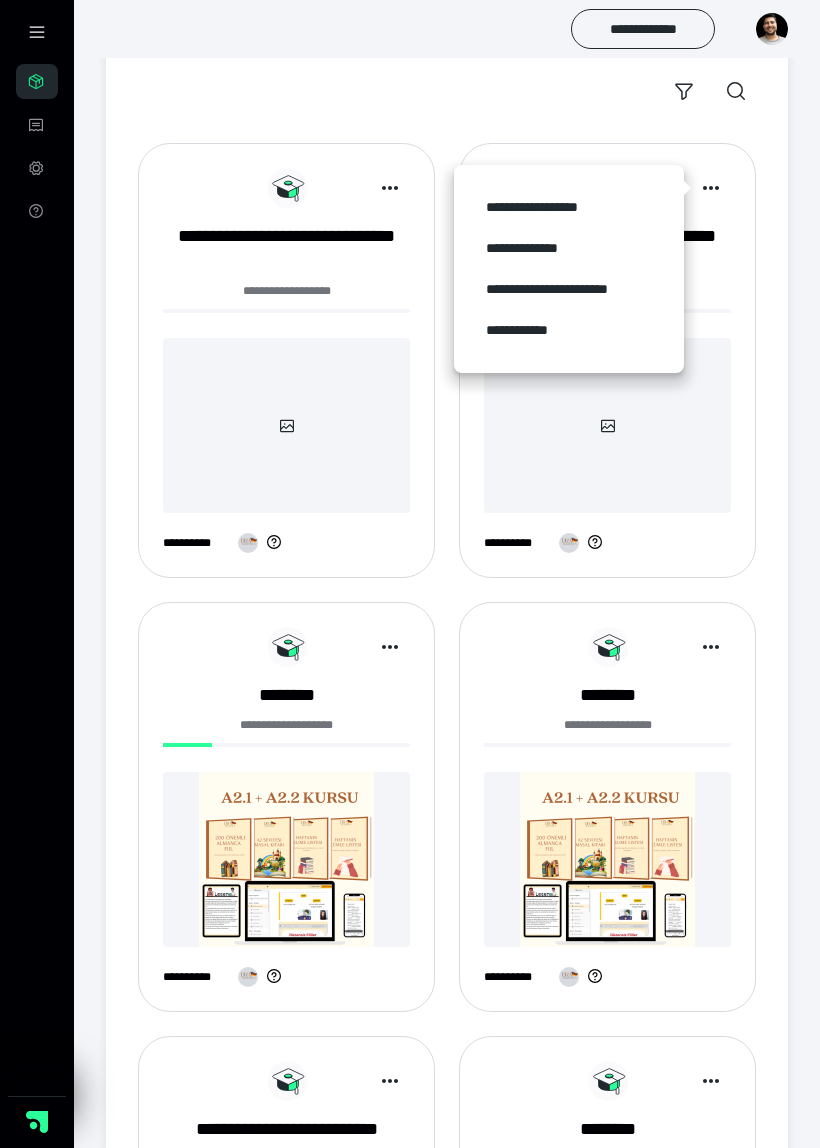 click on "**********" at bounding box center (569, 330) 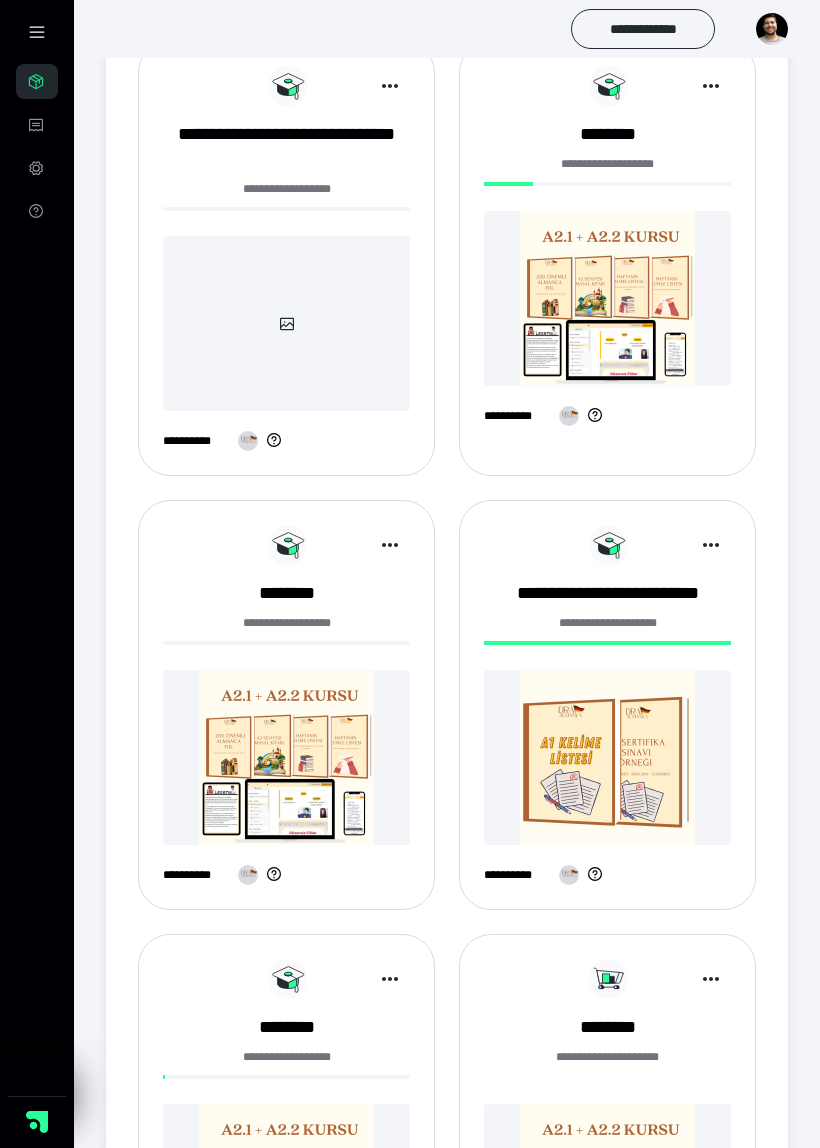 scroll, scrollTop: 276, scrollLeft: 0, axis: vertical 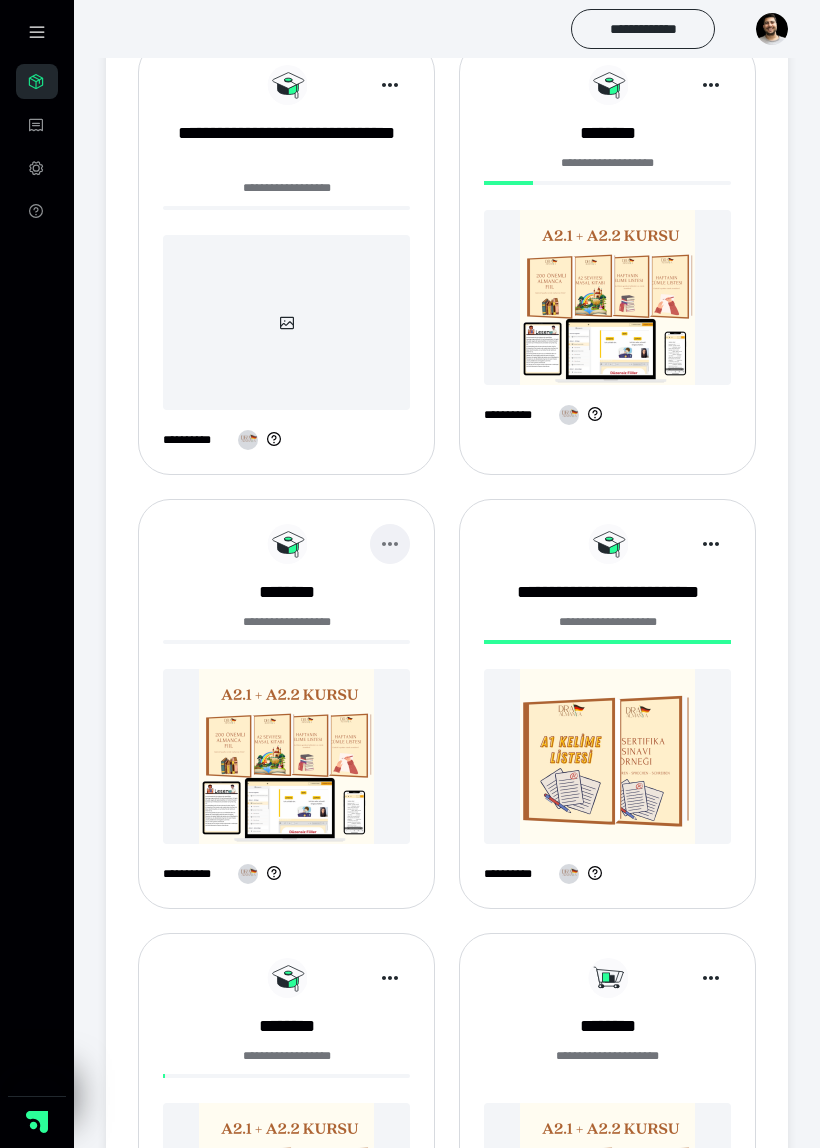 click 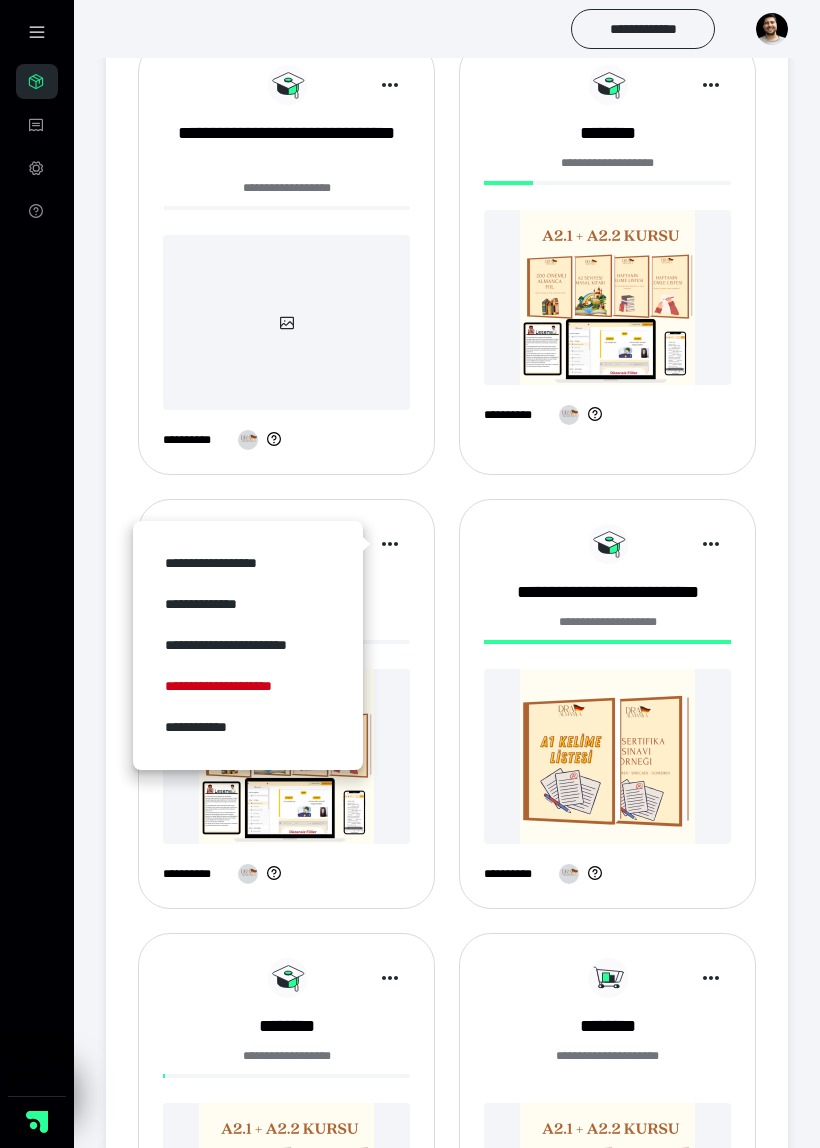 click on "**********" at bounding box center [248, 727] 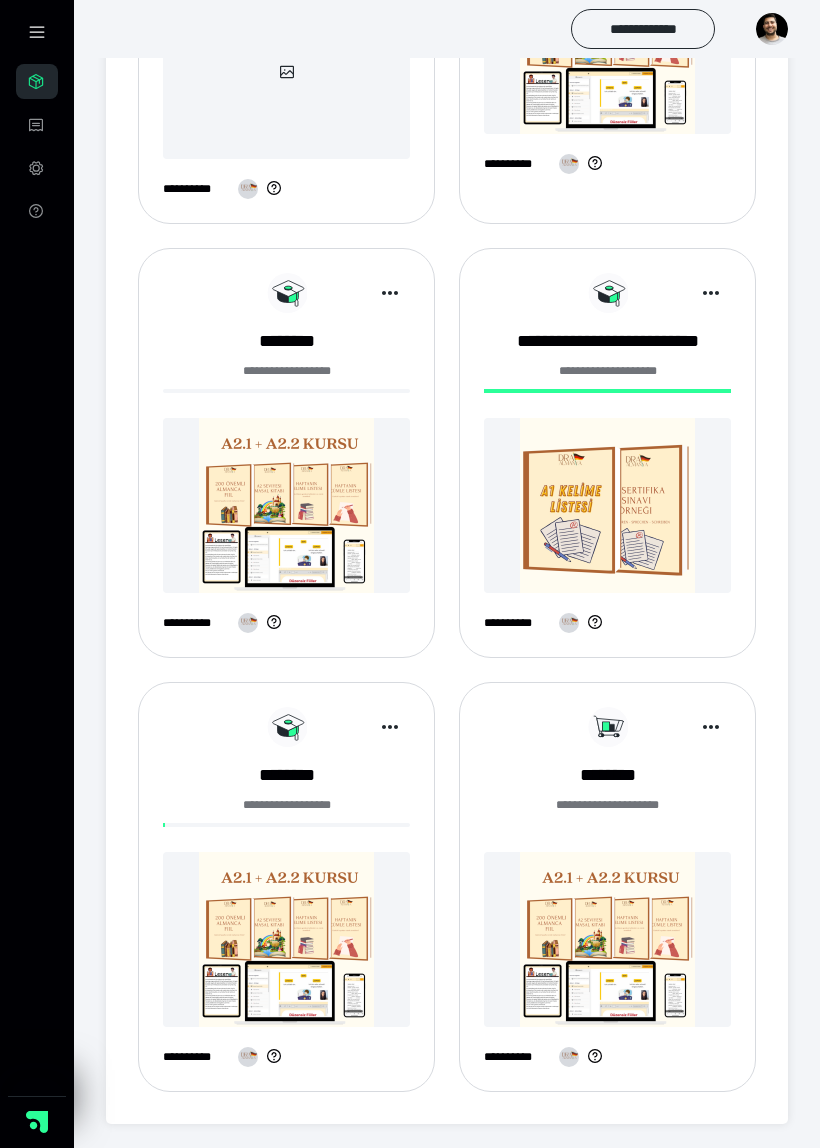 scroll, scrollTop: 527, scrollLeft: 0, axis: vertical 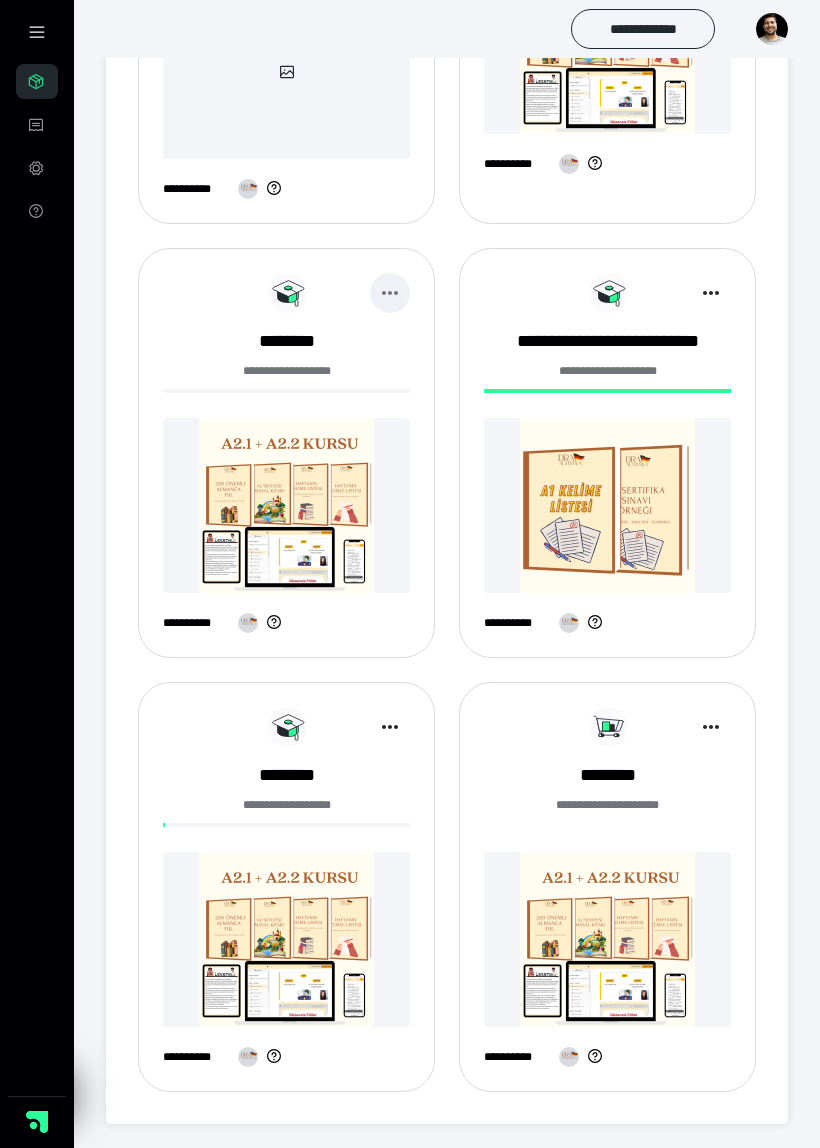 click 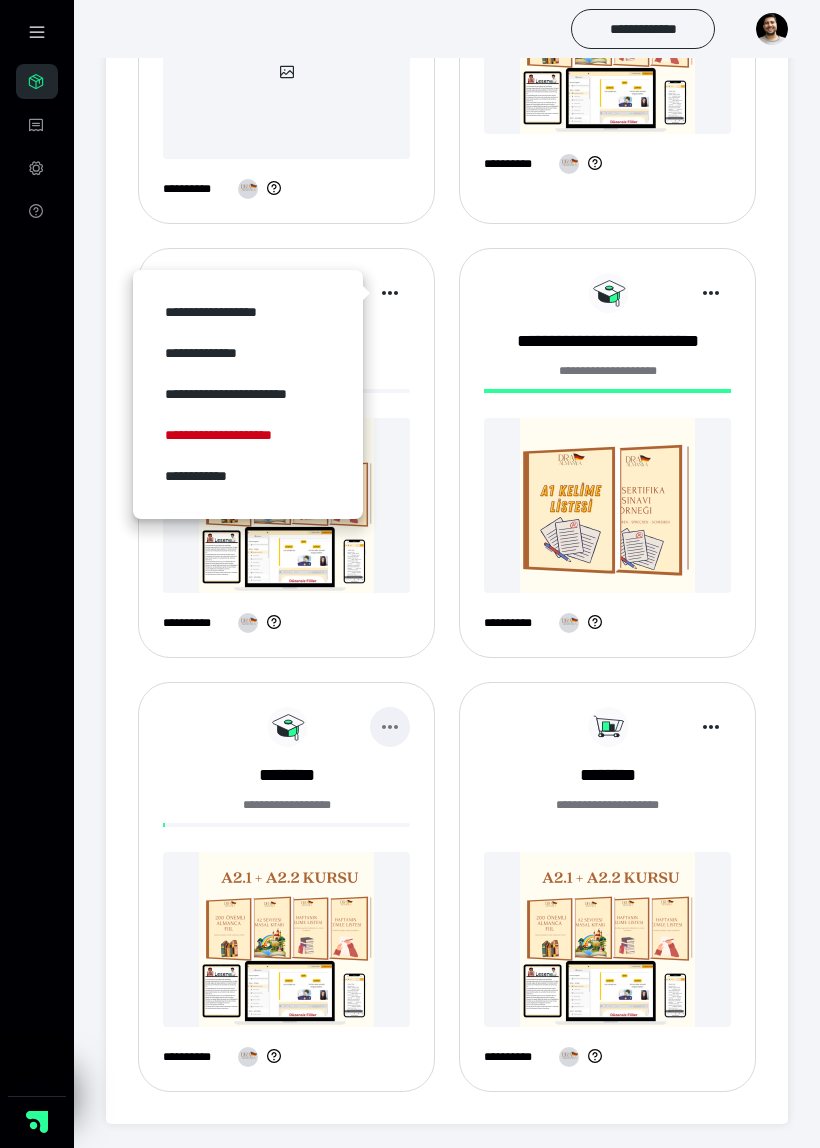 click at bounding box center (390, 727) 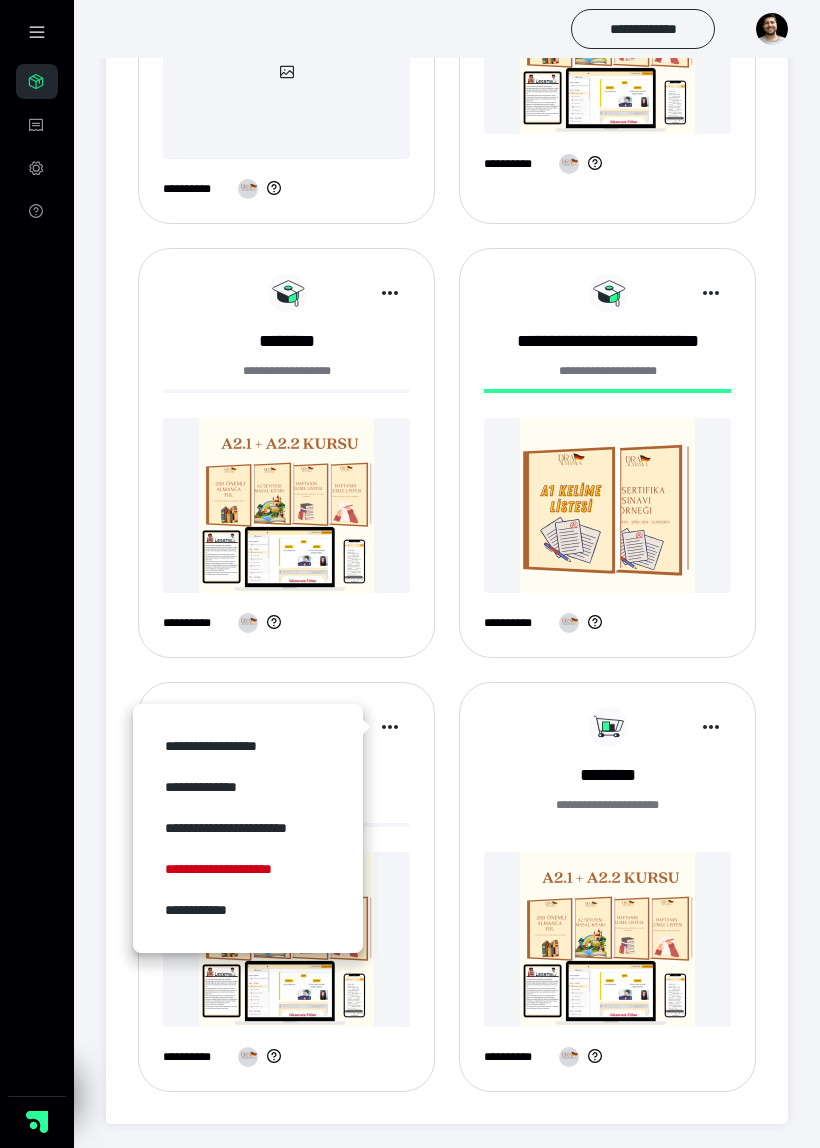 click on "**********" at bounding box center (248, 910) 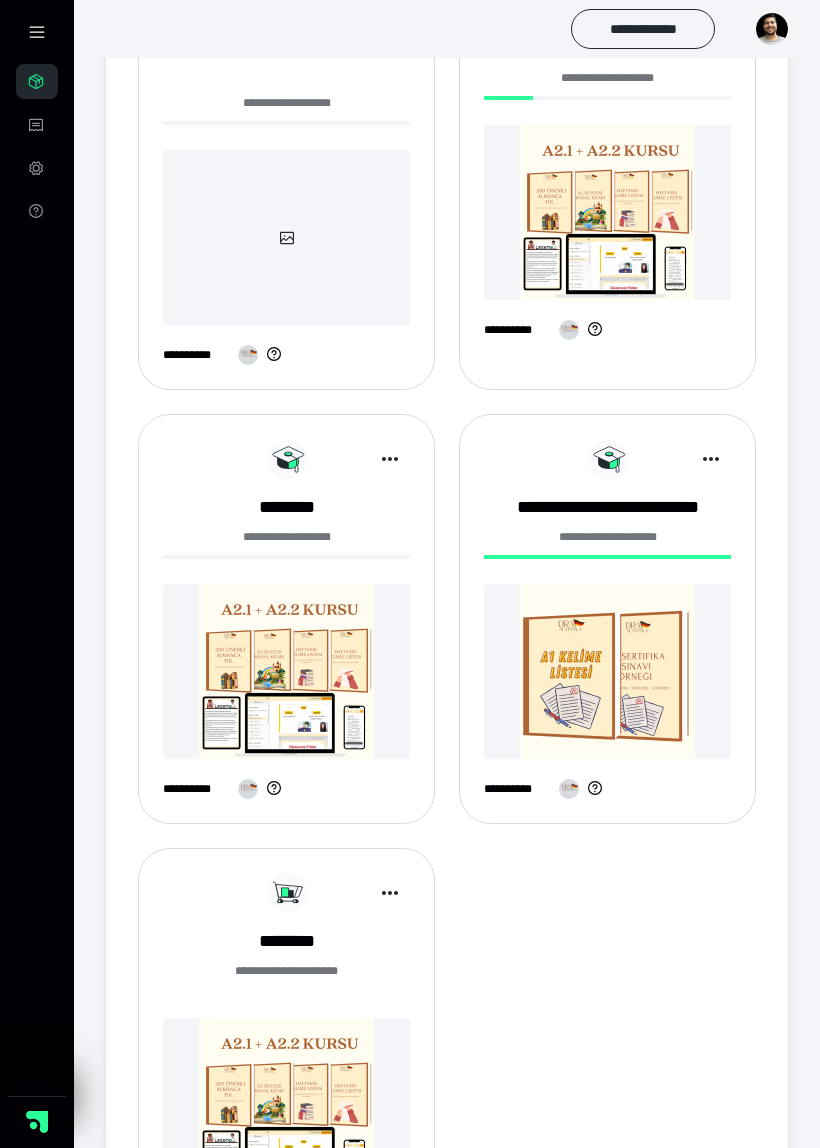 scroll, scrollTop: 384, scrollLeft: 0, axis: vertical 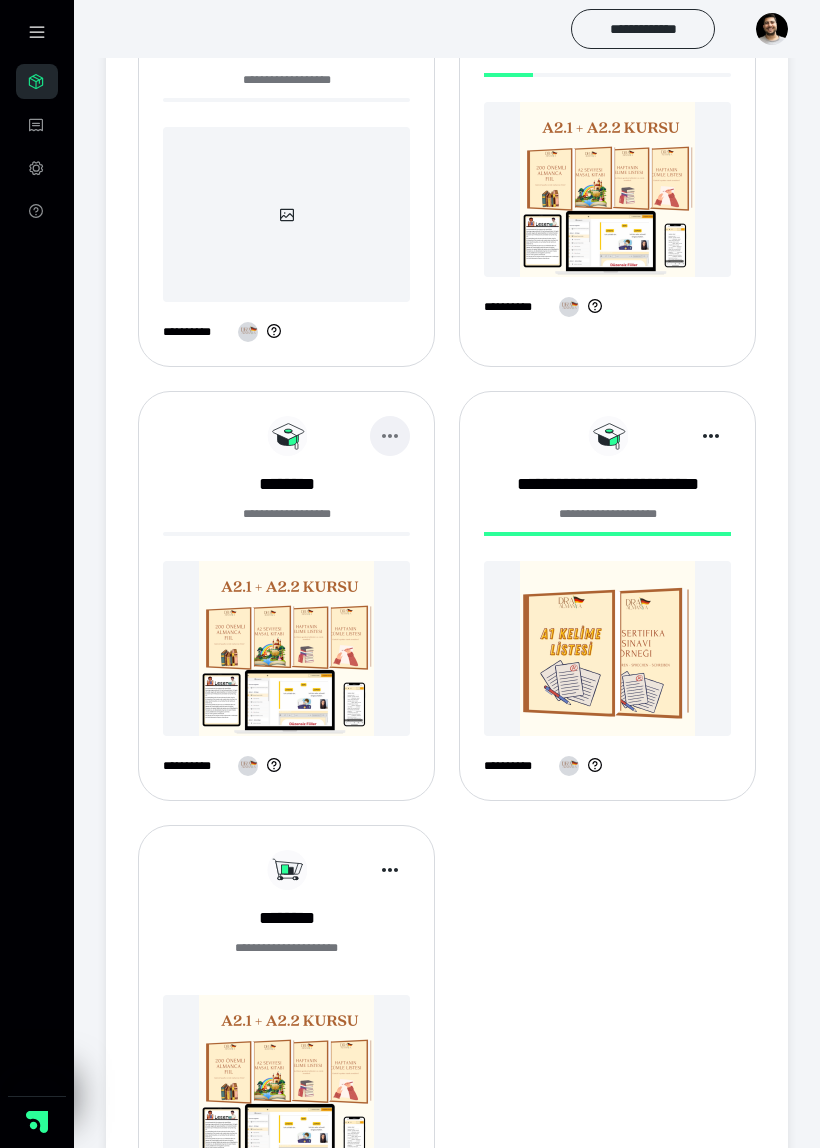 click 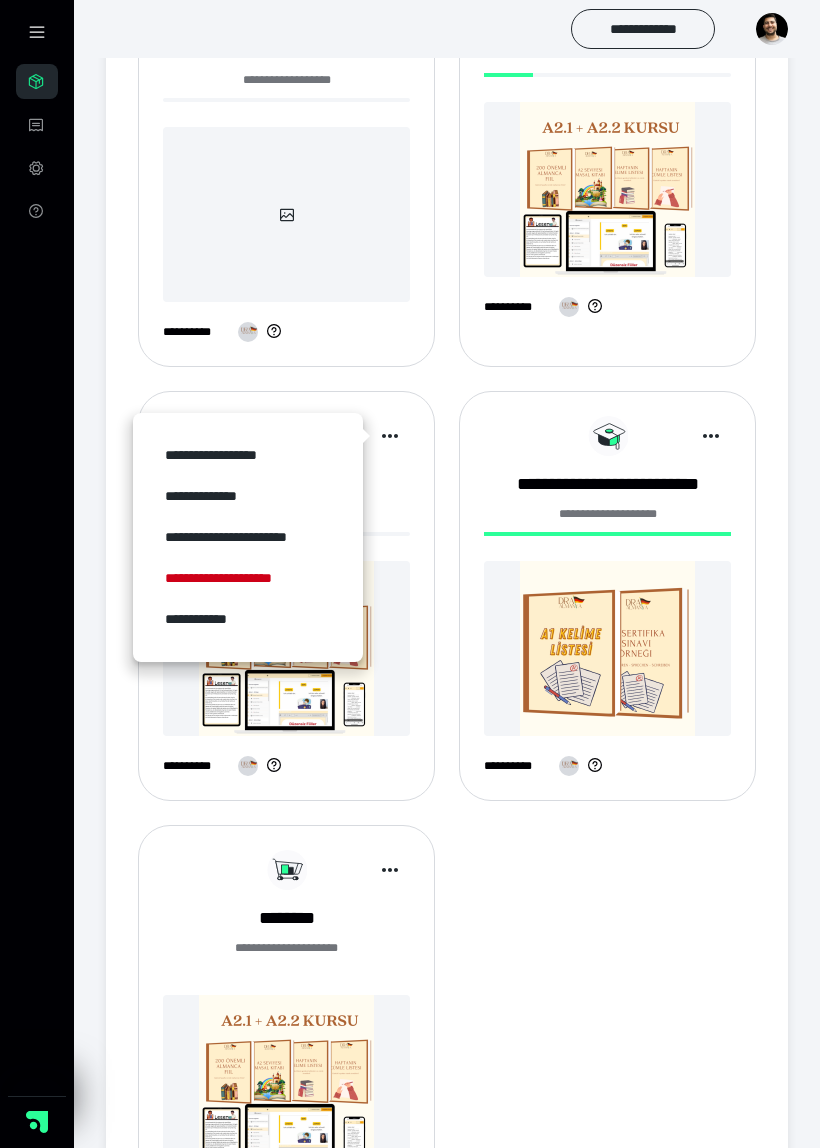 click on "**********" at bounding box center [248, 619] 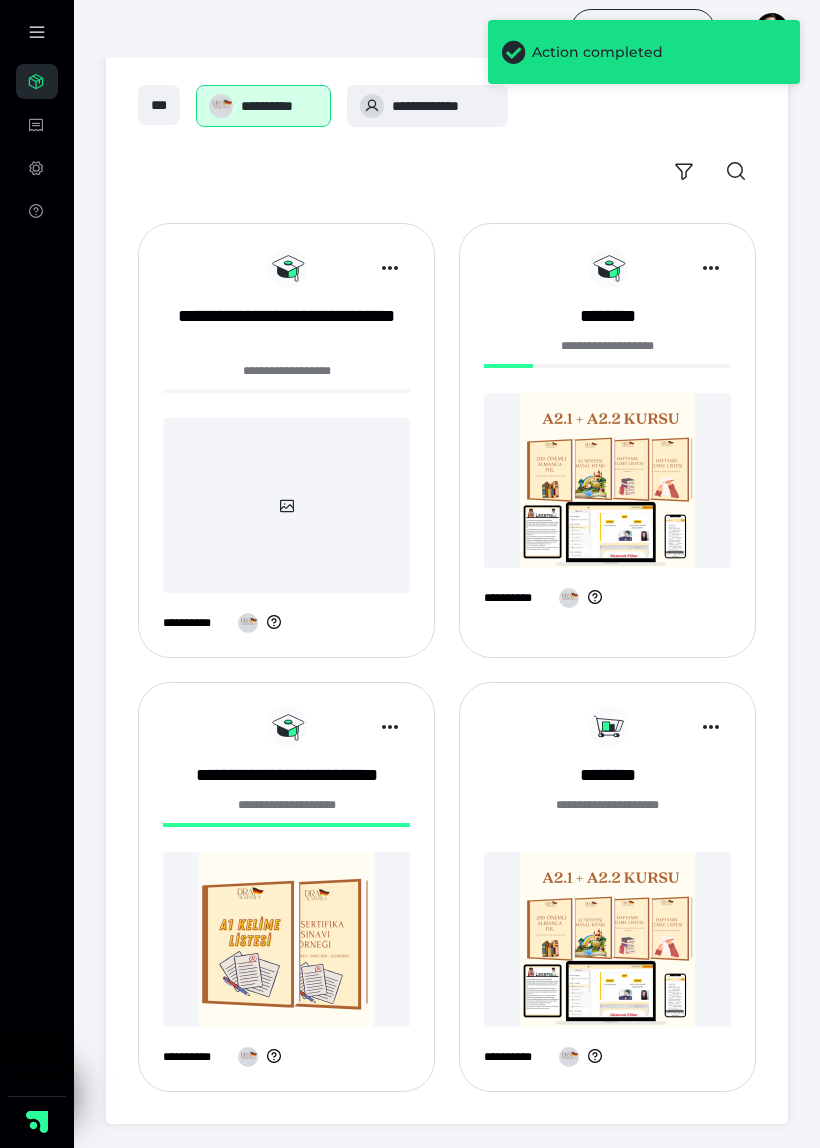 scroll, scrollTop: 93, scrollLeft: 0, axis: vertical 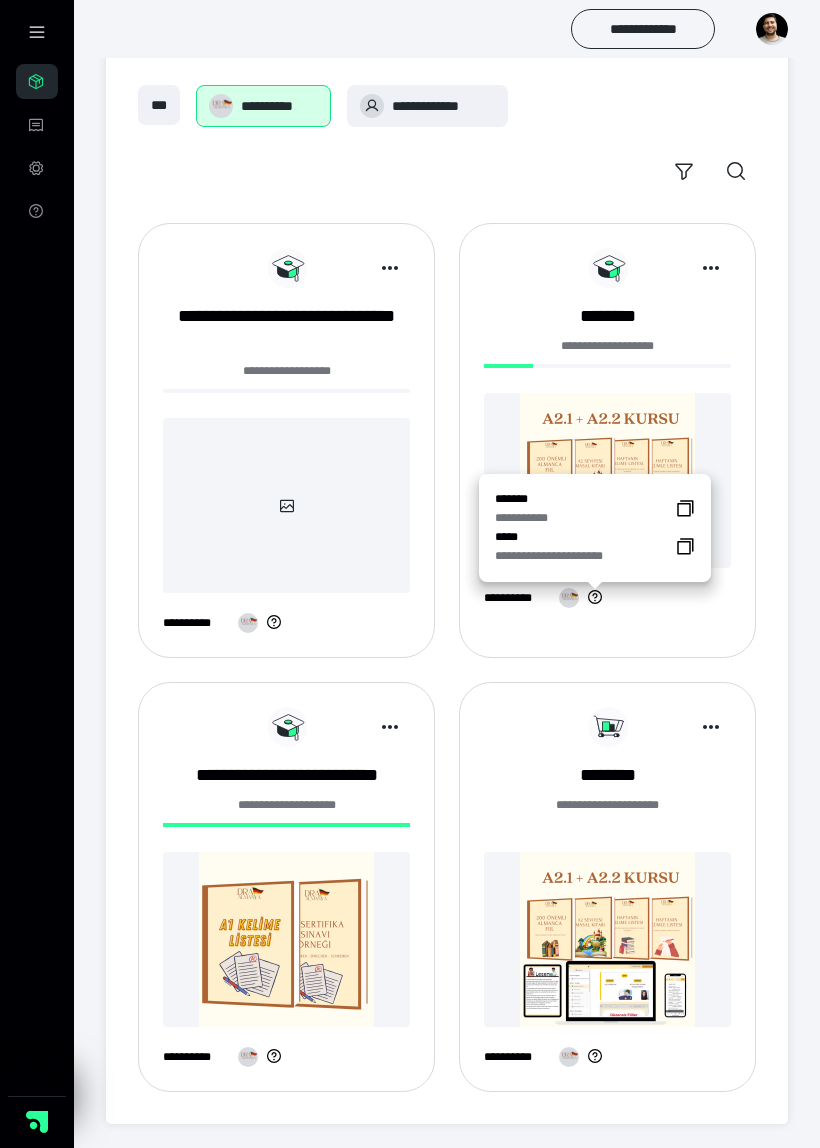 click 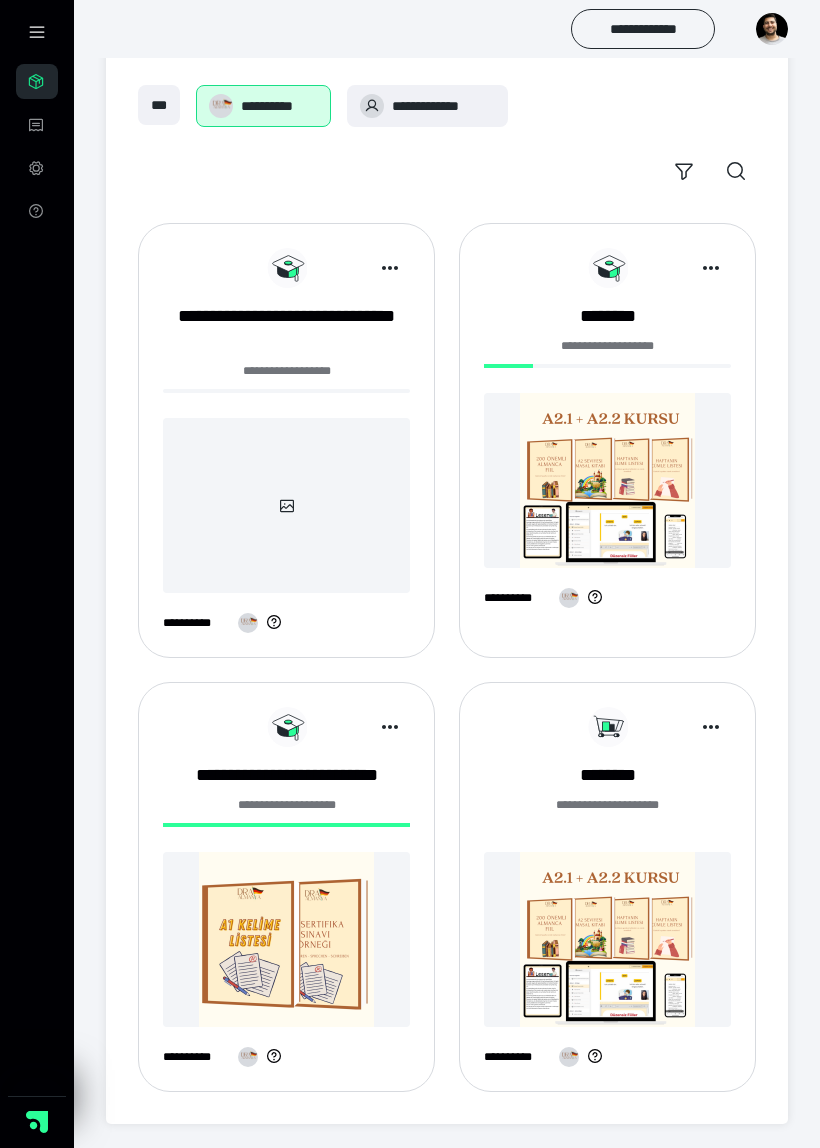 click on "********" at bounding box center [607, 775] 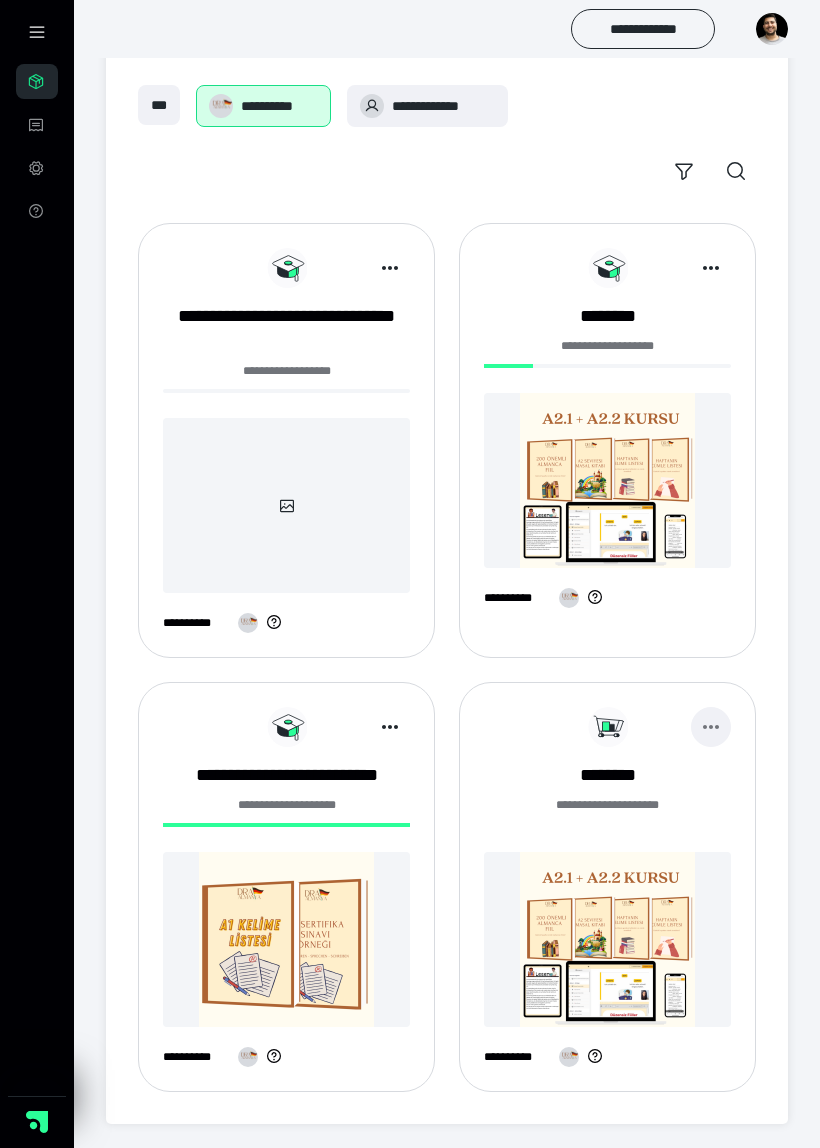 click 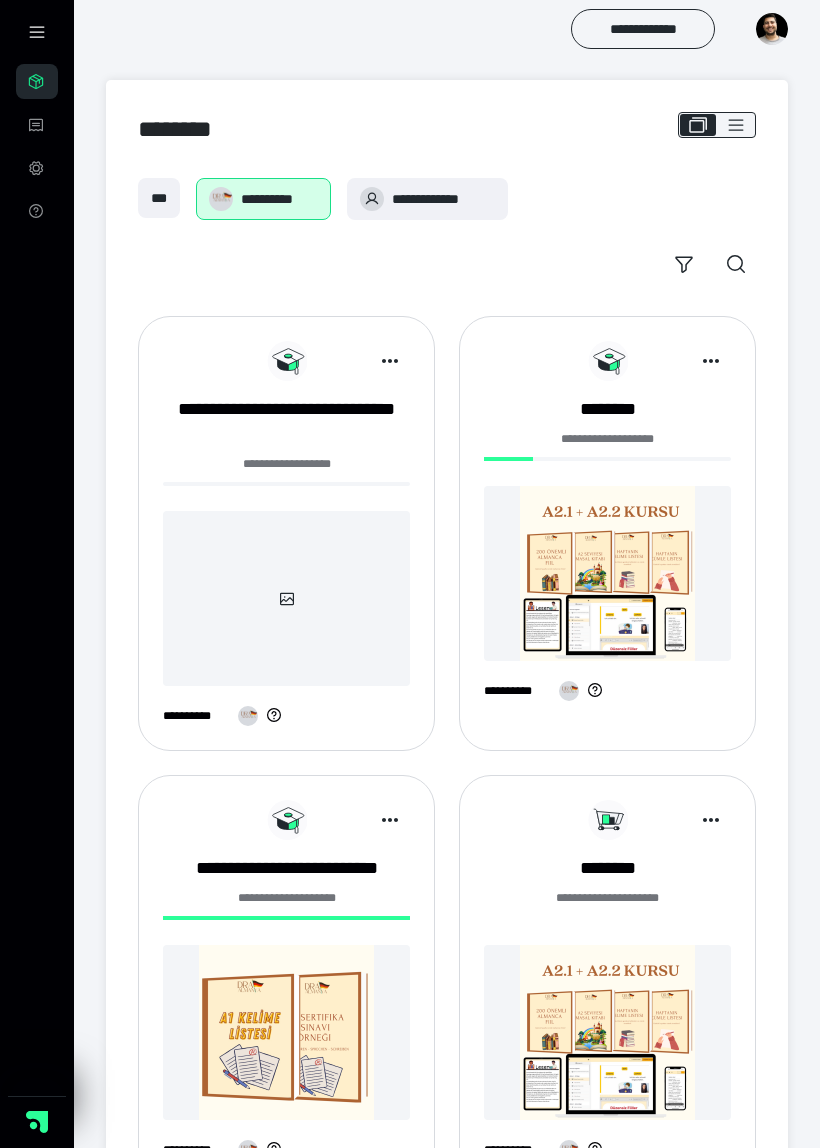 scroll, scrollTop: 93, scrollLeft: 0, axis: vertical 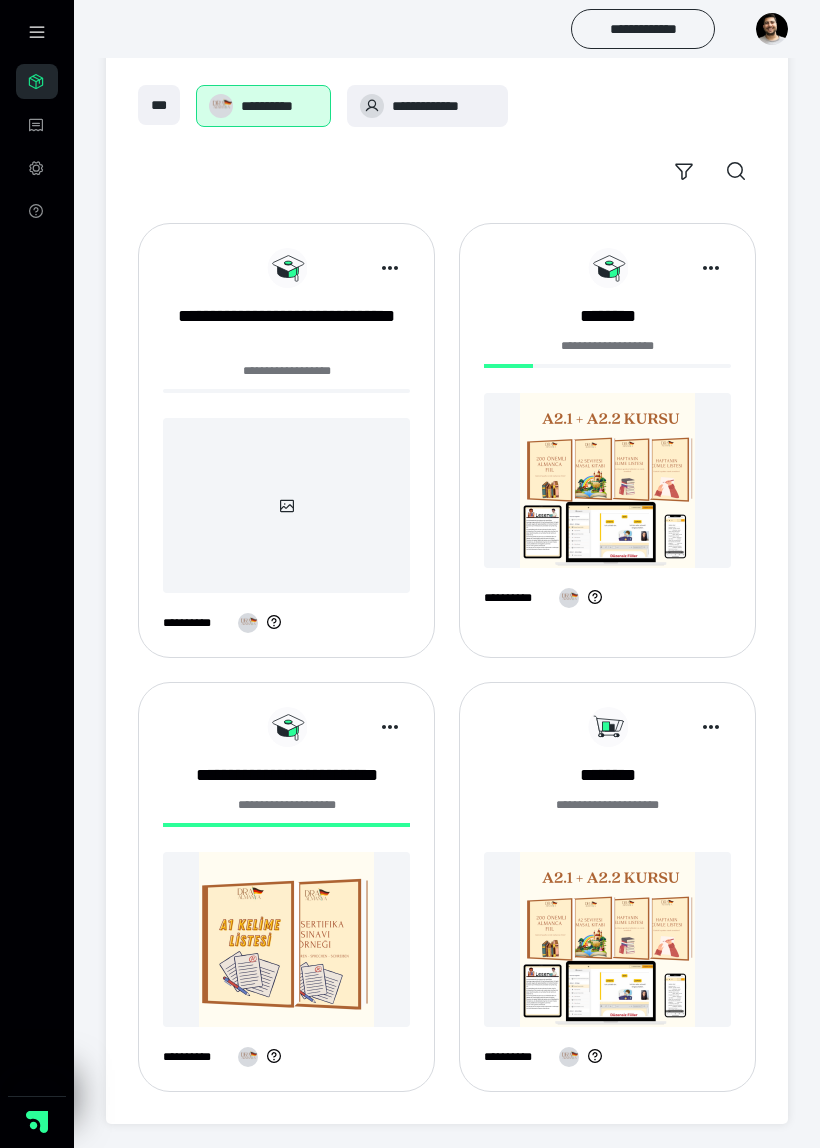 click on "********" at bounding box center (607, 775) 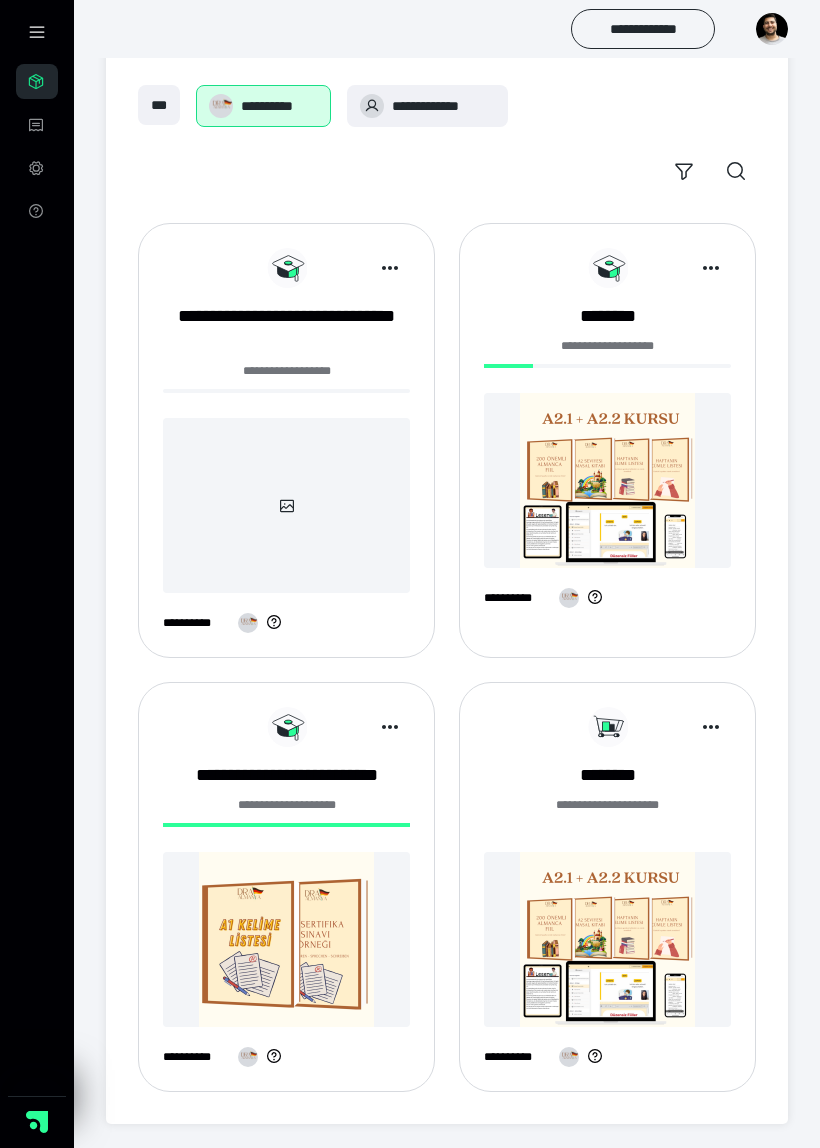 click on "********" at bounding box center [607, 775] 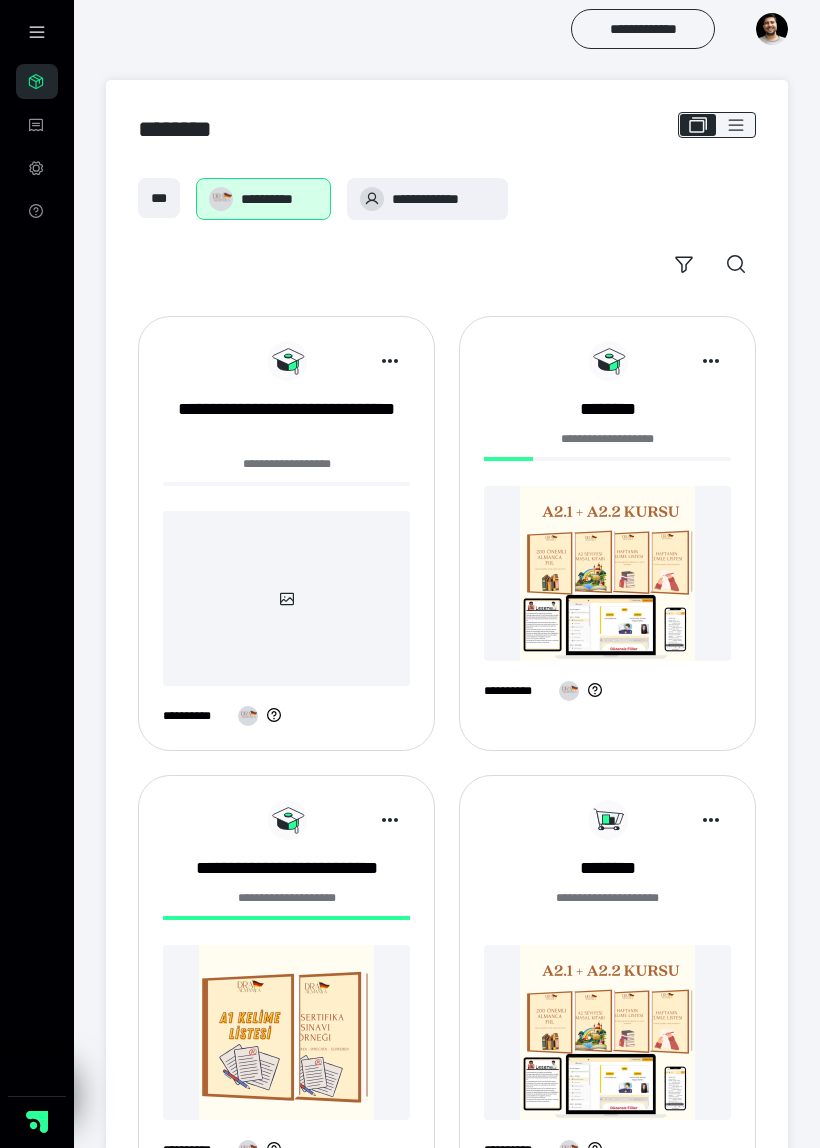 scroll, scrollTop: 93, scrollLeft: 0, axis: vertical 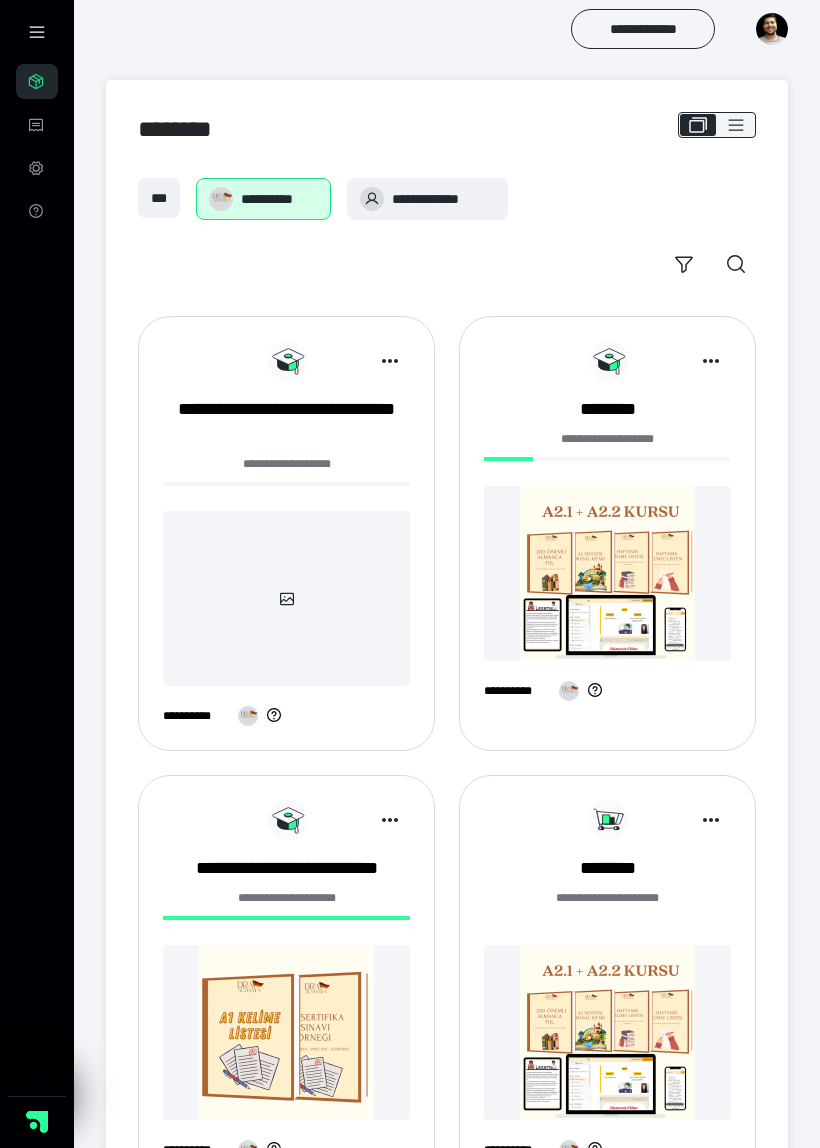 click on "**********" at bounding box center (443, 199) 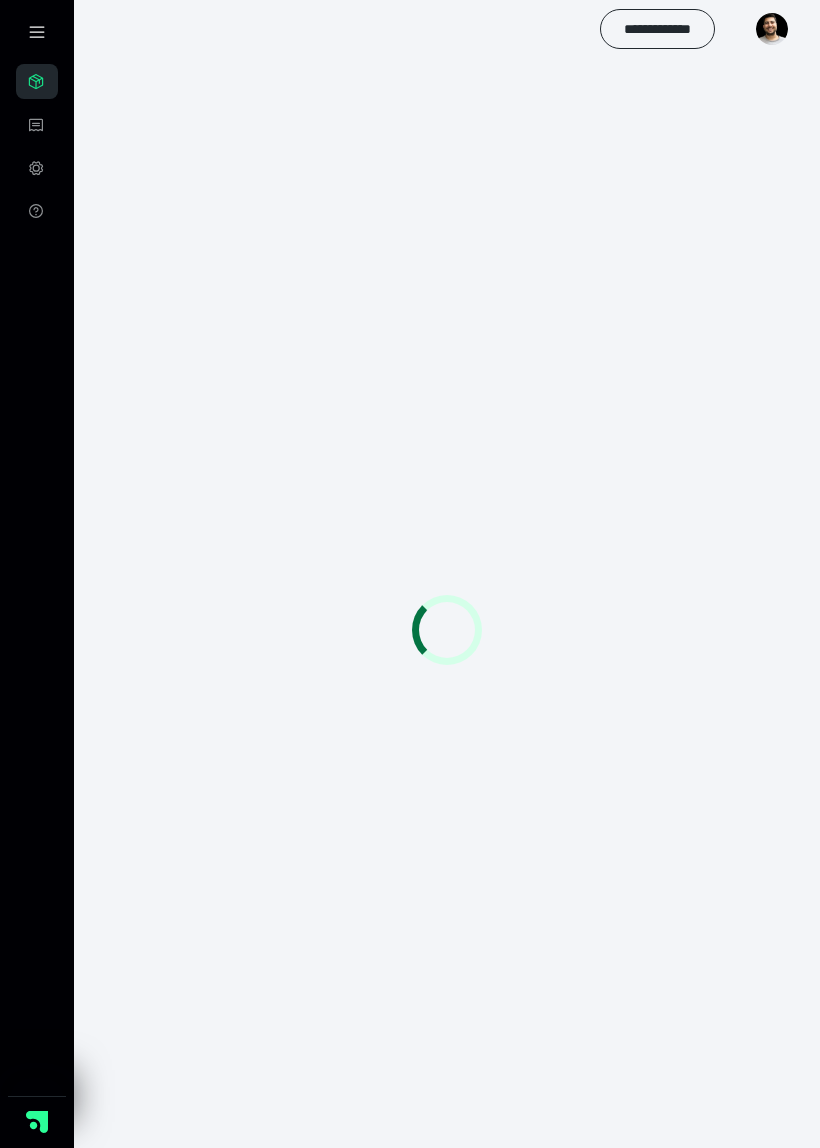 scroll, scrollTop: 0, scrollLeft: 0, axis: both 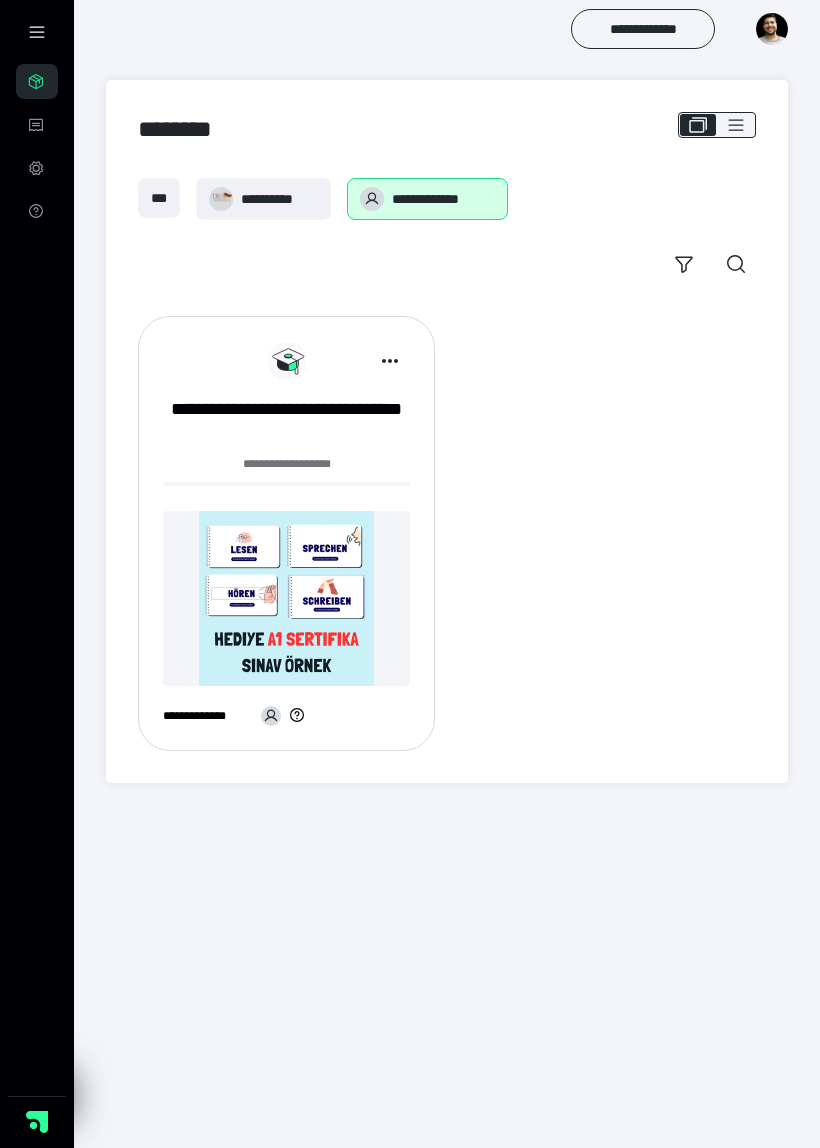 click on "**********" at bounding box center (263, 199) 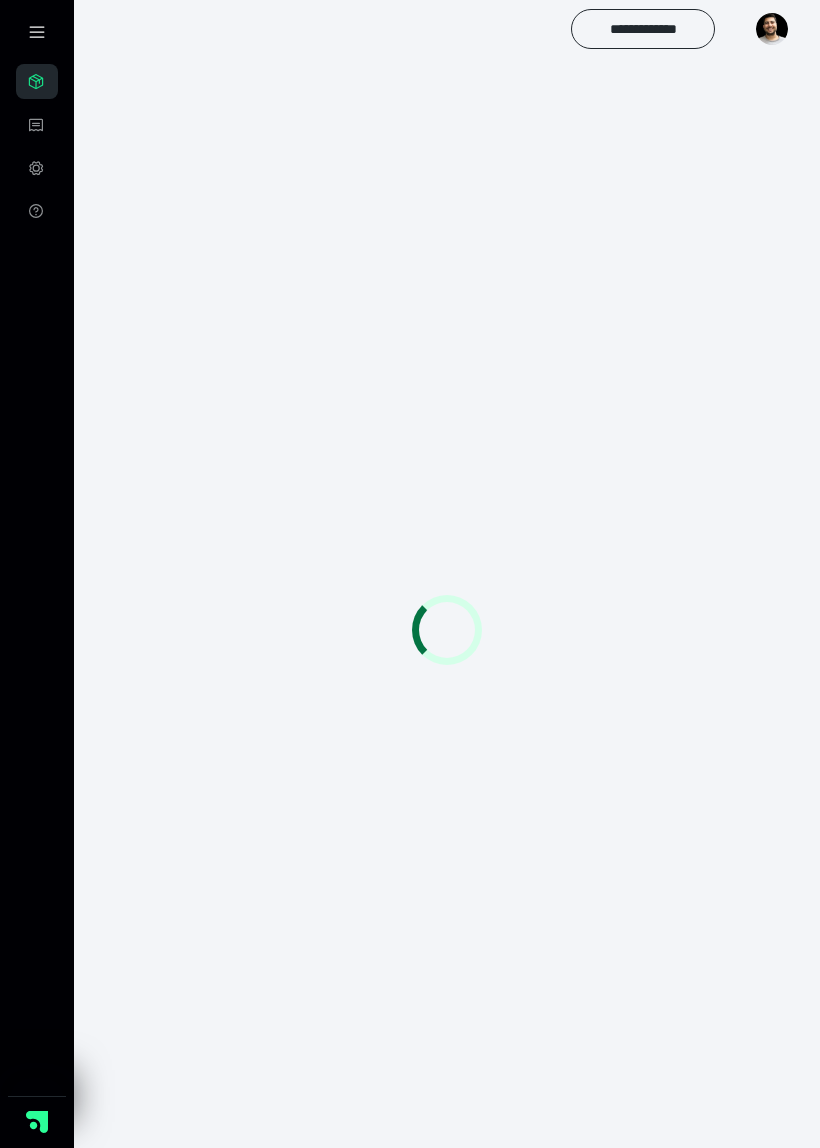 scroll, scrollTop: 0, scrollLeft: 0, axis: both 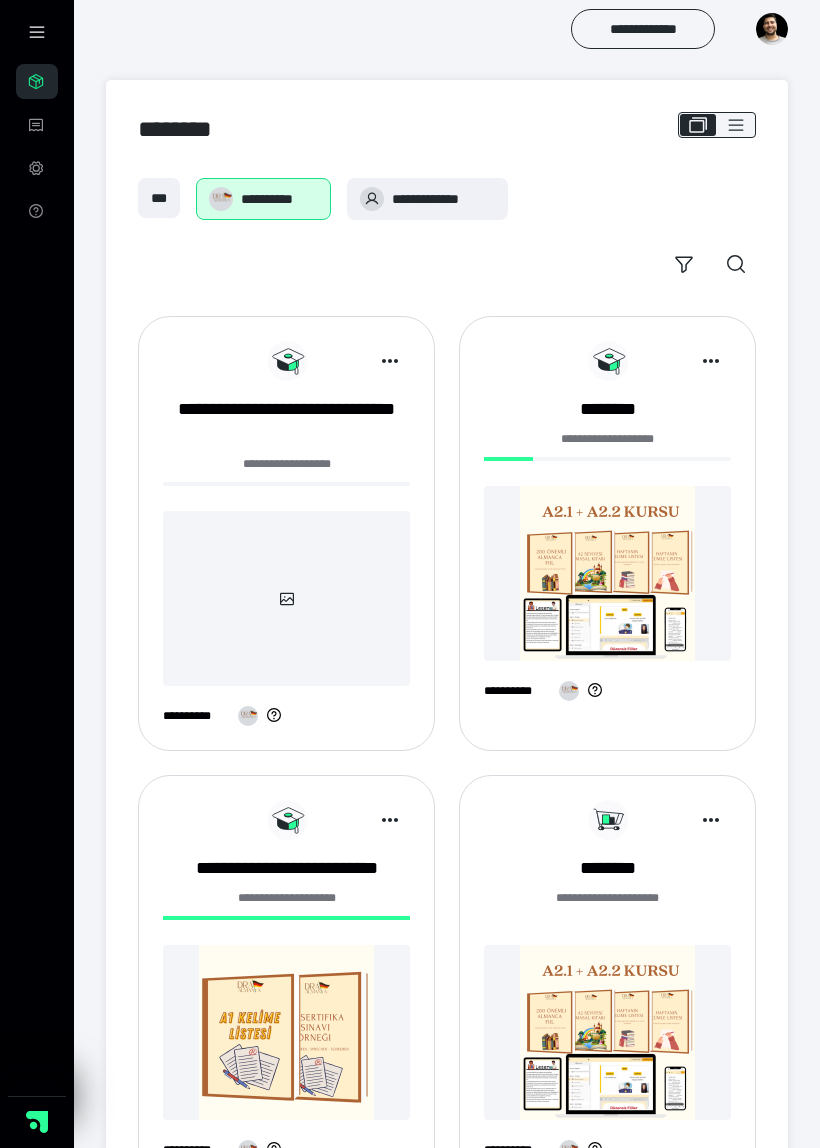 click 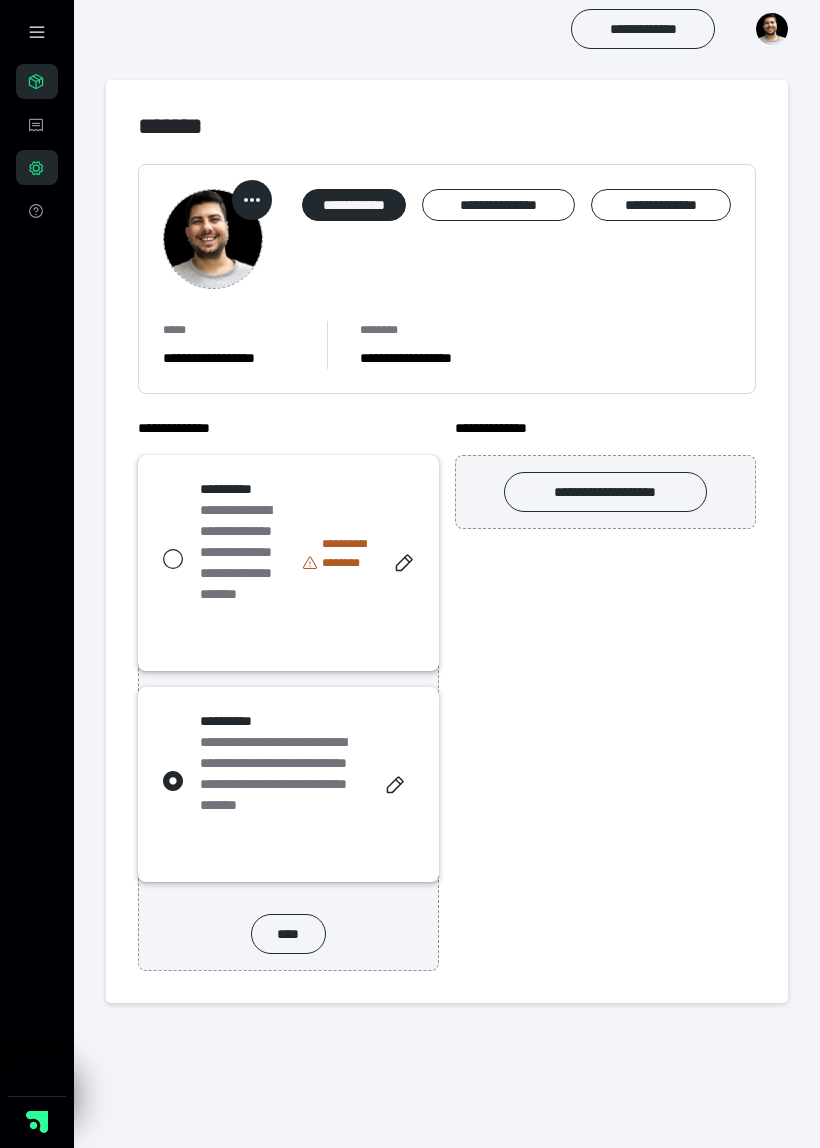 click 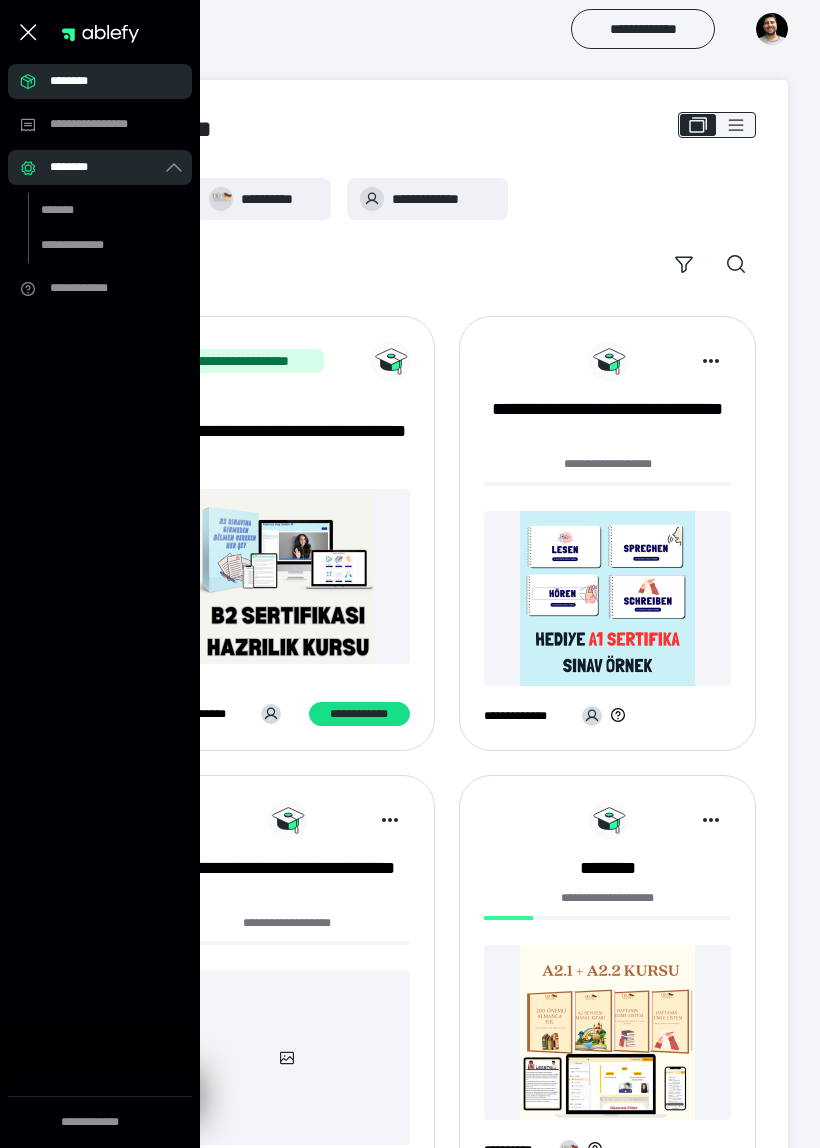click on "********" at bounding box center [106, 81] 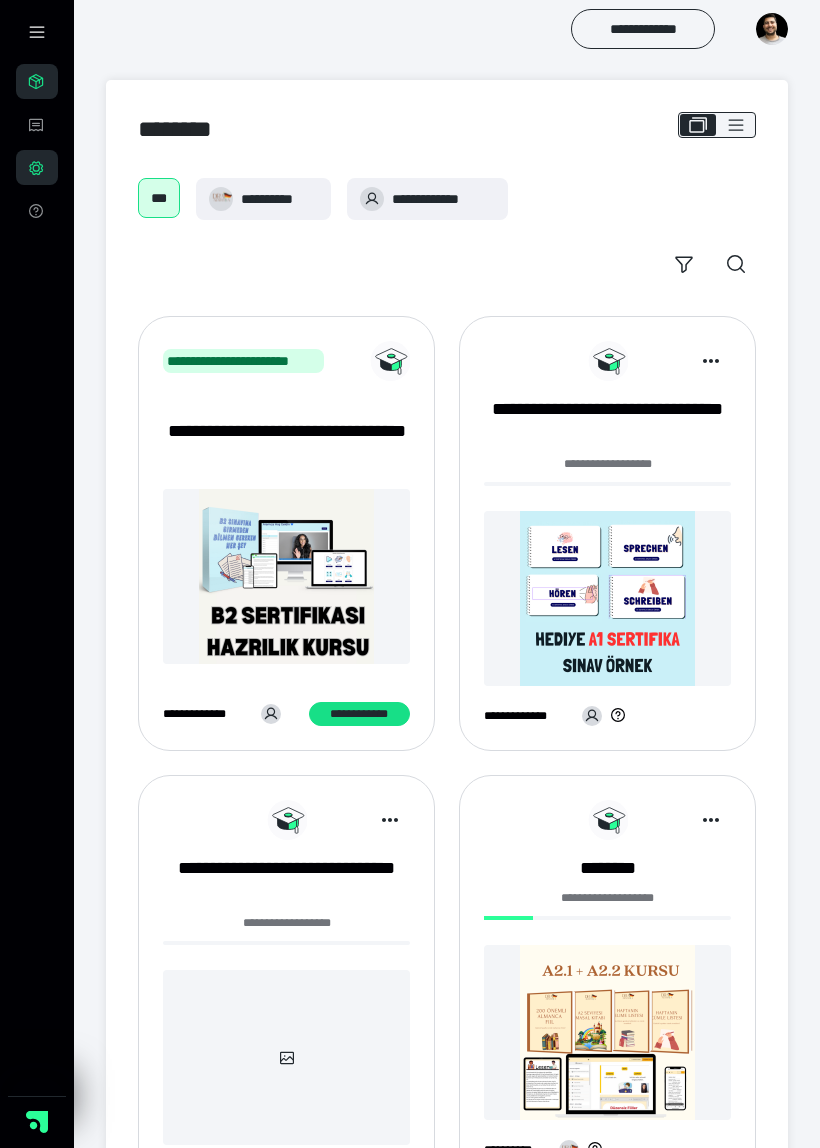 click at bounding box center (37, 32) 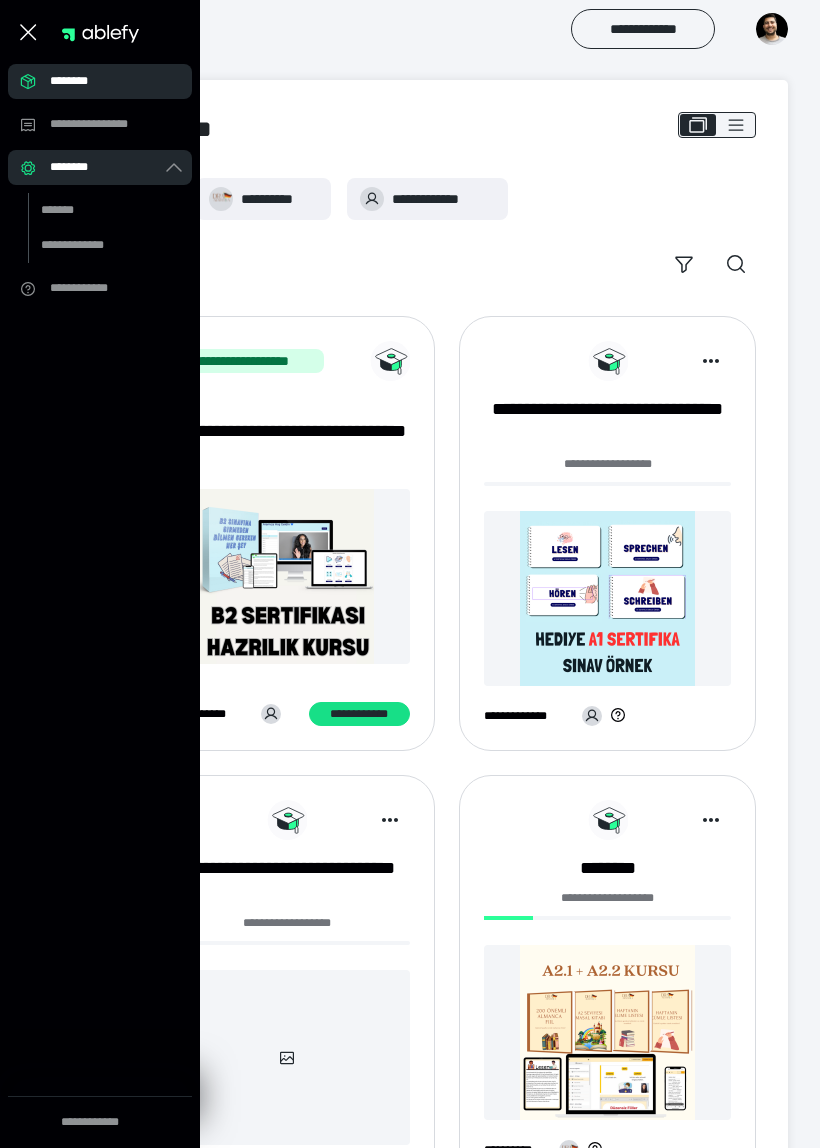 click 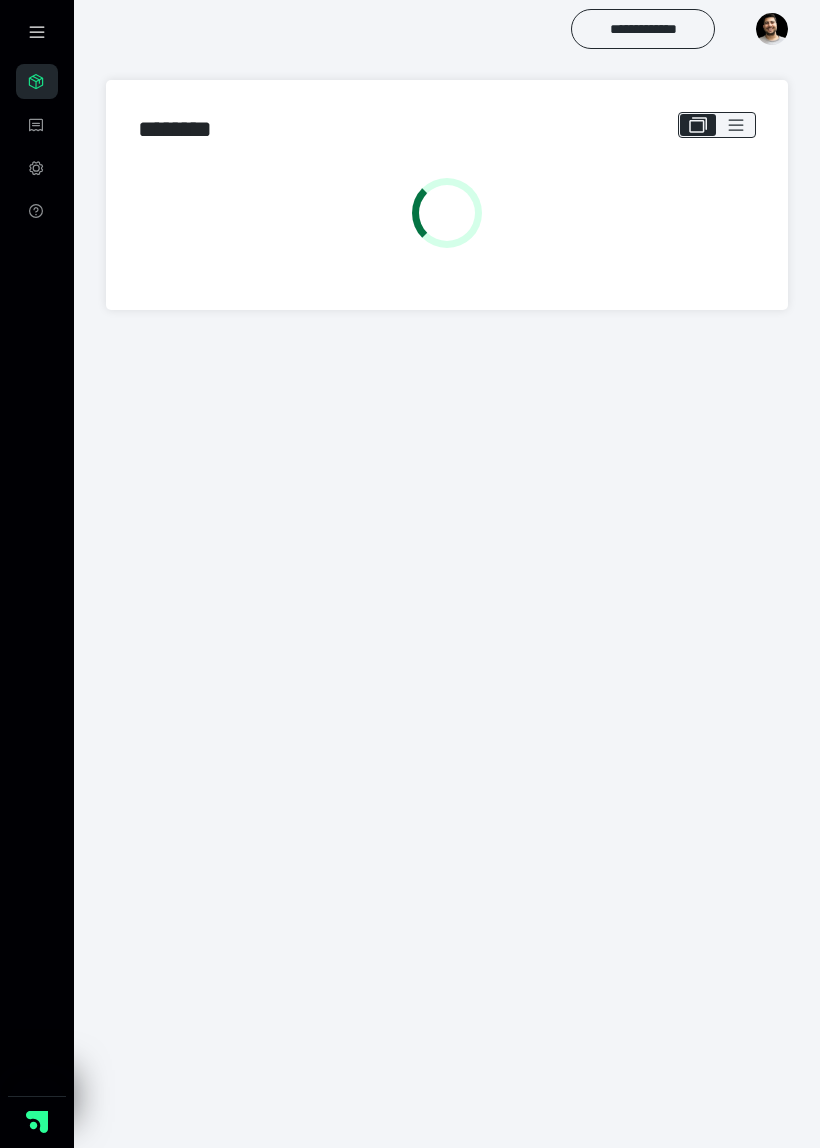 scroll, scrollTop: 0, scrollLeft: 0, axis: both 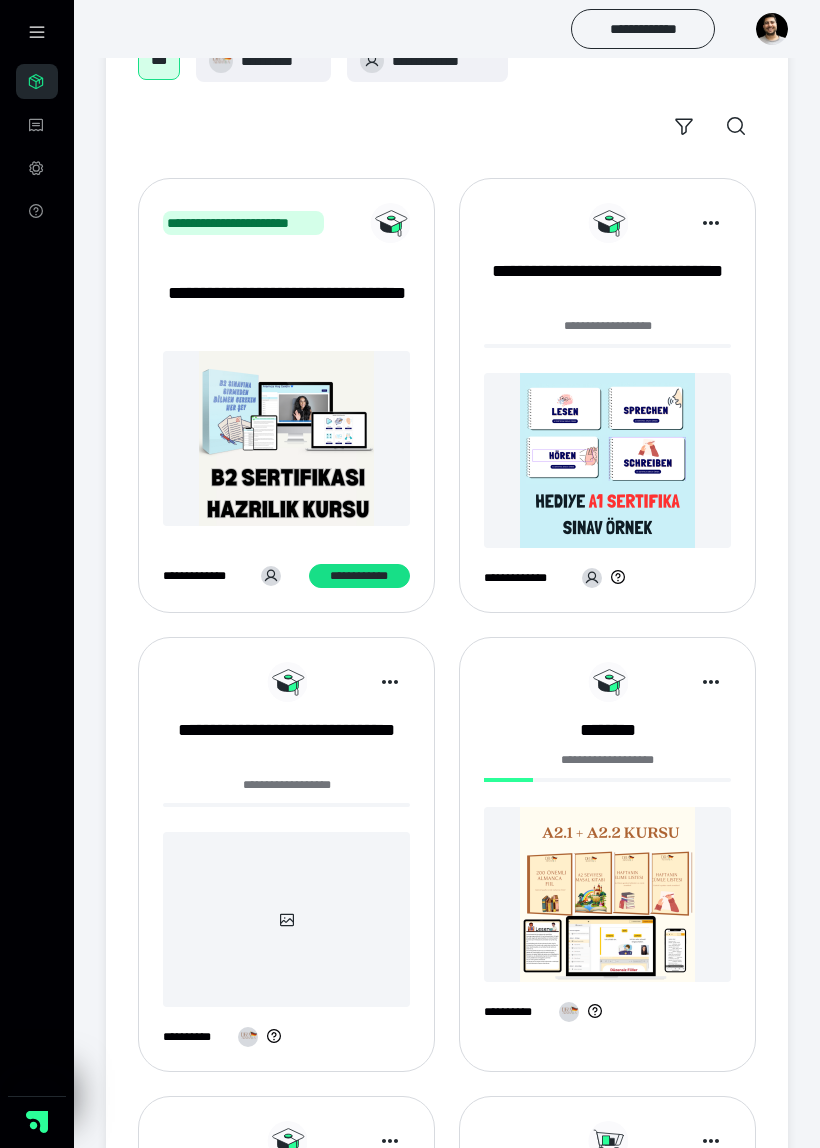 click on "**********" at bounding box center [286, 306] 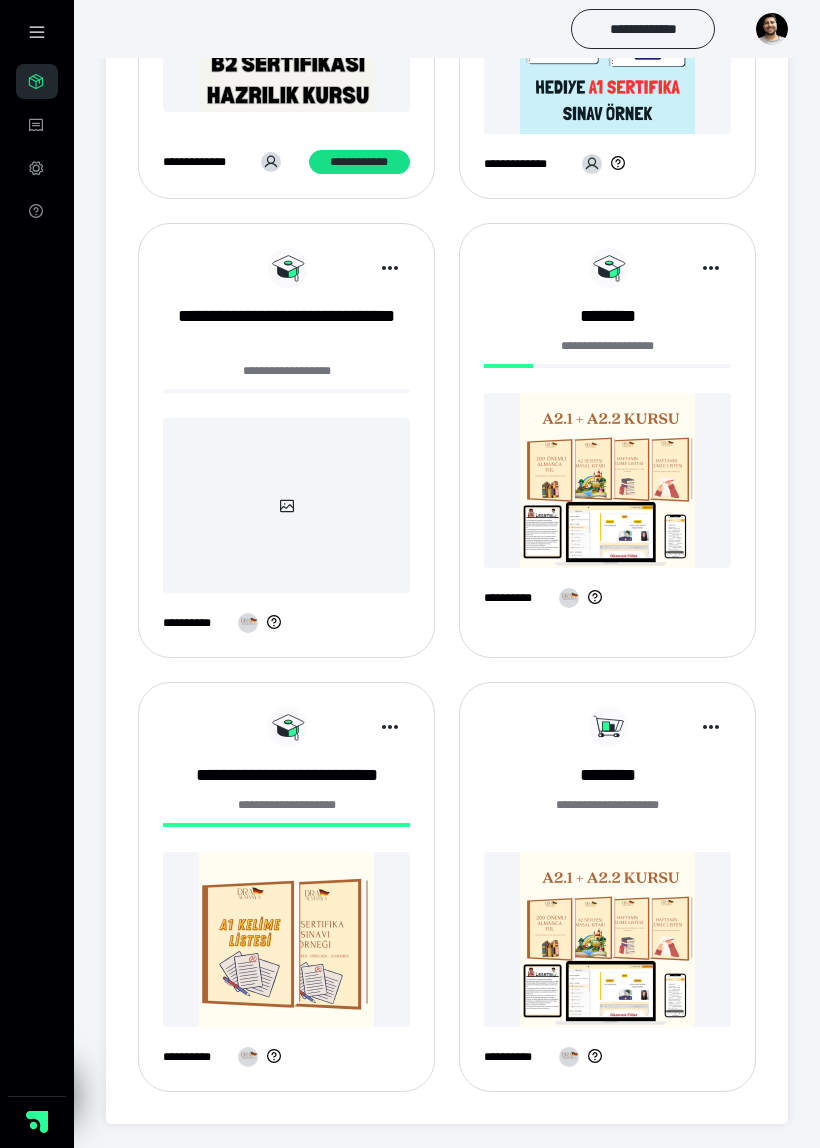 scroll, scrollTop: 552, scrollLeft: 0, axis: vertical 